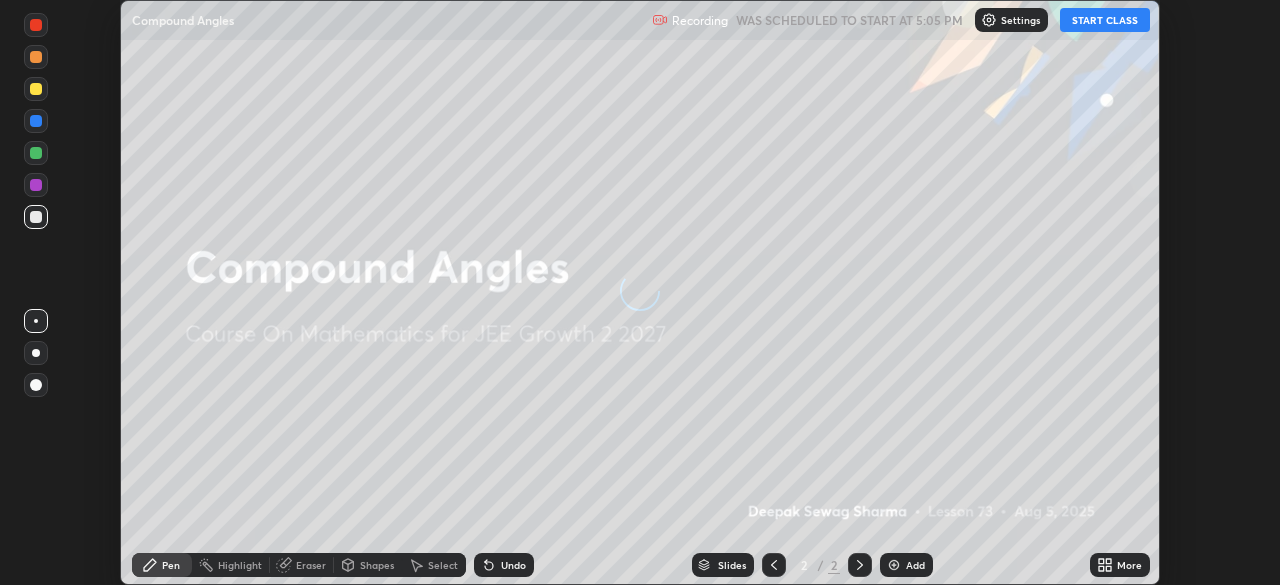 scroll, scrollTop: 0, scrollLeft: 0, axis: both 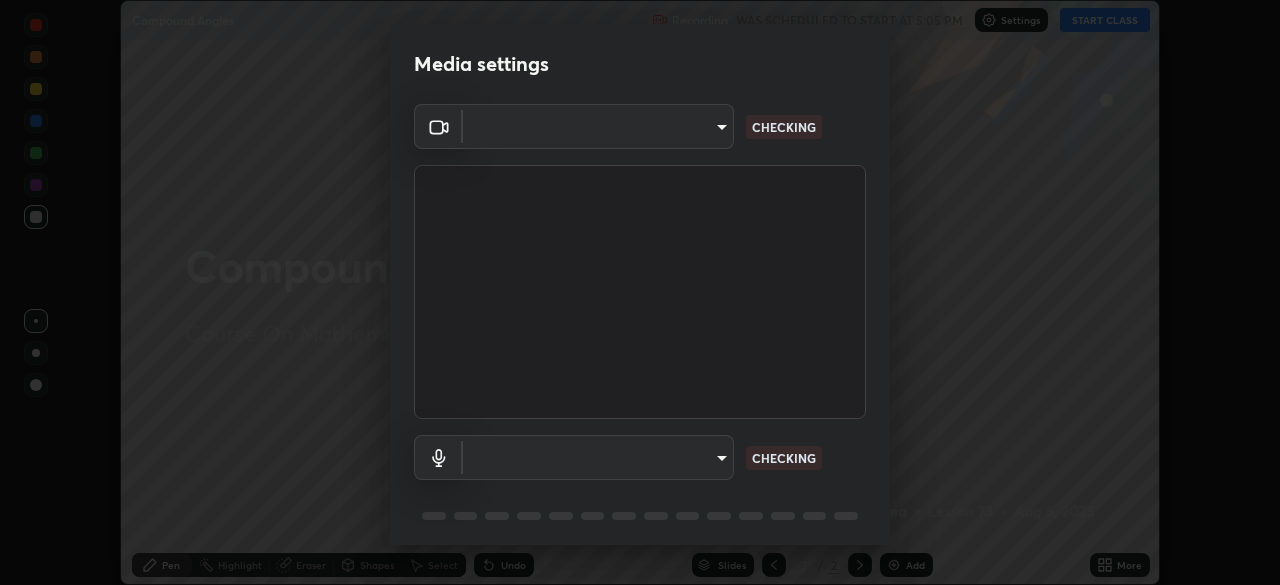 type on "ba13e312339ef8477216ddedc35df2f043033d031c8e6632ccfddaecbc9a7b0e" 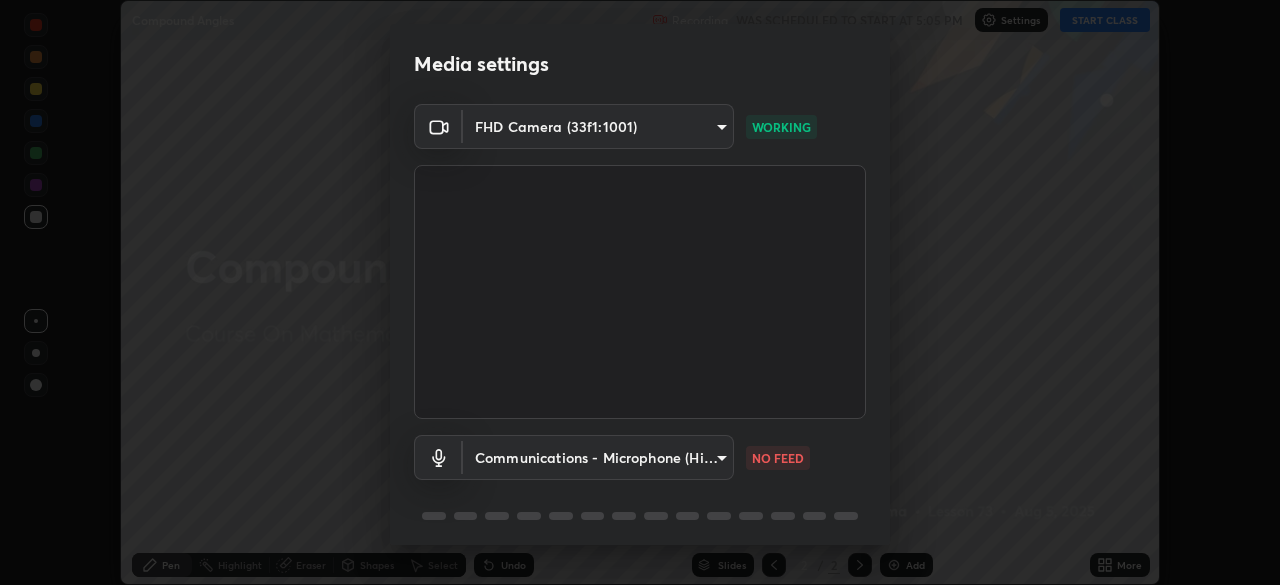 click on "Erase all Compound Angles Recording WAS SCHEDULED TO START AT  5:05 PM Settings START CLASS Setting up your live class Compound Angles • L73 of Course On Mathematics for JEE Growth 2 2027 [FULL_NAME] Pen Highlight Eraser Shapes Select Undo Slides 2 / 2 Add More No doubts shared Encourage your learners to ask a doubt for better clarity Report an issue Reason for reporting Buffering Chat not working Audio - Video sync issue Educator video quality low ​ Attach an image Report Media settings FHD Camera ([DEVICE_ID]) ba13e312339ef8477216ddedc35df2f043033d031c8e6632ccfddaecbc9a7b0e WORKING Communications - Microphone (High Definition Audio Device) communications NO FEED 1 / 5 Next" at bounding box center [640, 292] 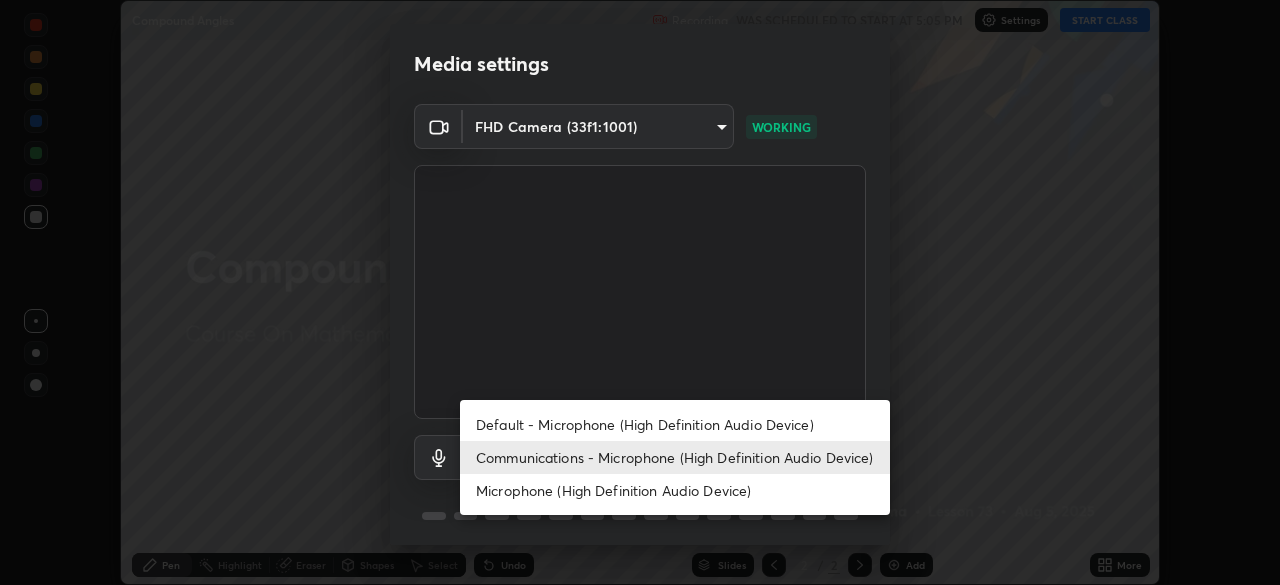 click on "Default - Microphone (High Definition Audio Device)" at bounding box center (675, 424) 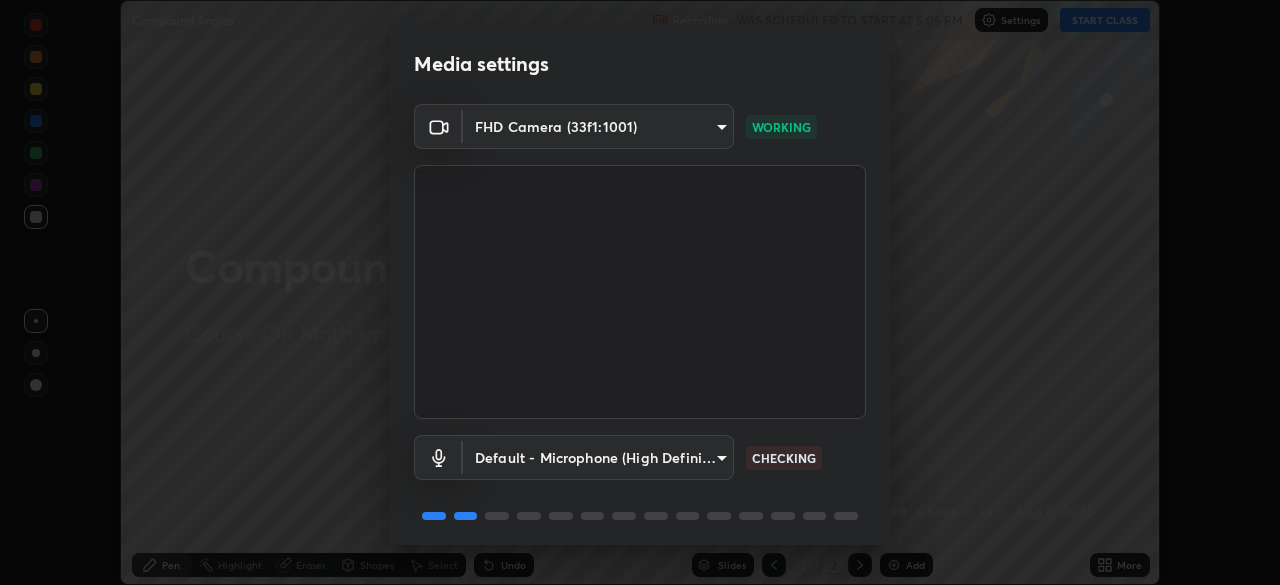 scroll, scrollTop: 71, scrollLeft: 0, axis: vertical 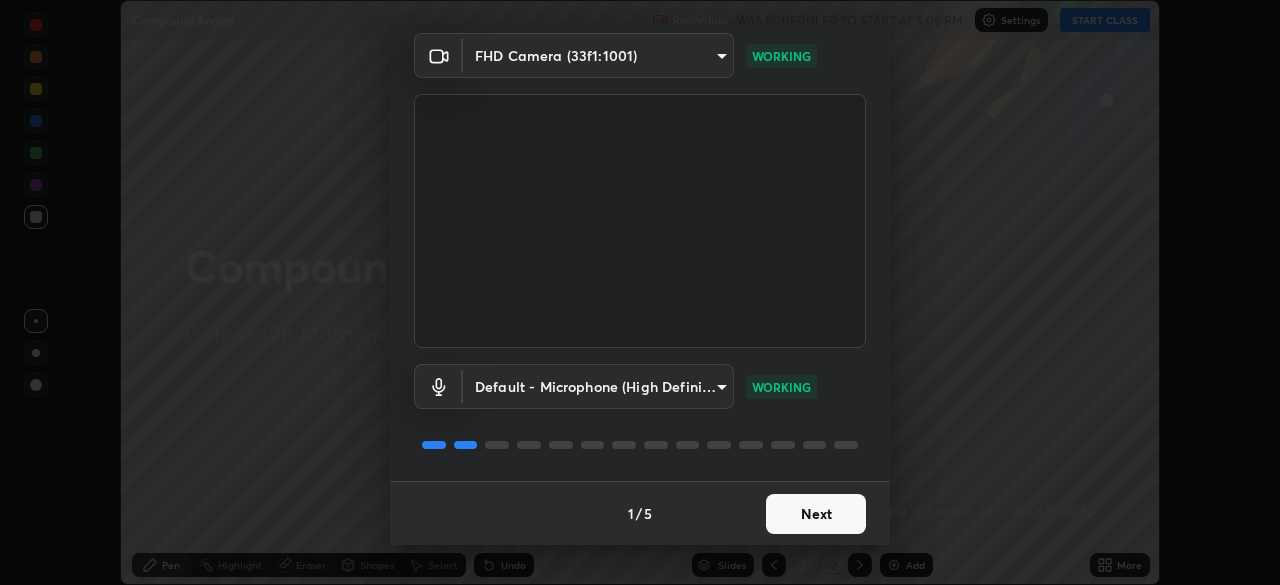 click on "Next" at bounding box center (816, 514) 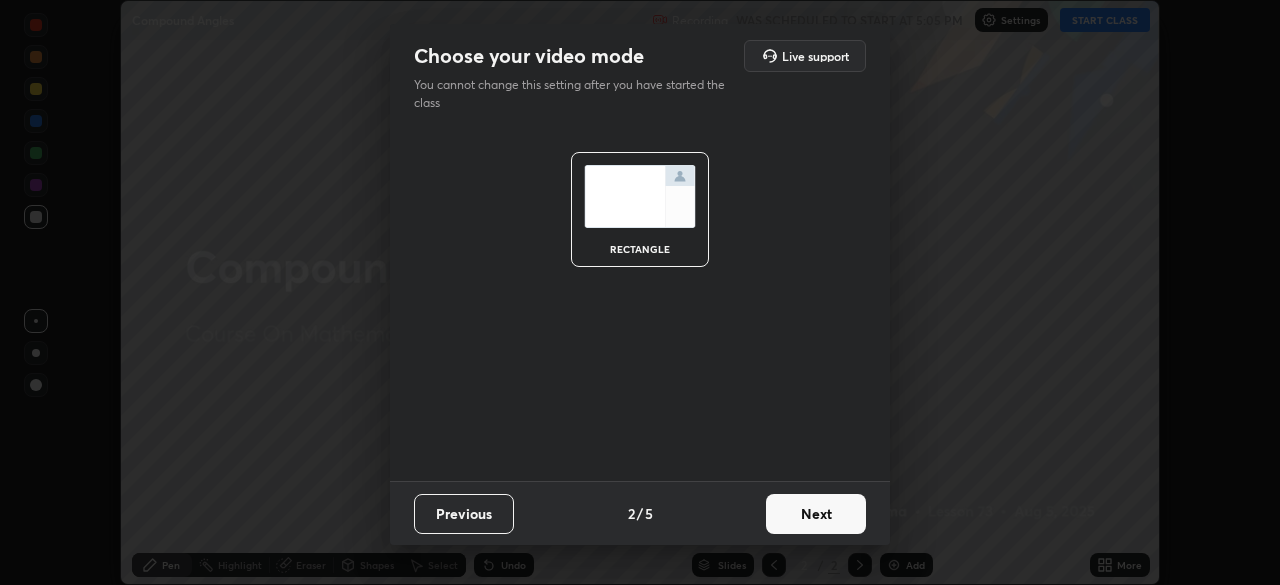 click on "Next" at bounding box center (816, 514) 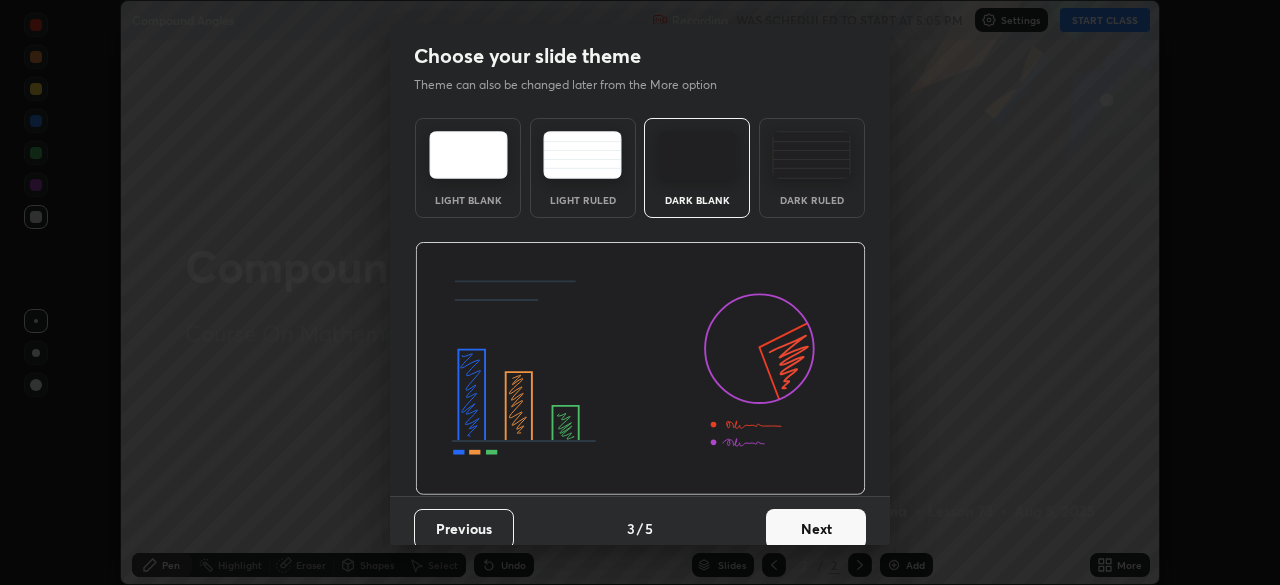 click on "Next" at bounding box center [816, 529] 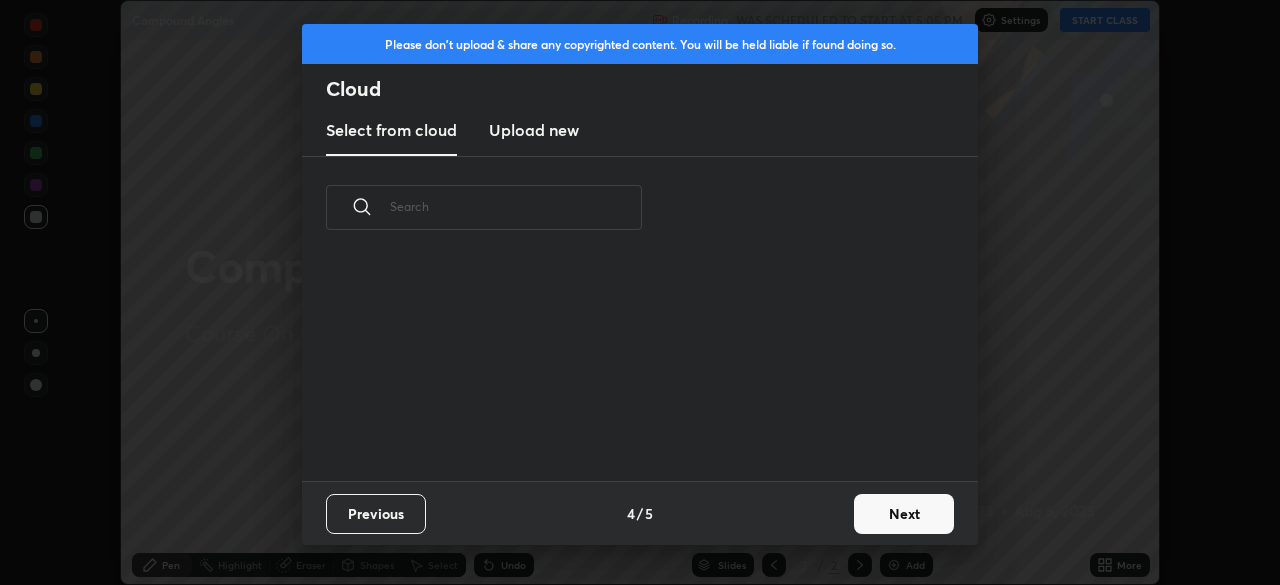 click on "Next" at bounding box center (904, 514) 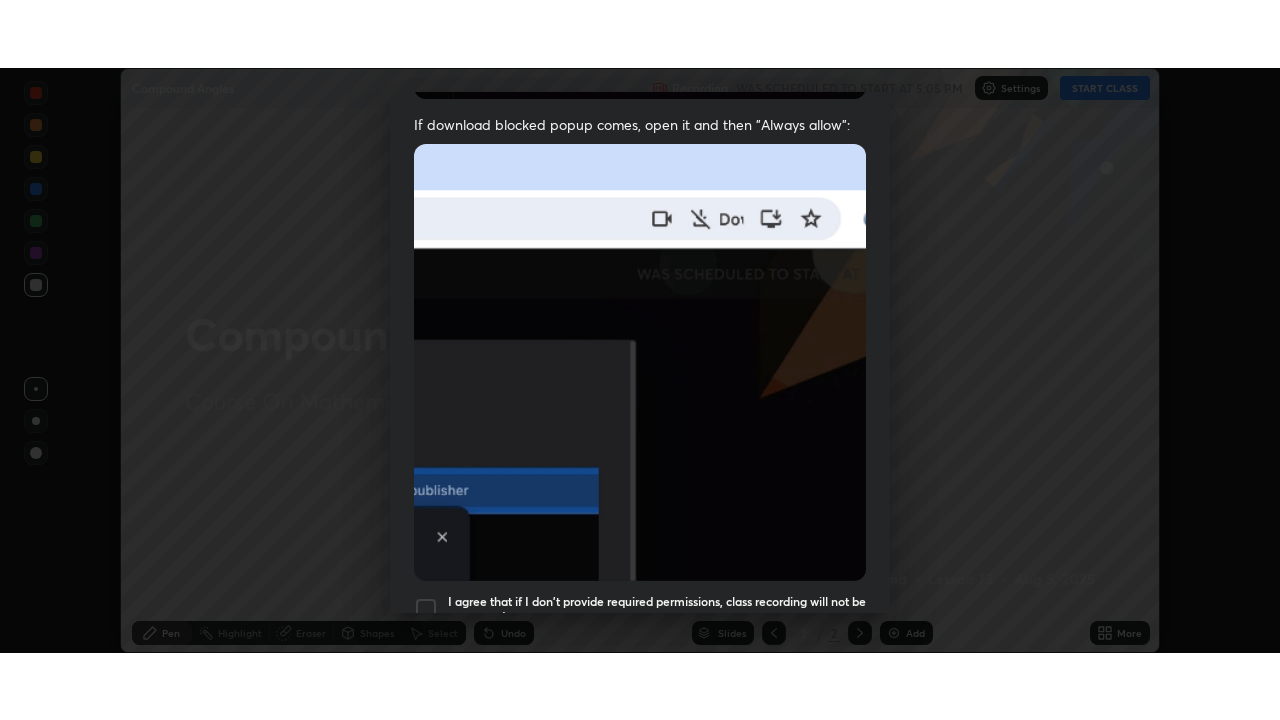scroll, scrollTop: 479, scrollLeft: 0, axis: vertical 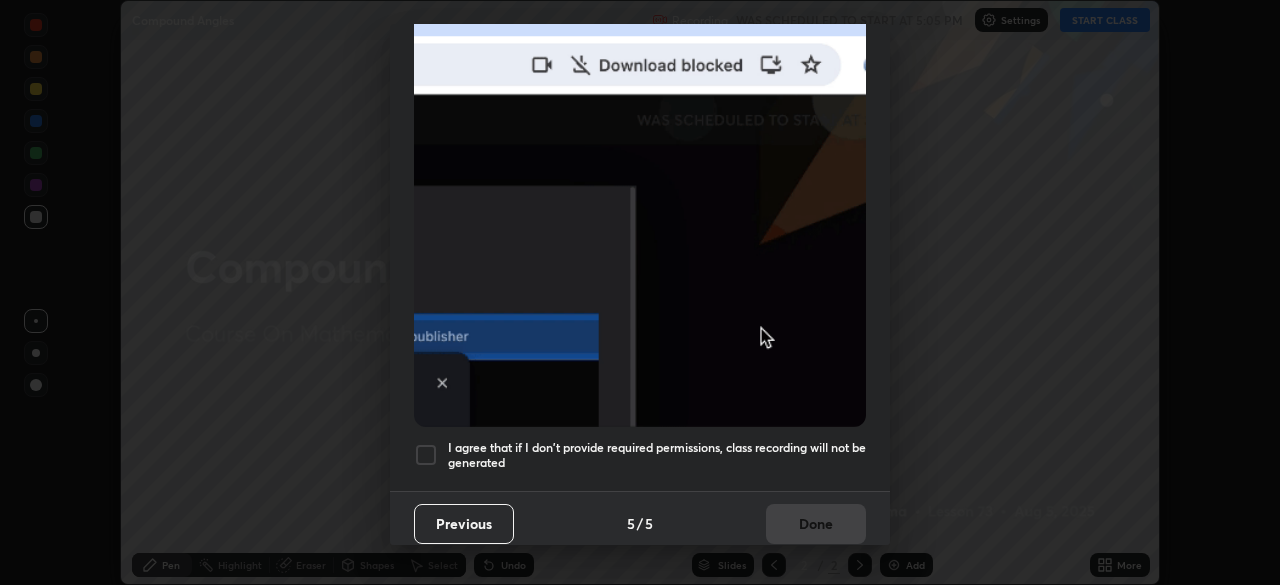 click on "I agree that if I don't provide required permissions, class recording will not be generated" at bounding box center [657, 455] 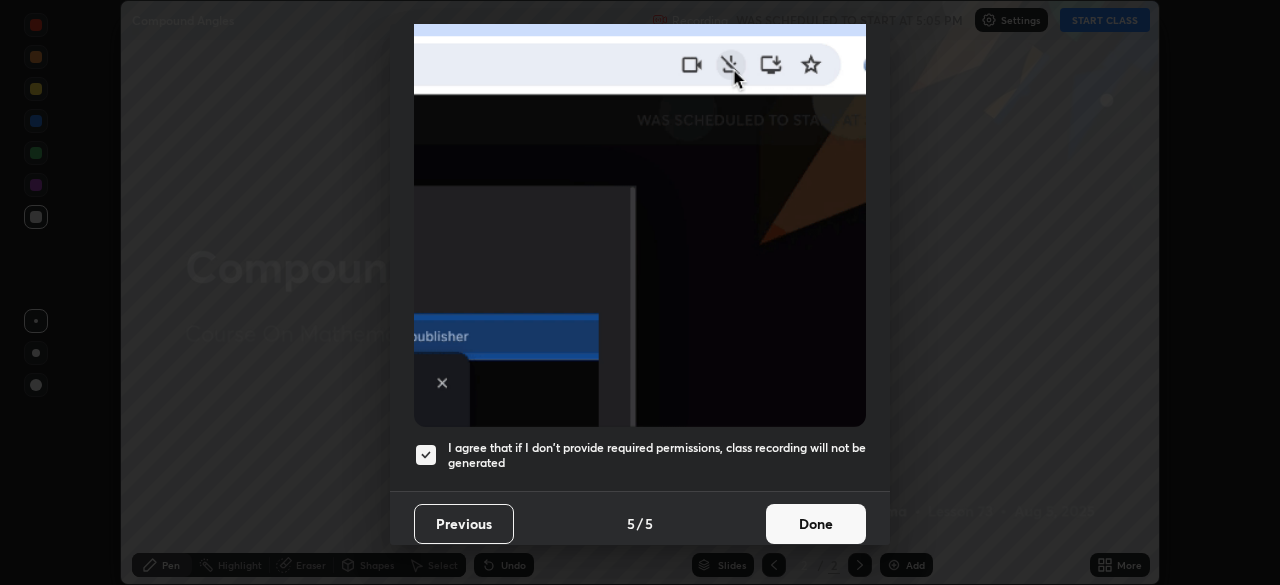 click on "Done" at bounding box center (816, 524) 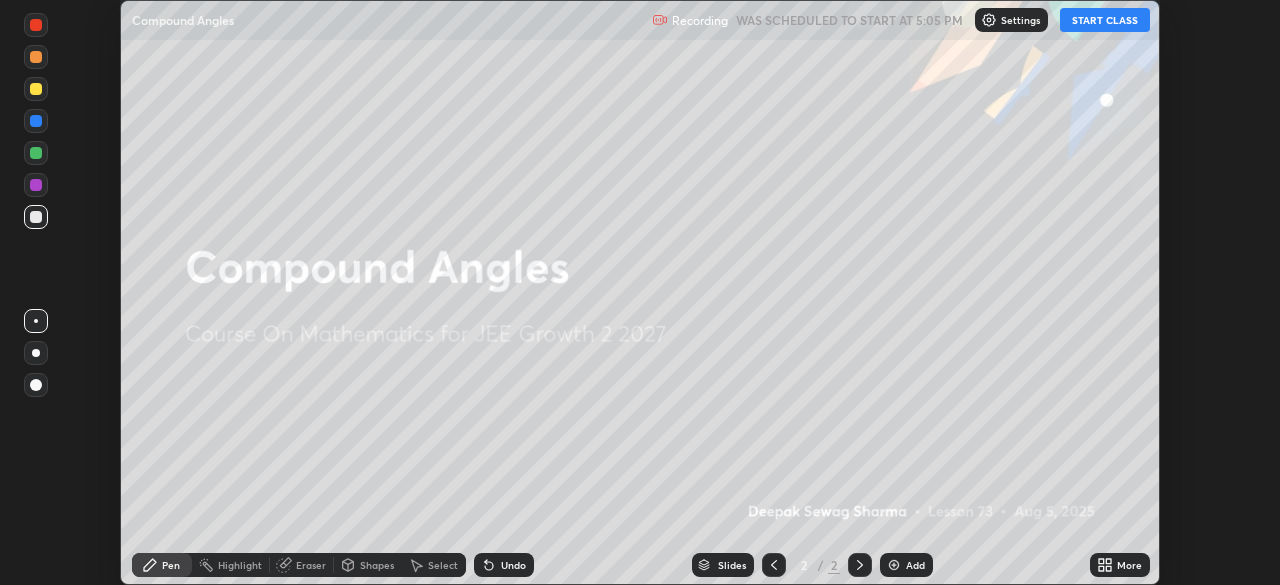 click 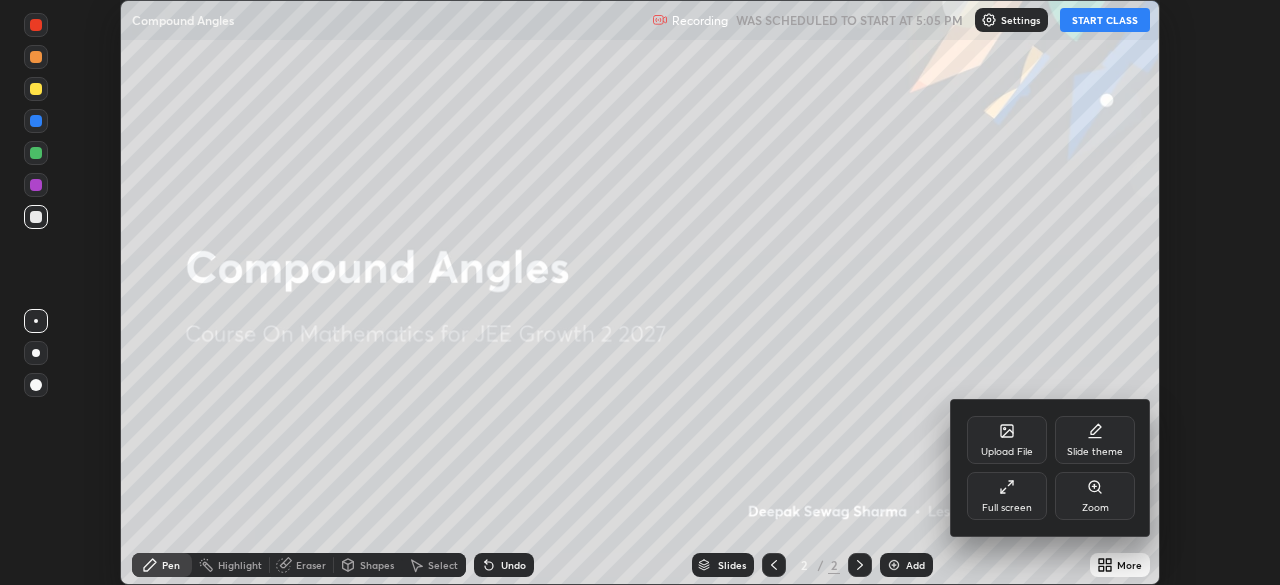 click on "Full screen" at bounding box center [1007, 508] 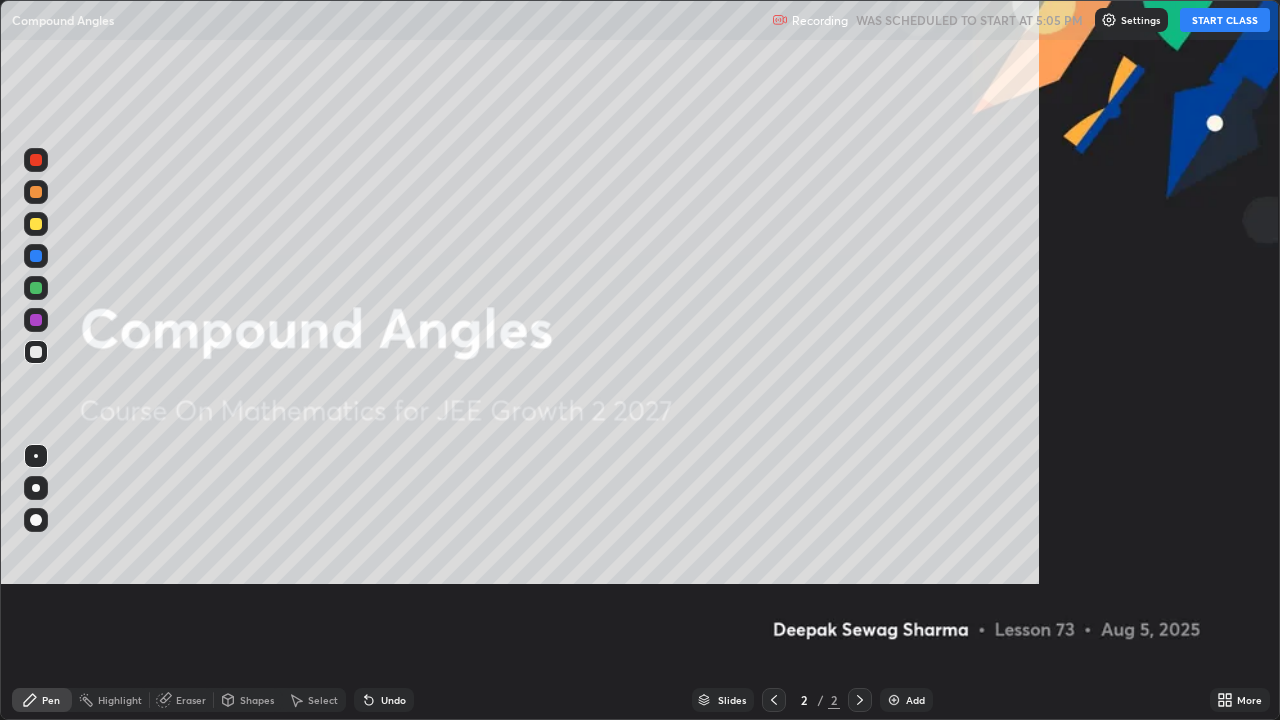 scroll, scrollTop: 99280, scrollLeft: 98720, axis: both 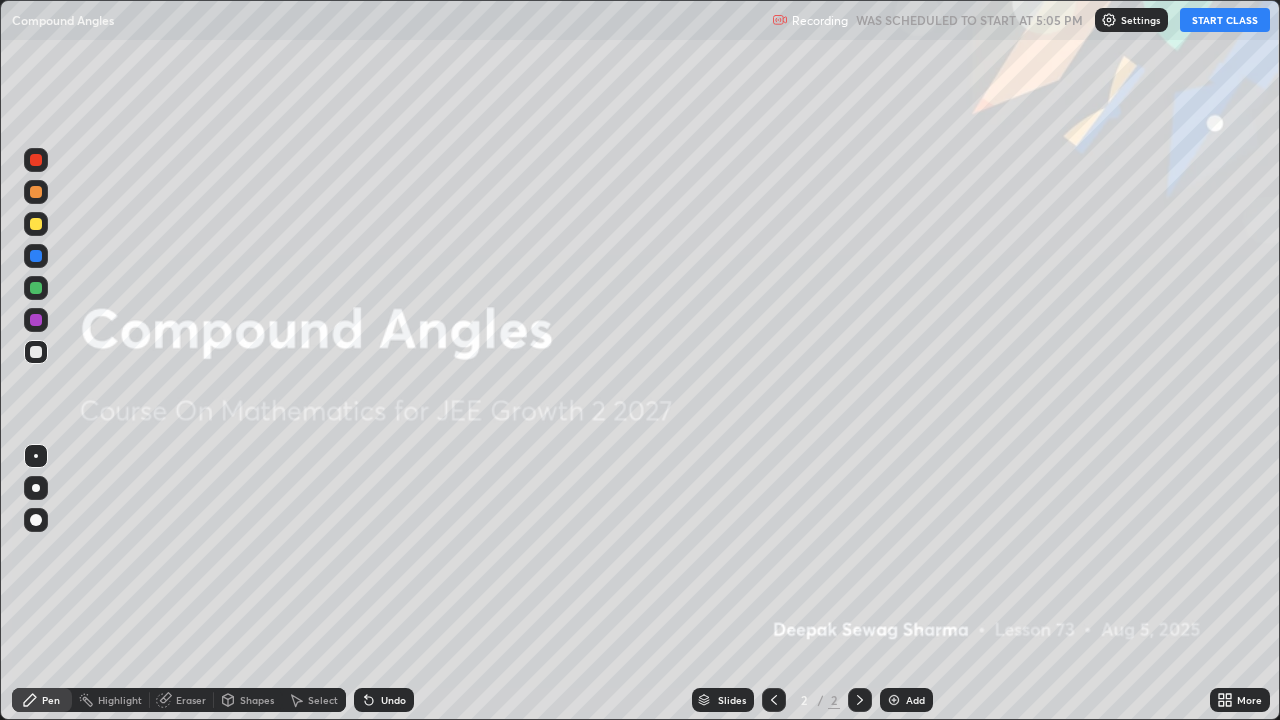 click at bounding box center [36, 488] 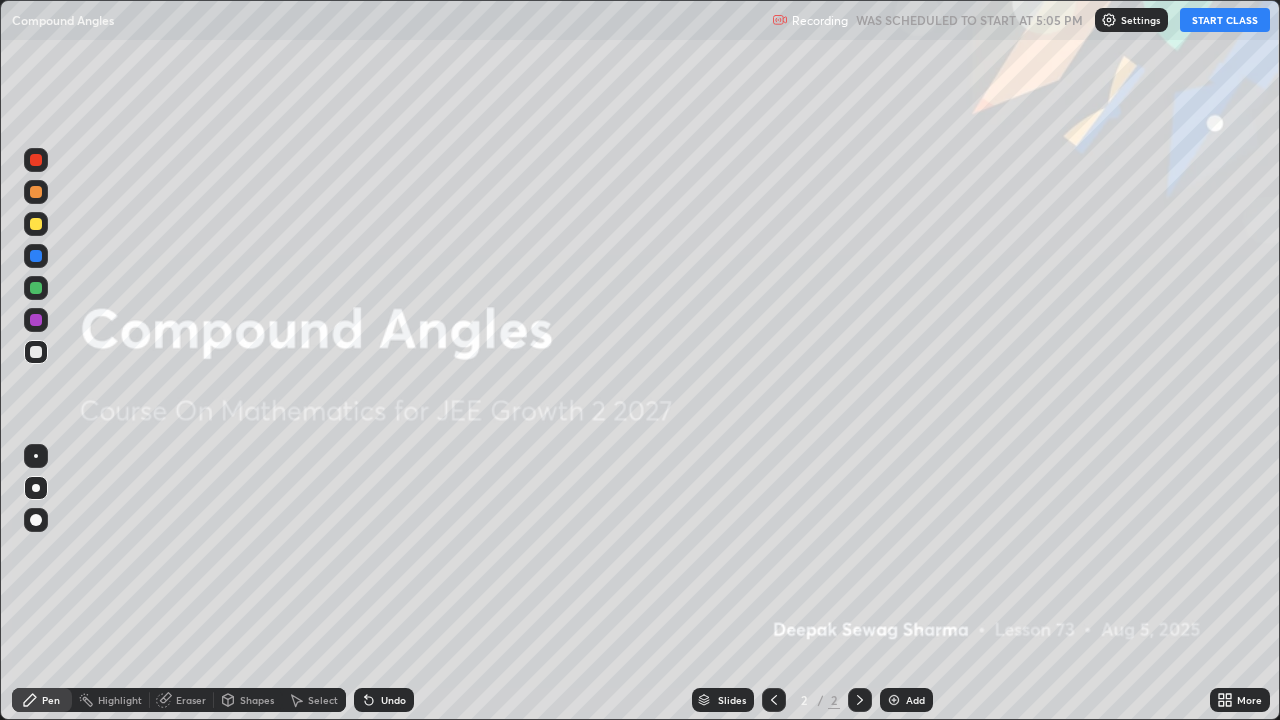 click at bounding box center [36, 288] 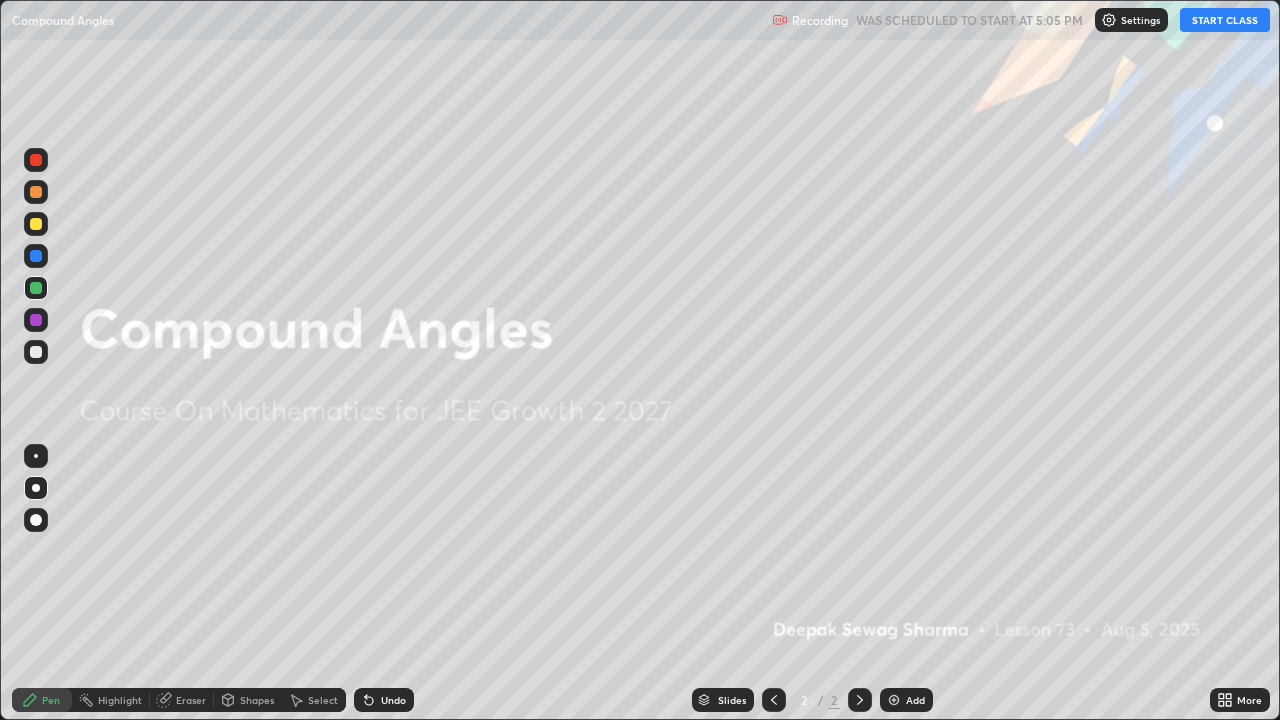 click on "START CLASS" at bounding box center (1225, 20) 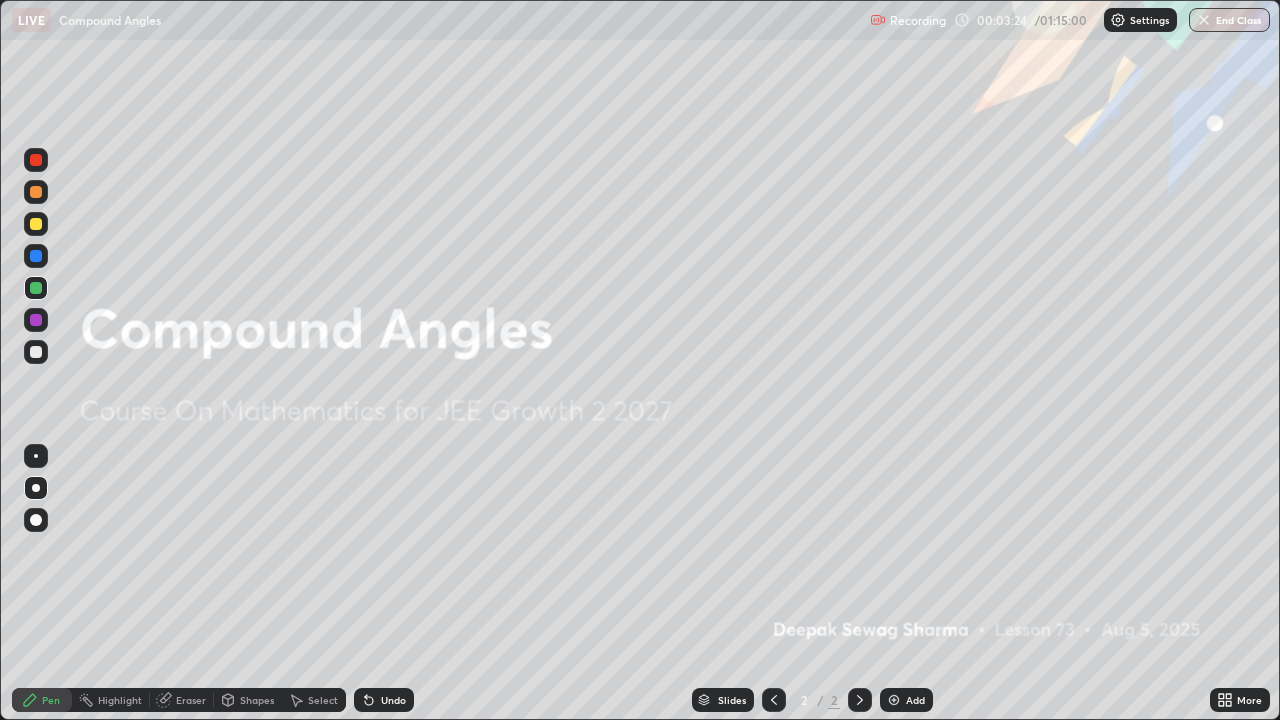 click 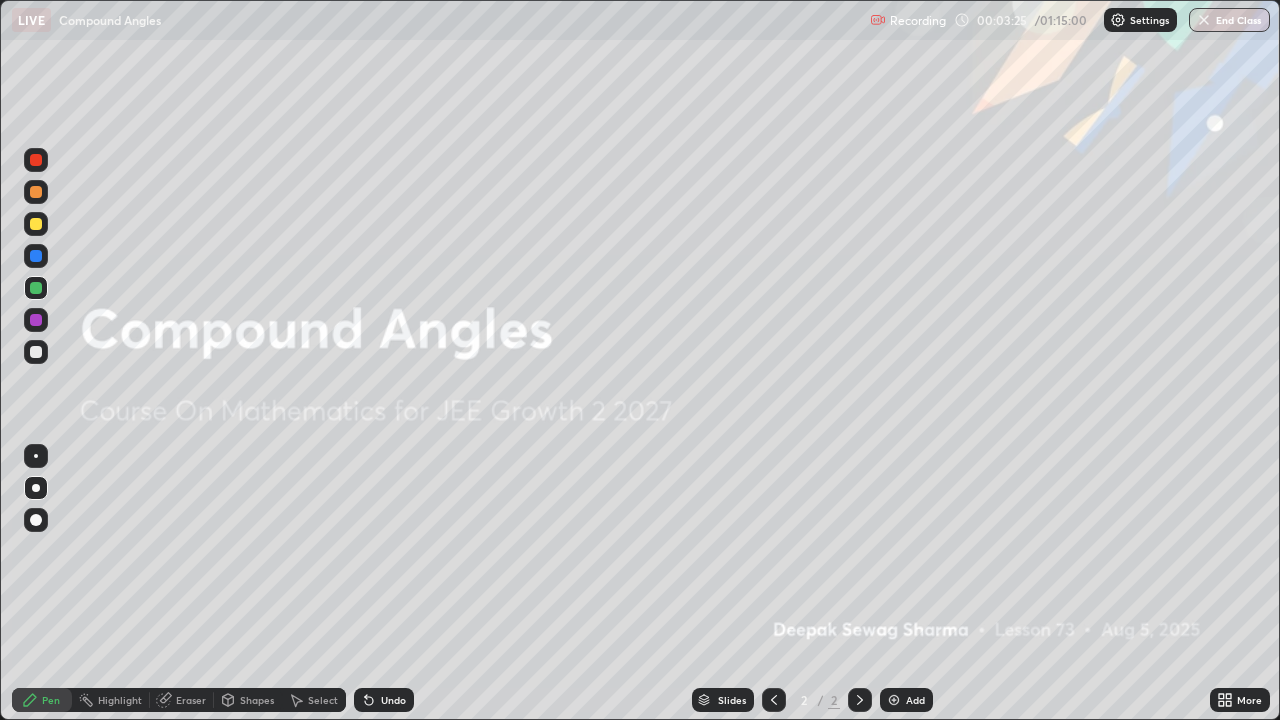 click at bounding box center (894, 700) 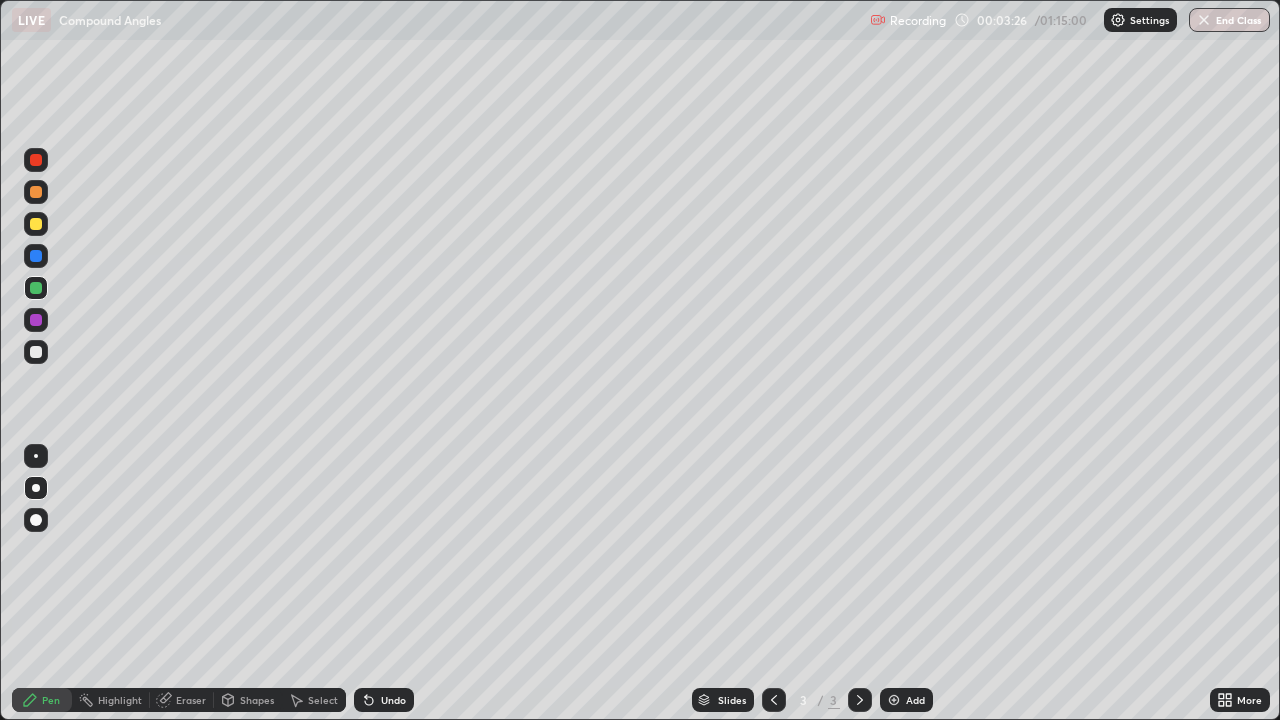click at bounding box center [36, 352] 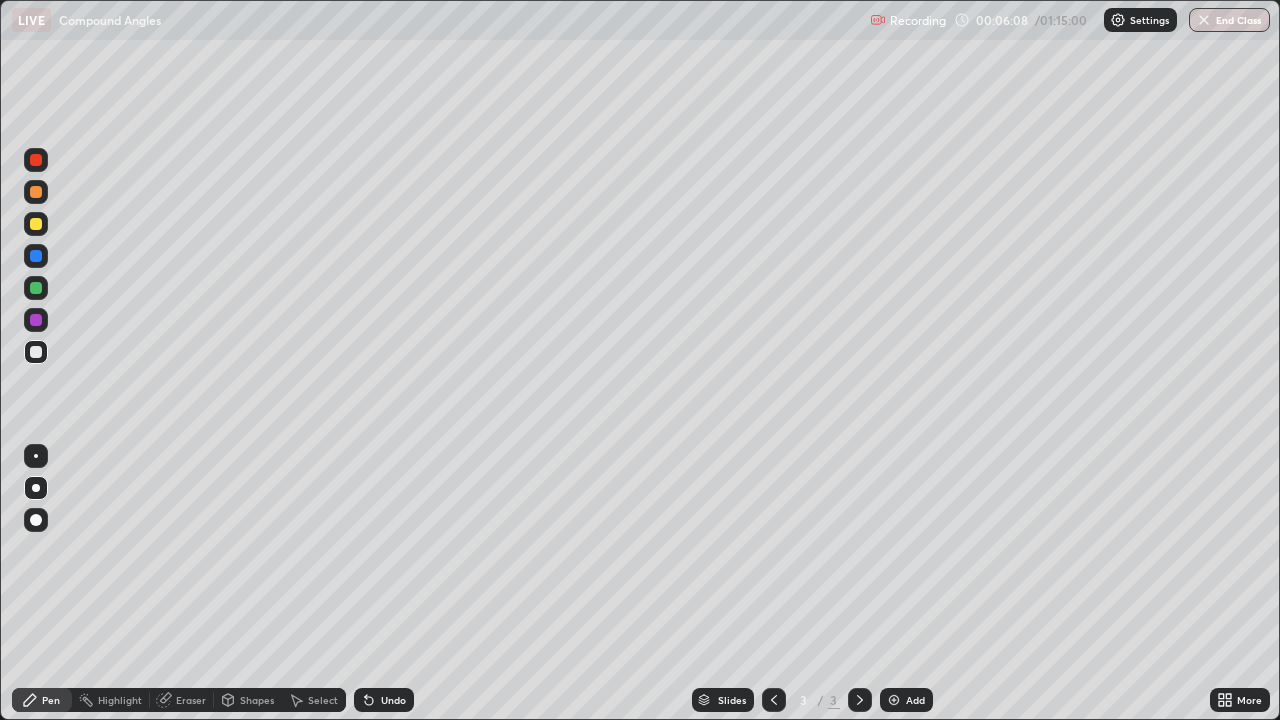 click at bounding box center [860, 700] 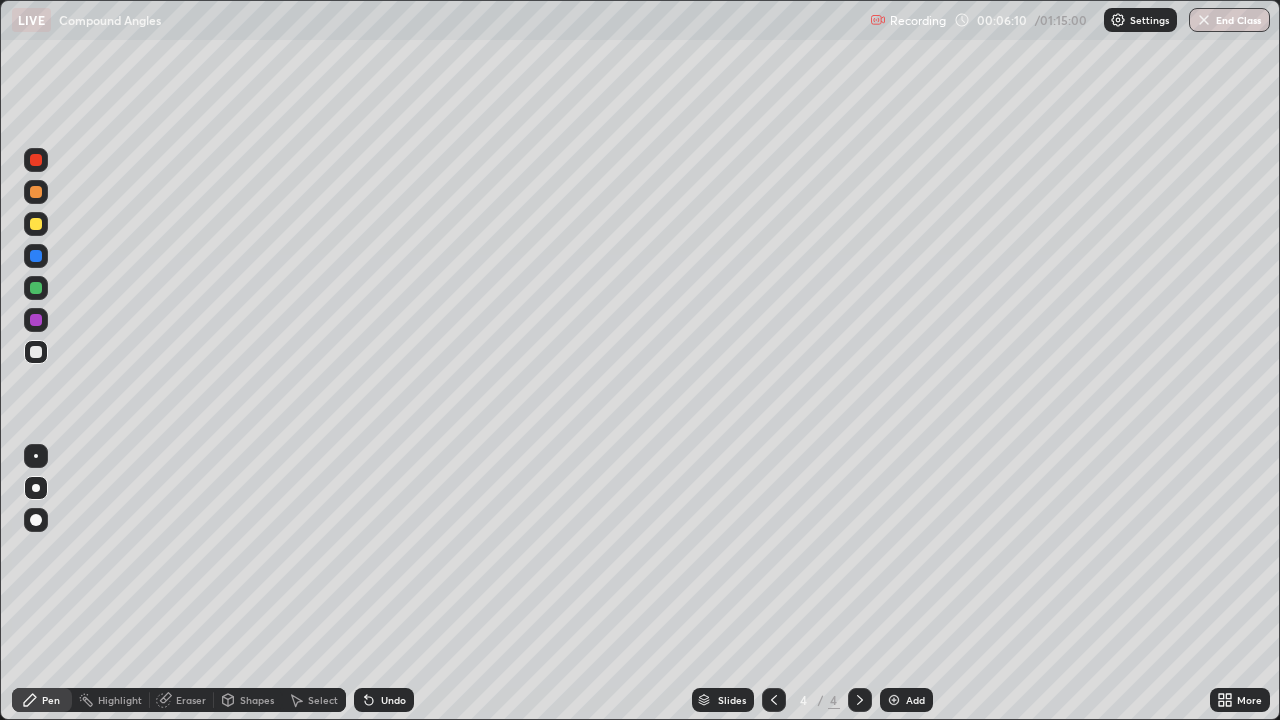 click at bounding box center (36, 224) 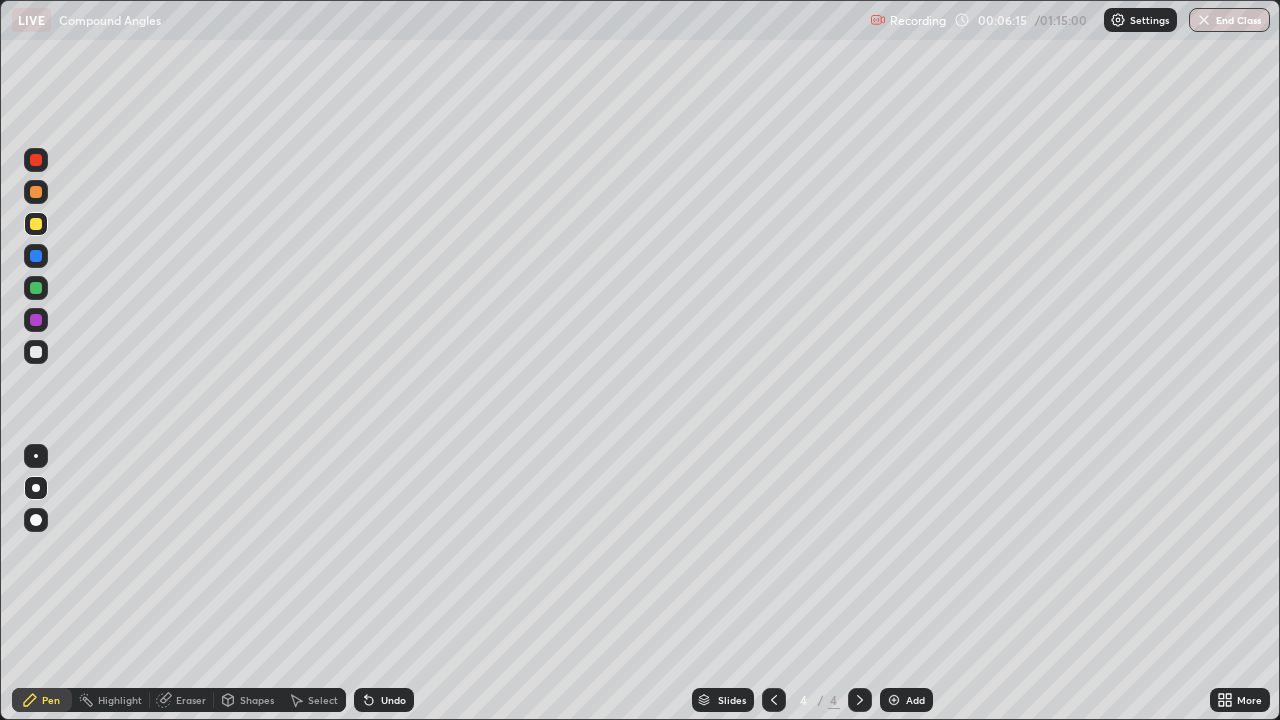 click at bounding box center [36, 352] 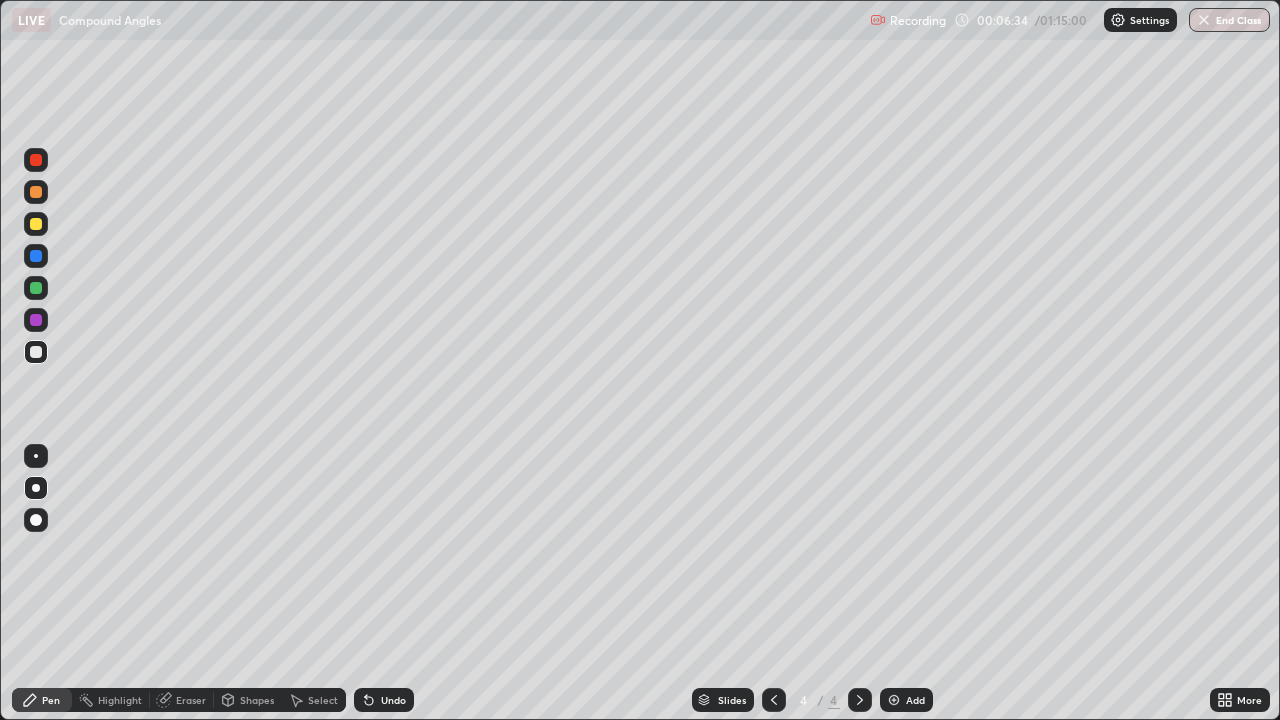 click at bounding box center (36, 256) 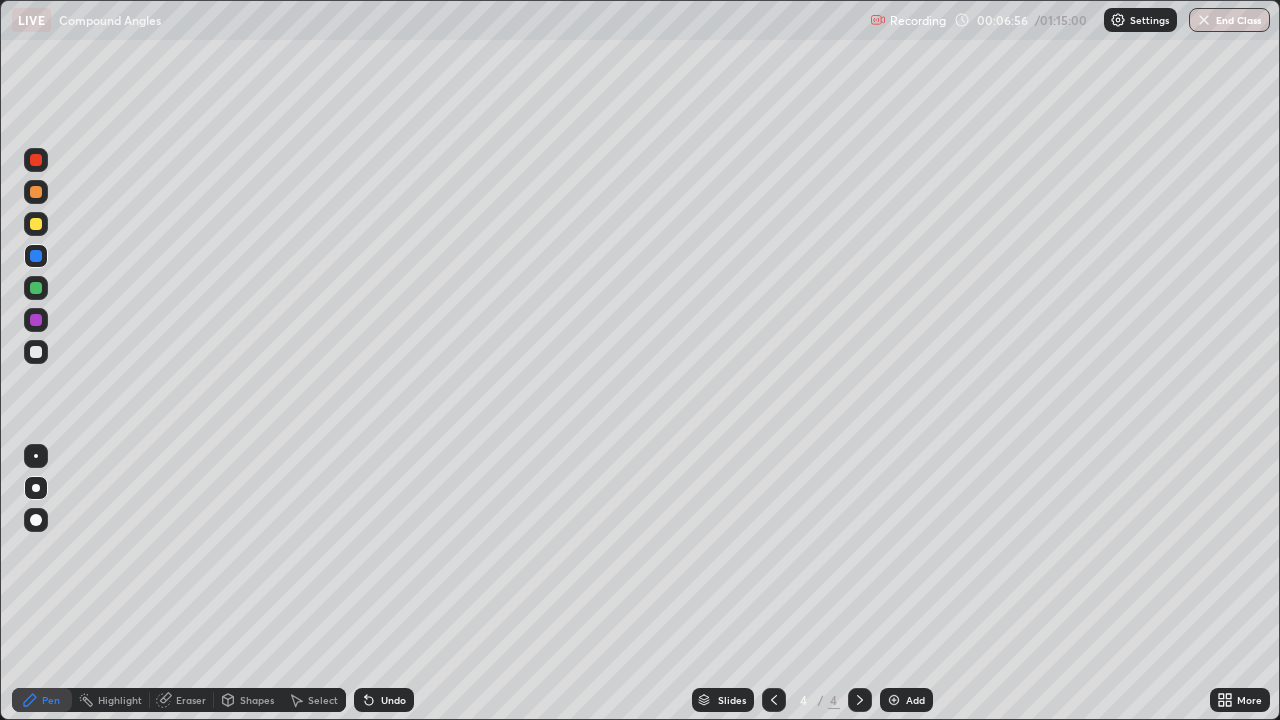 click on "Eraser" at bounding box center [191, 700] 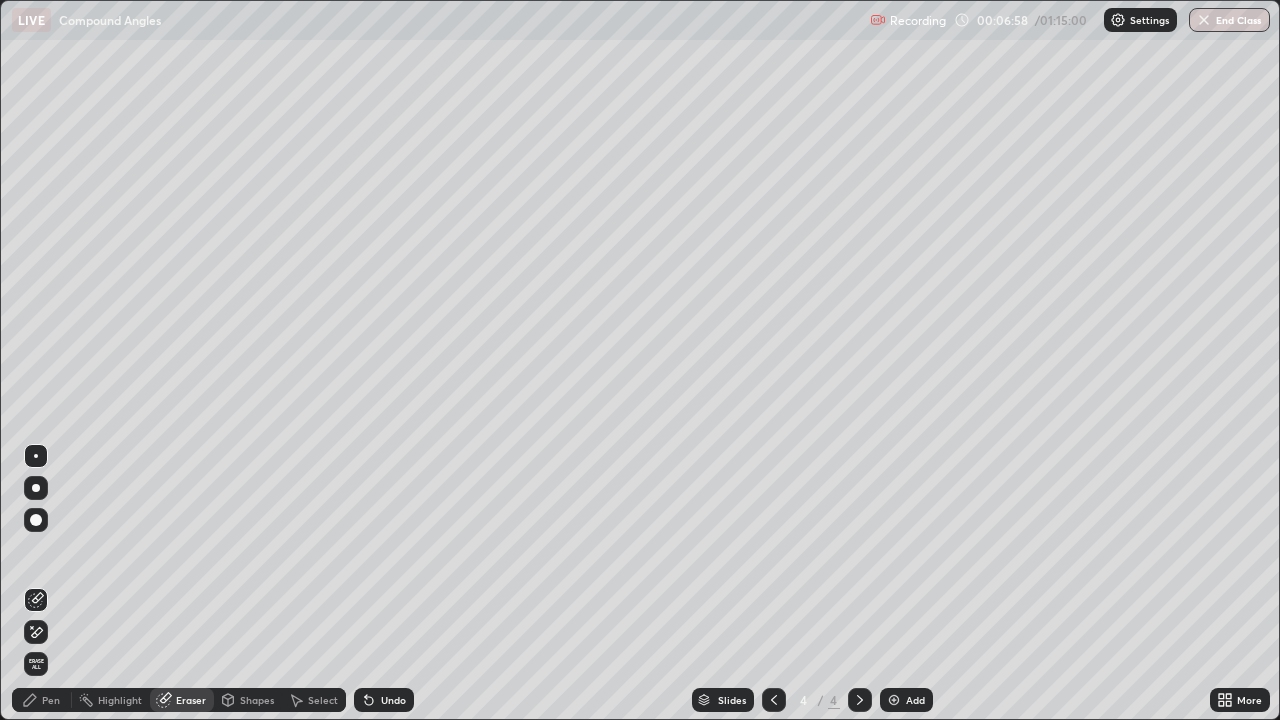 click on "Pen" at bounding box center (51, 700) 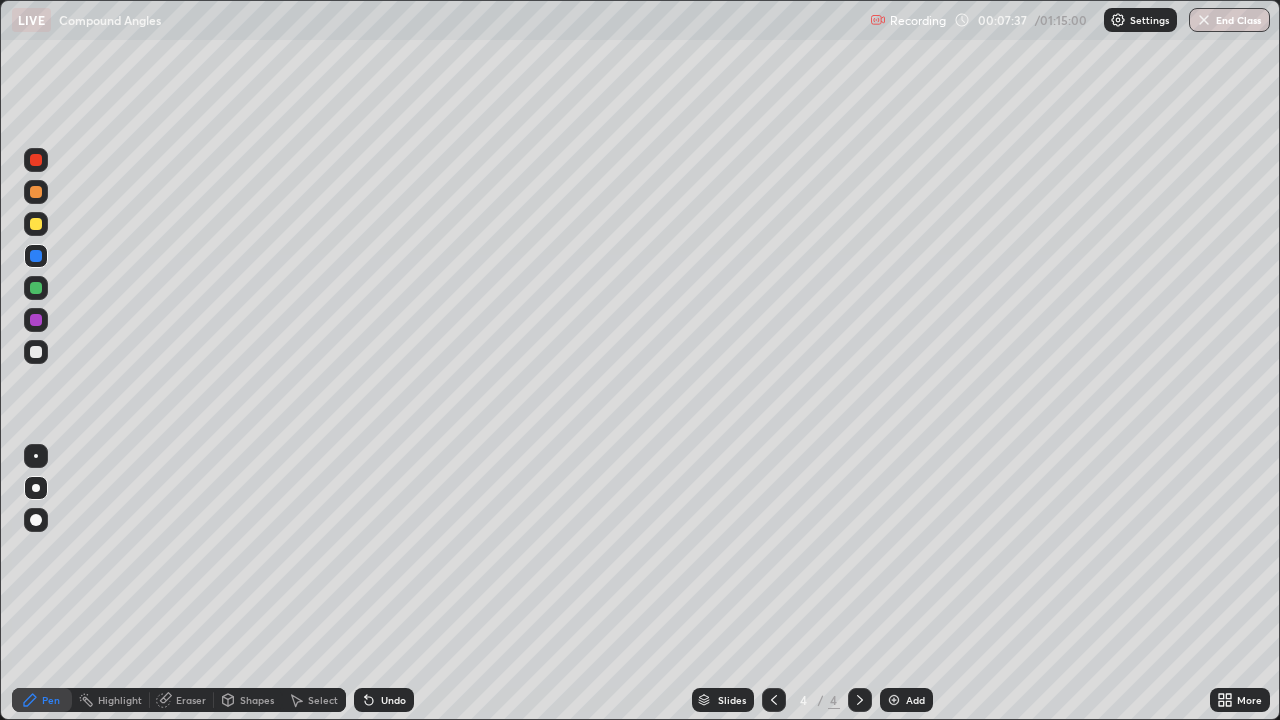 click at bounding box center [36, 288] 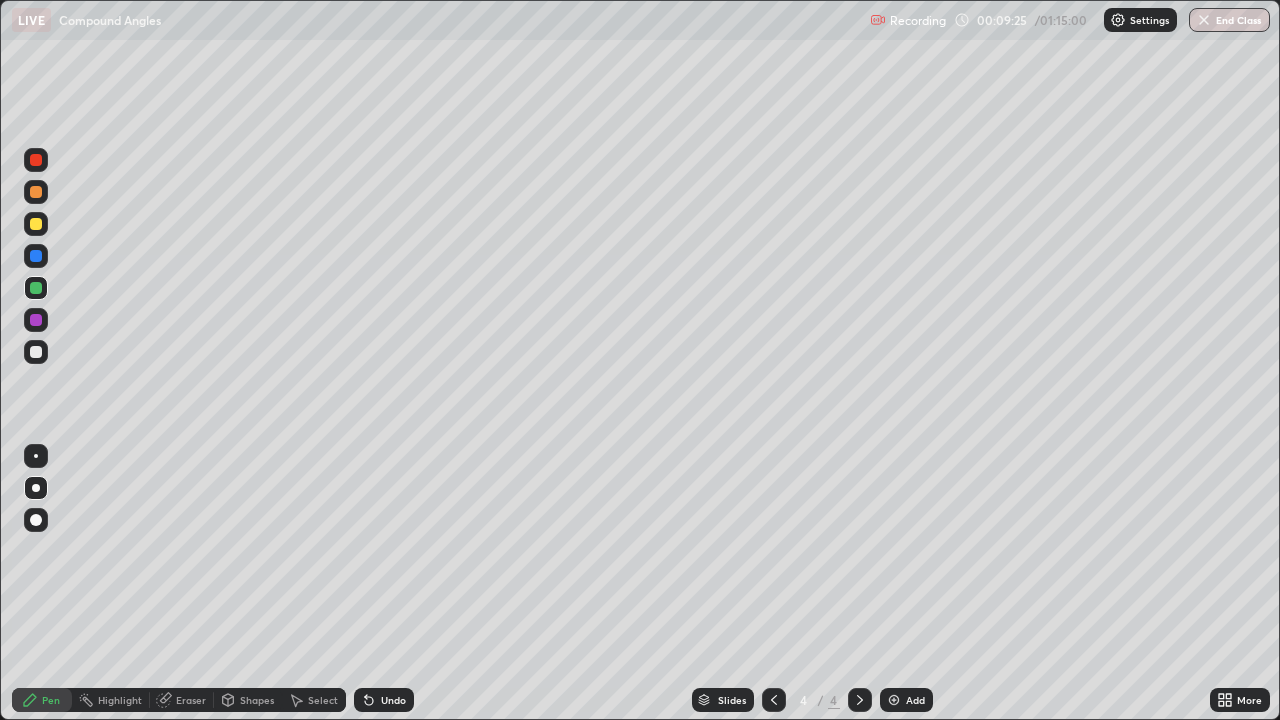 click at bounding box center (36, 320) 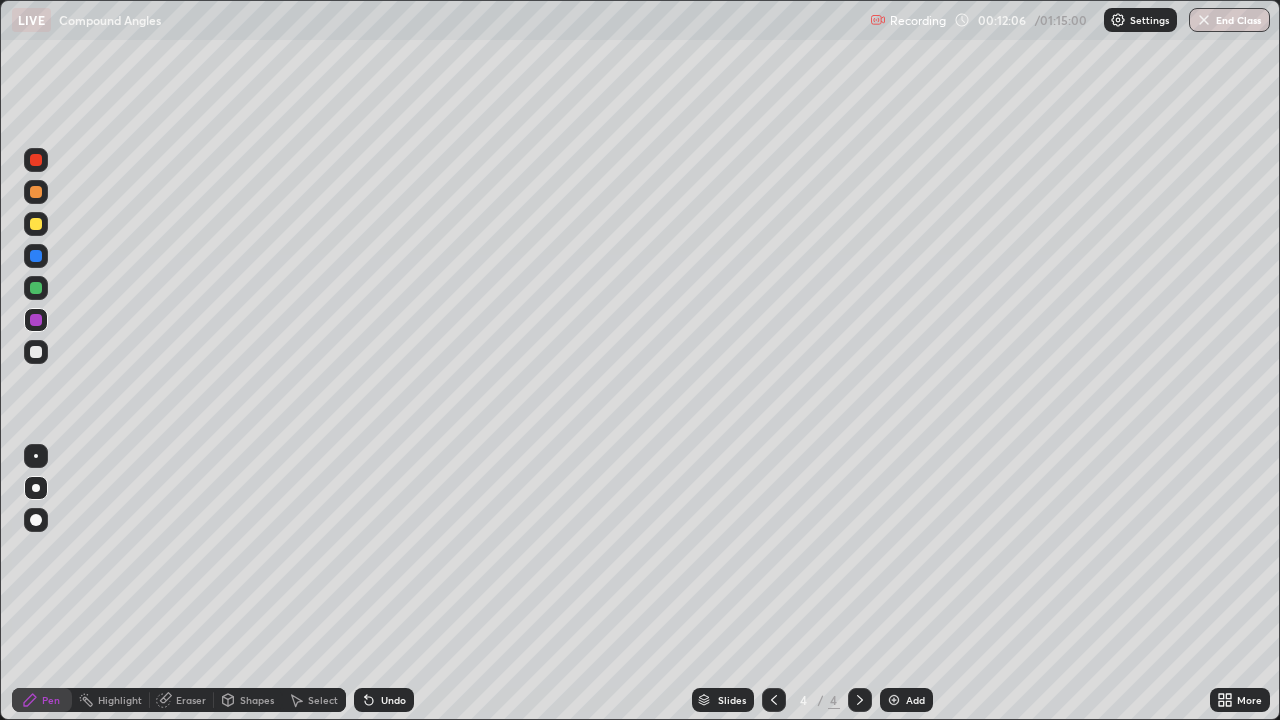 click on "Undo" at bounding box center (384, 700) 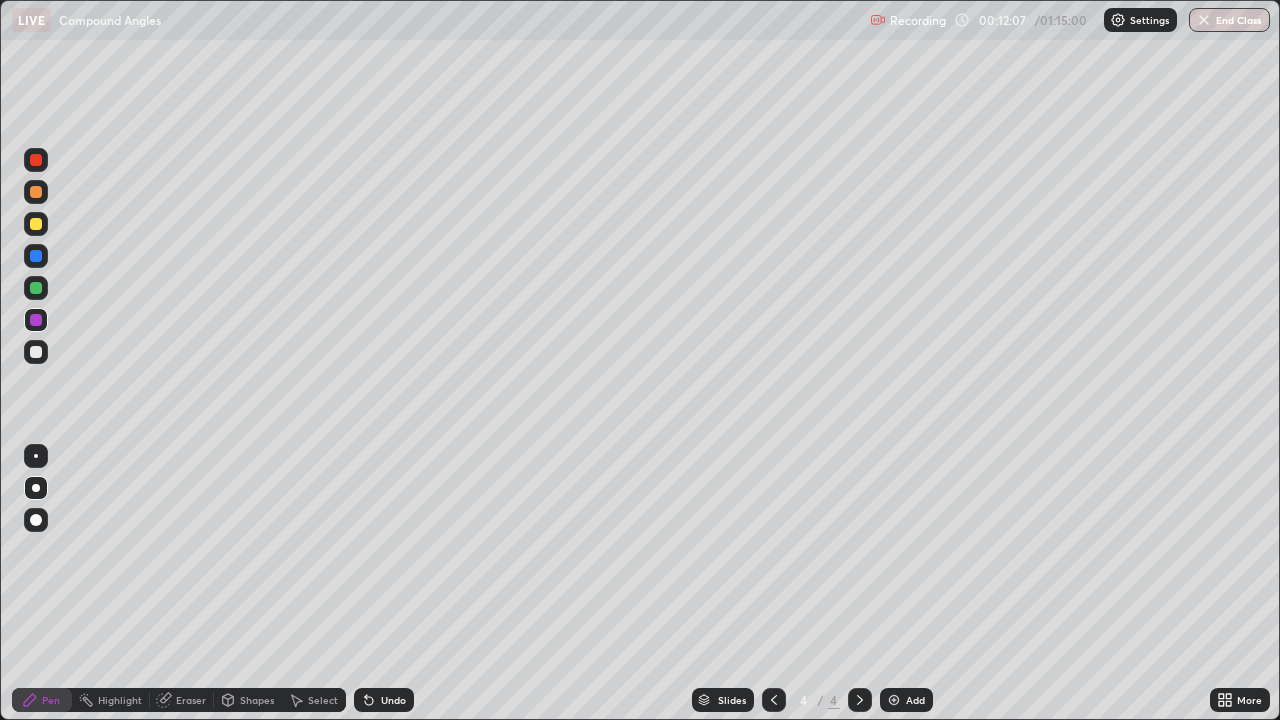 click on "Undo" at bounding box center [384, 700] 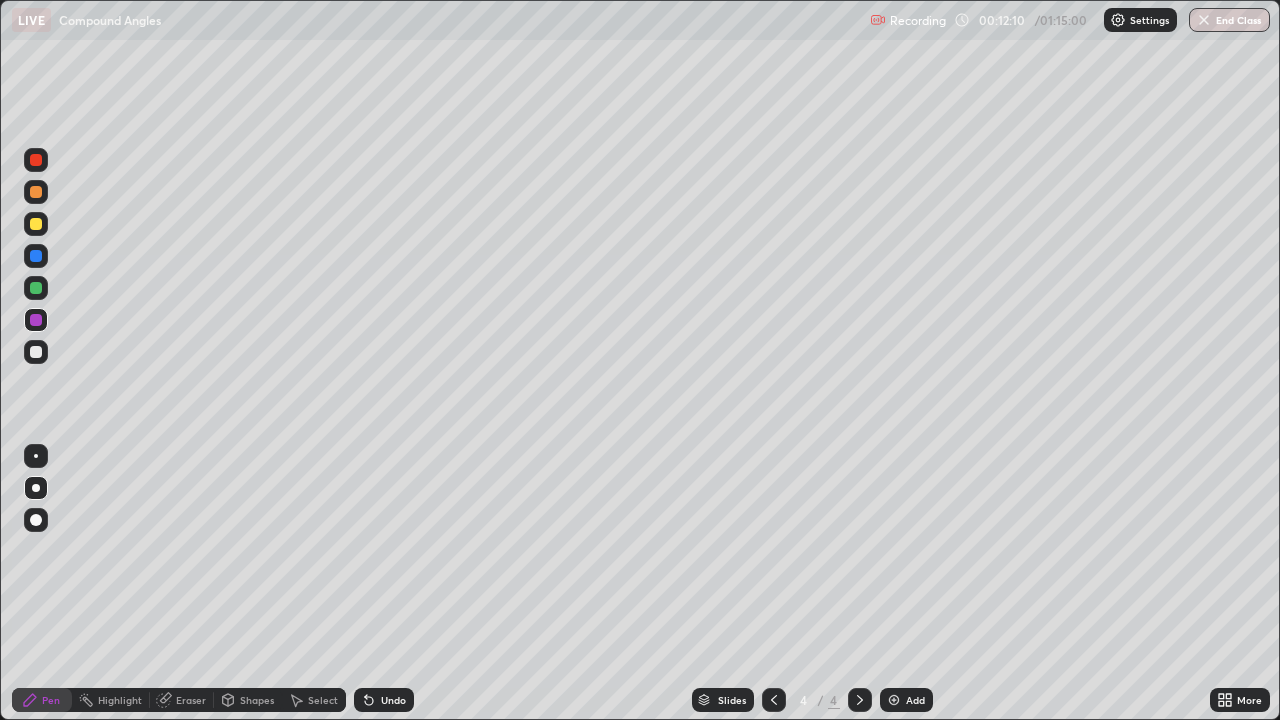 click at bounding box center [894, 700] 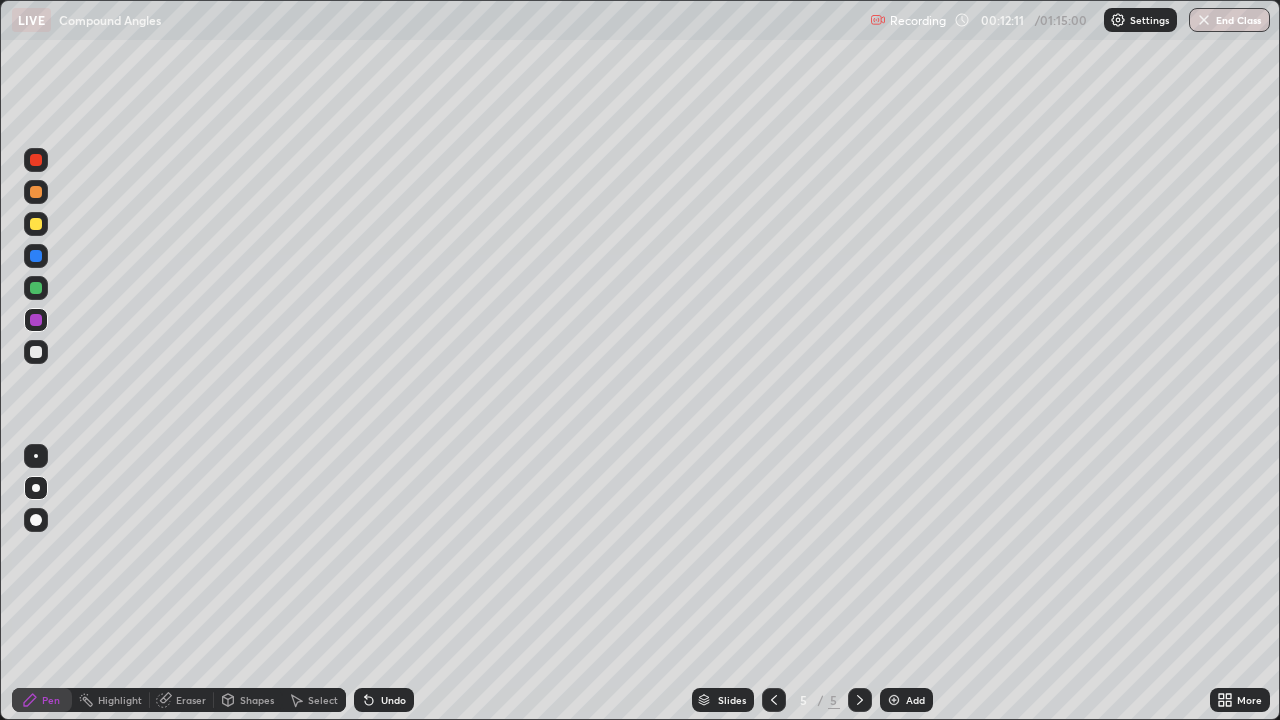 click at bounding box center (36, 352) 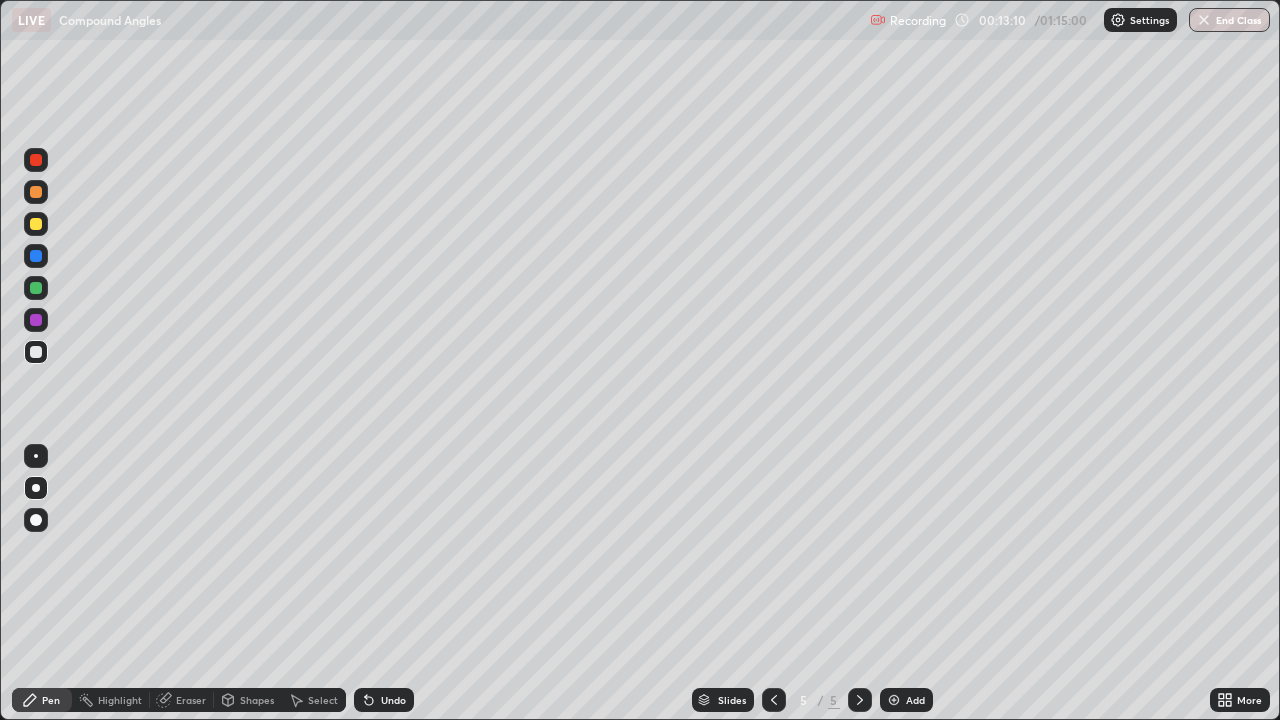 click on "Eraser" at bounding box center (182, 700) 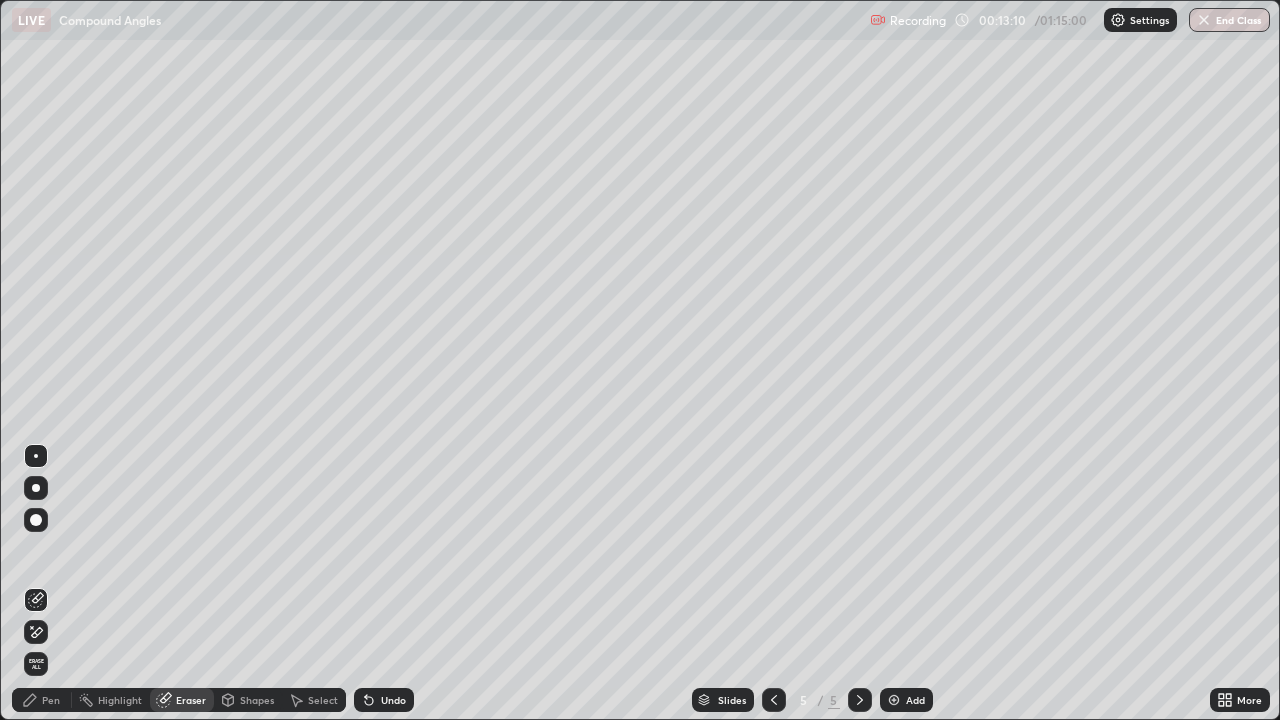 click 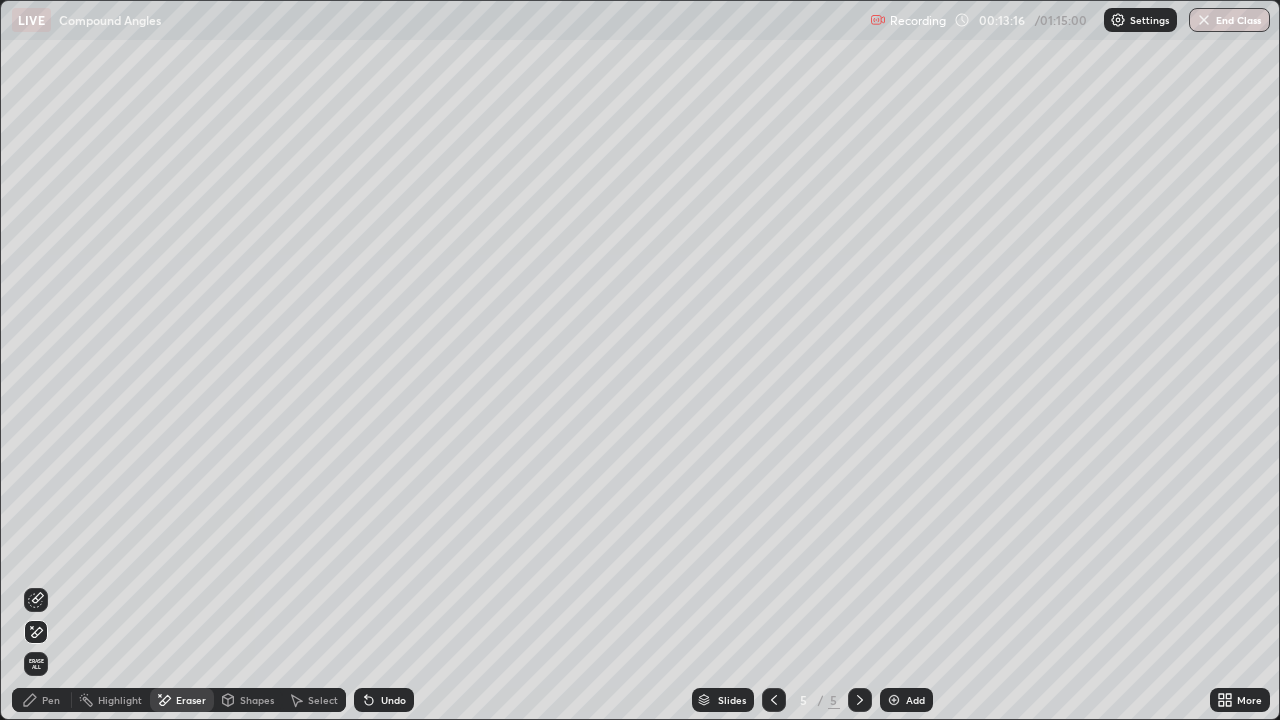click on "Pen" at bounding box center [42, 700] 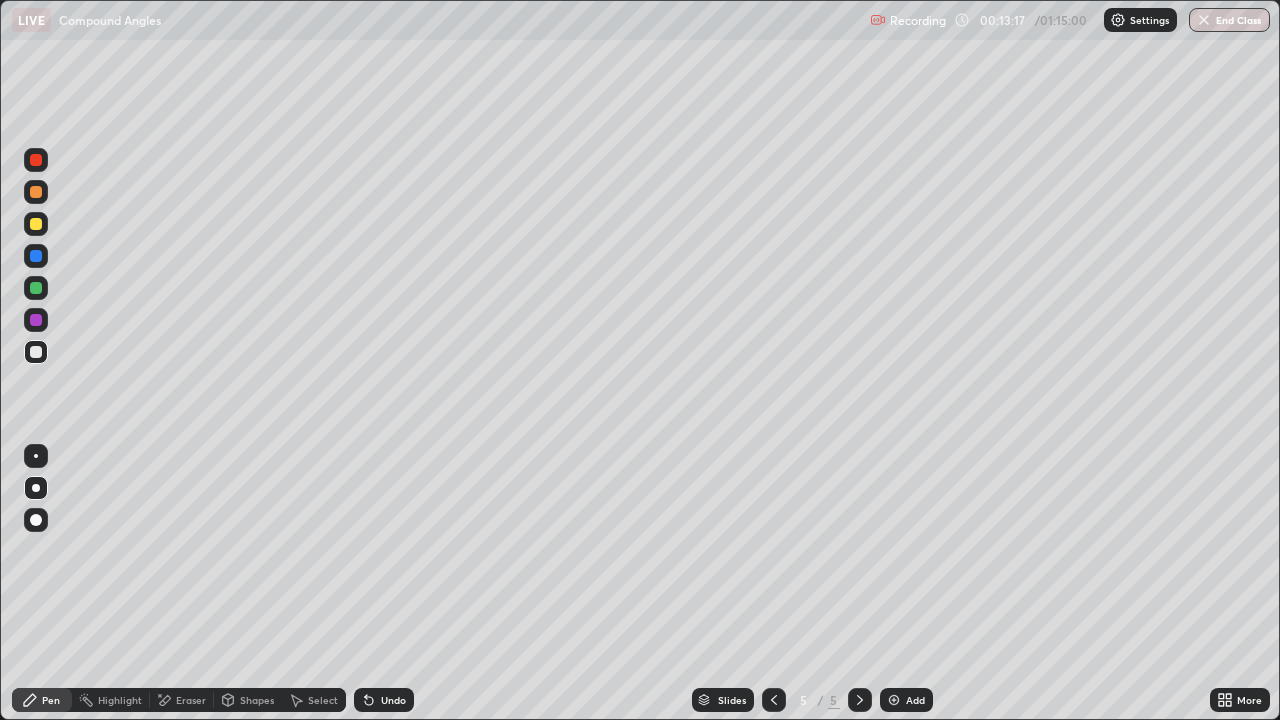 click on "Pen" at bounding box center [51, 700] 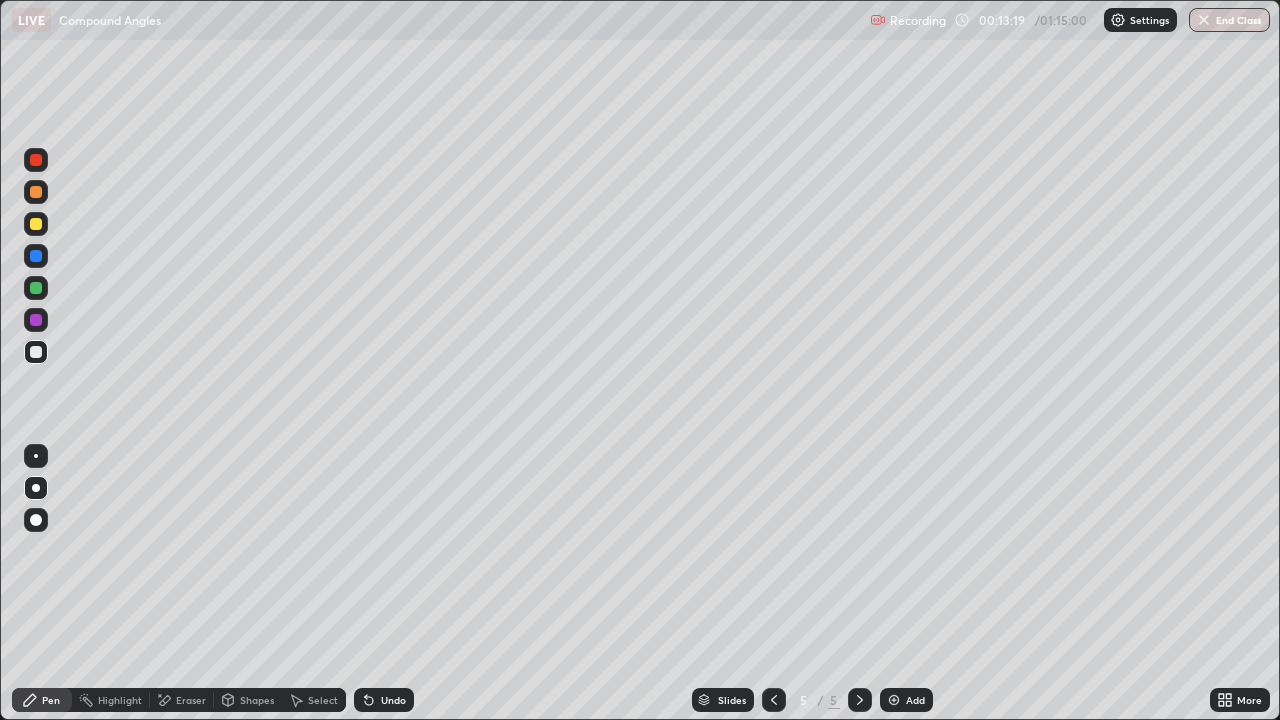 click at bounding box center (36, 224) 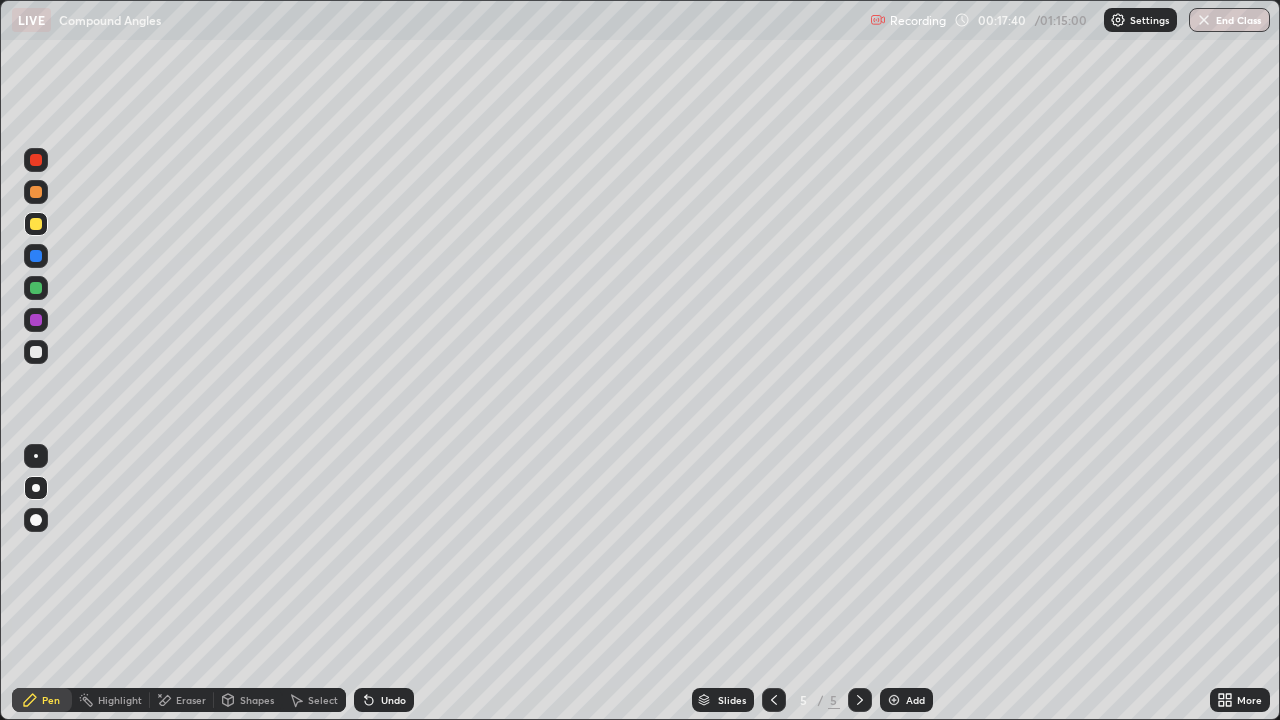 click at bounding box center (36, 352) 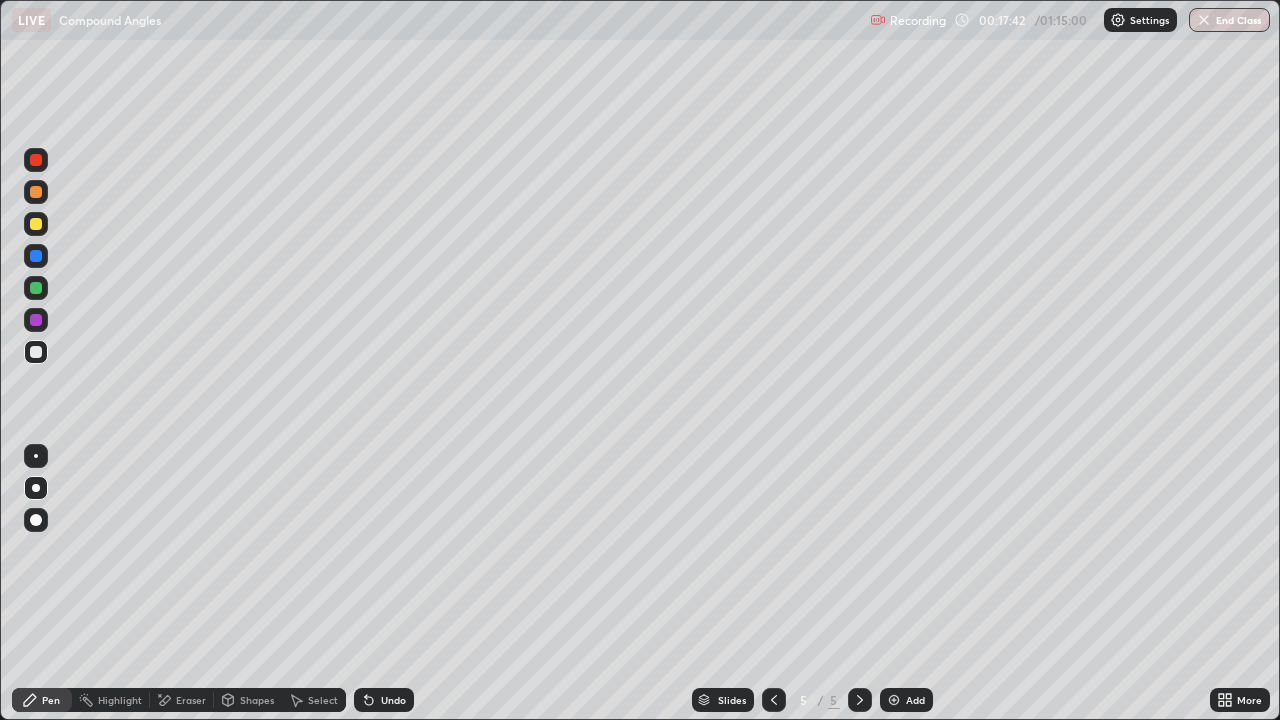 click on "Shapes" at bounding box center [257, 700] 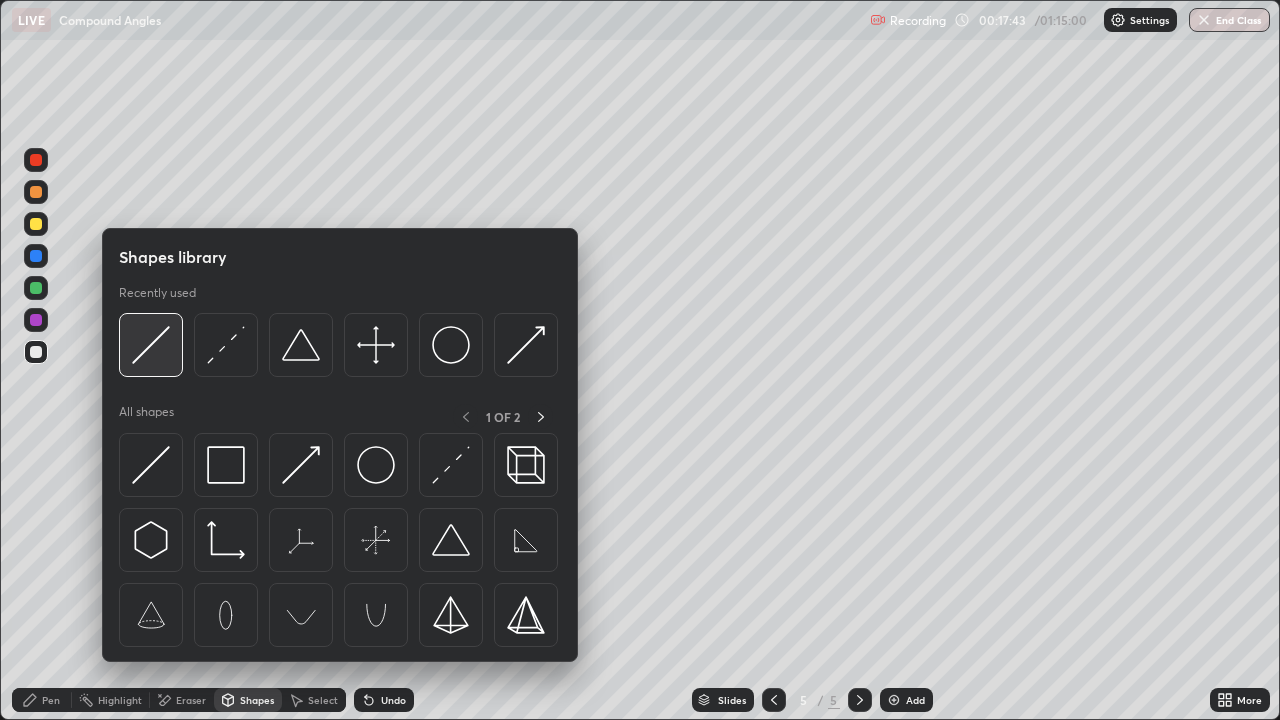 click at bounding box center [151, 345] 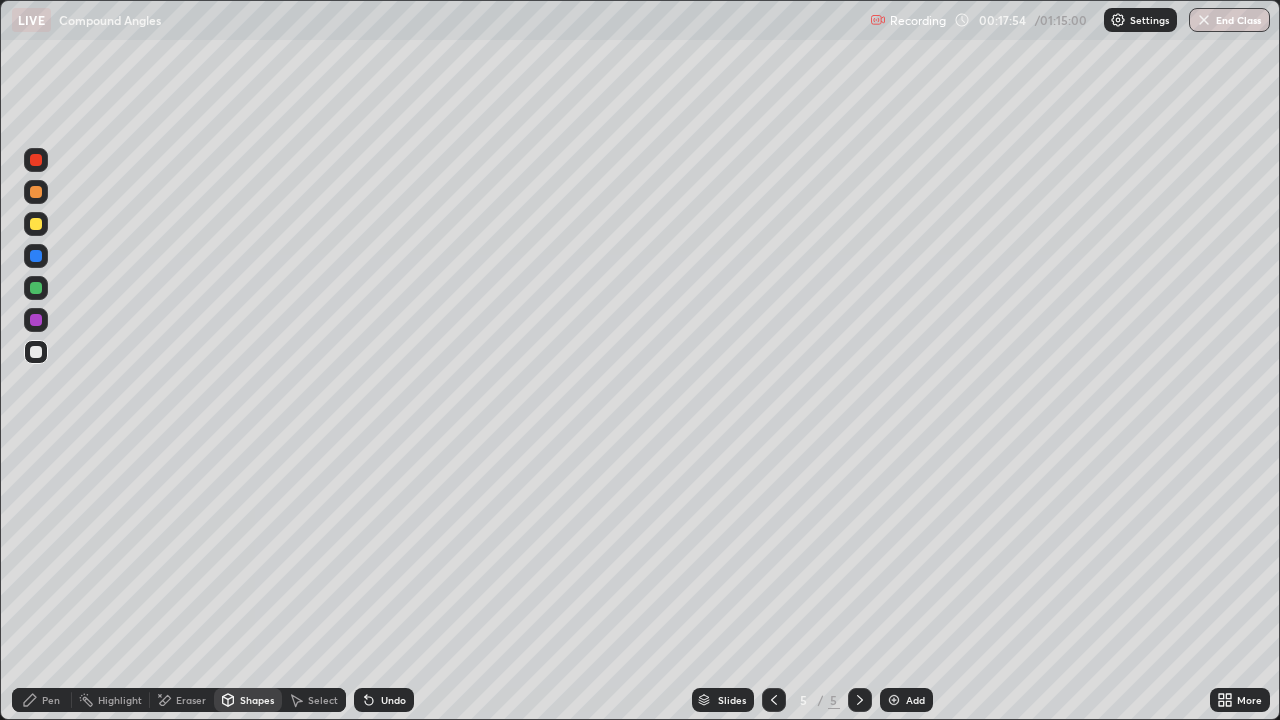 click on "Pen" at bounding box center [42, 700] 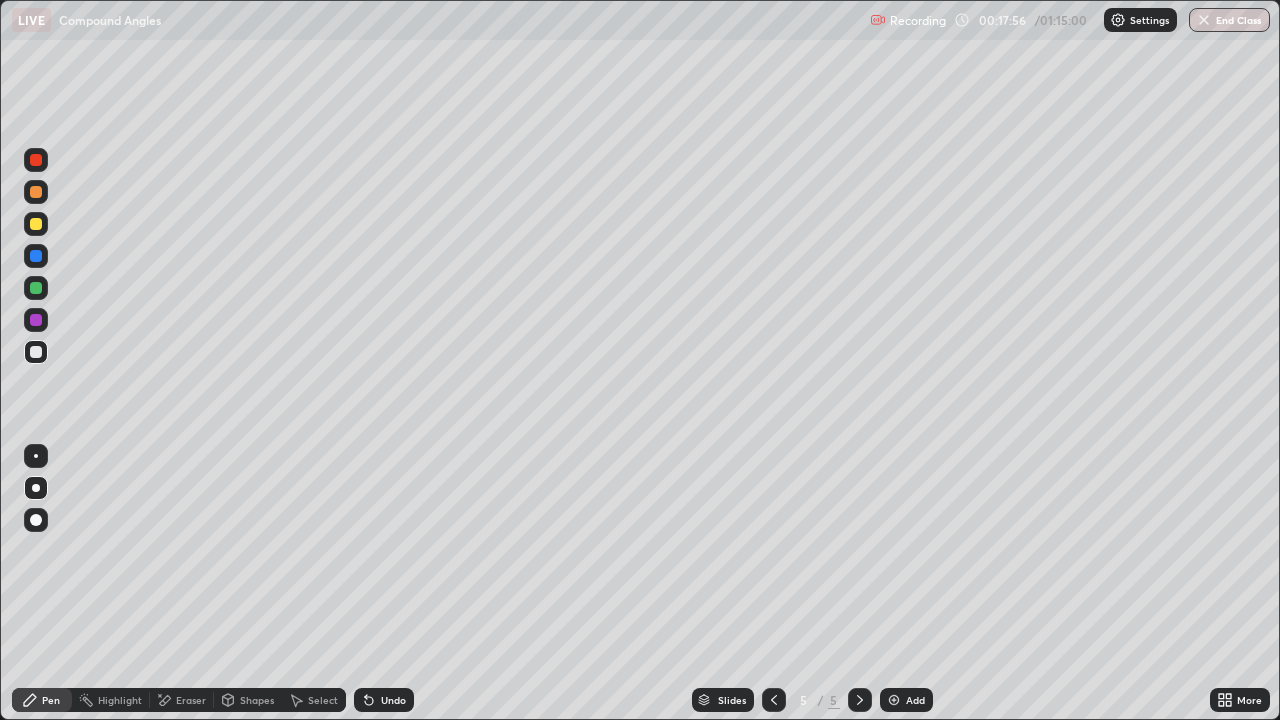 click at bounding box center [36, 288] 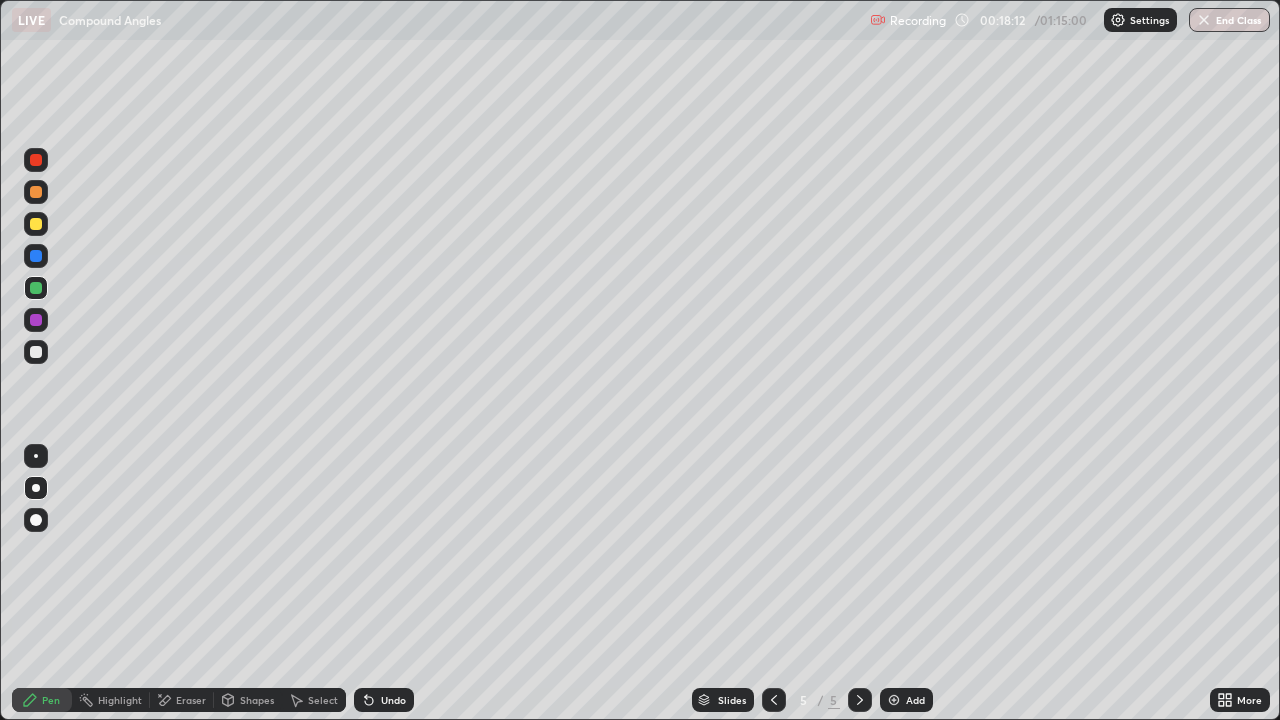 click on "Shapes" at bounding box center [257, 700] 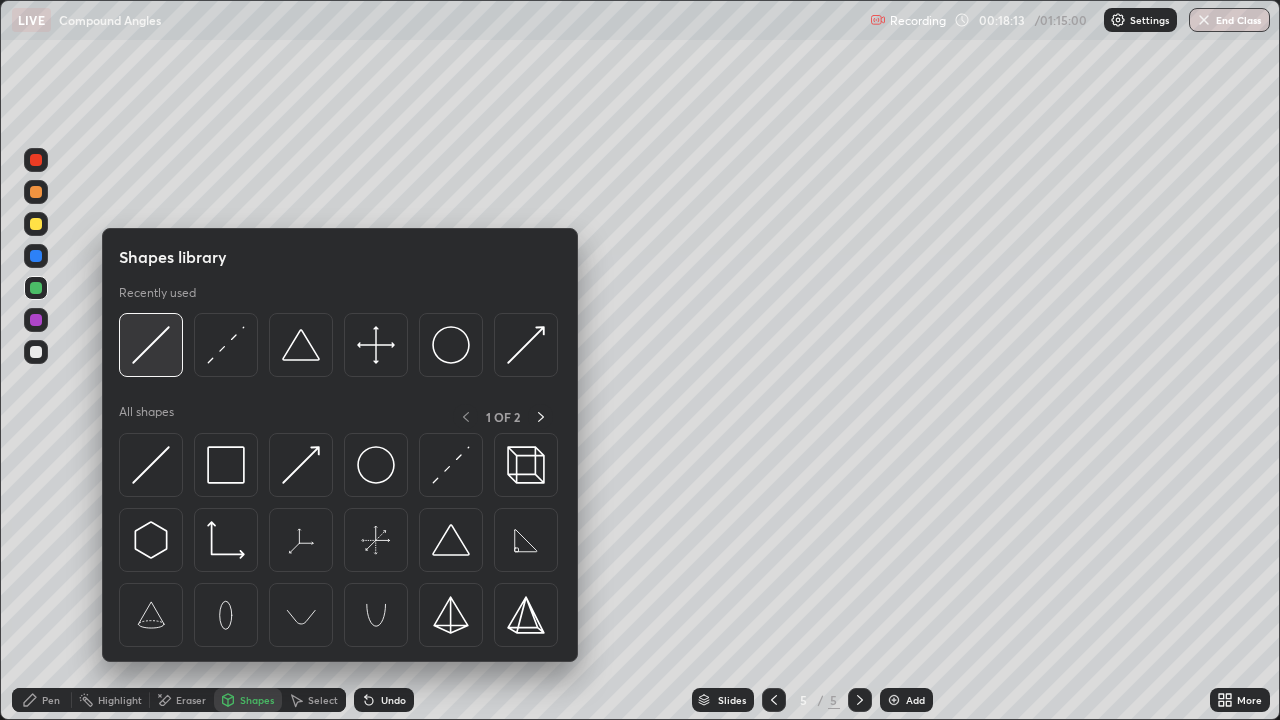 click at bounding box center [151, 345] 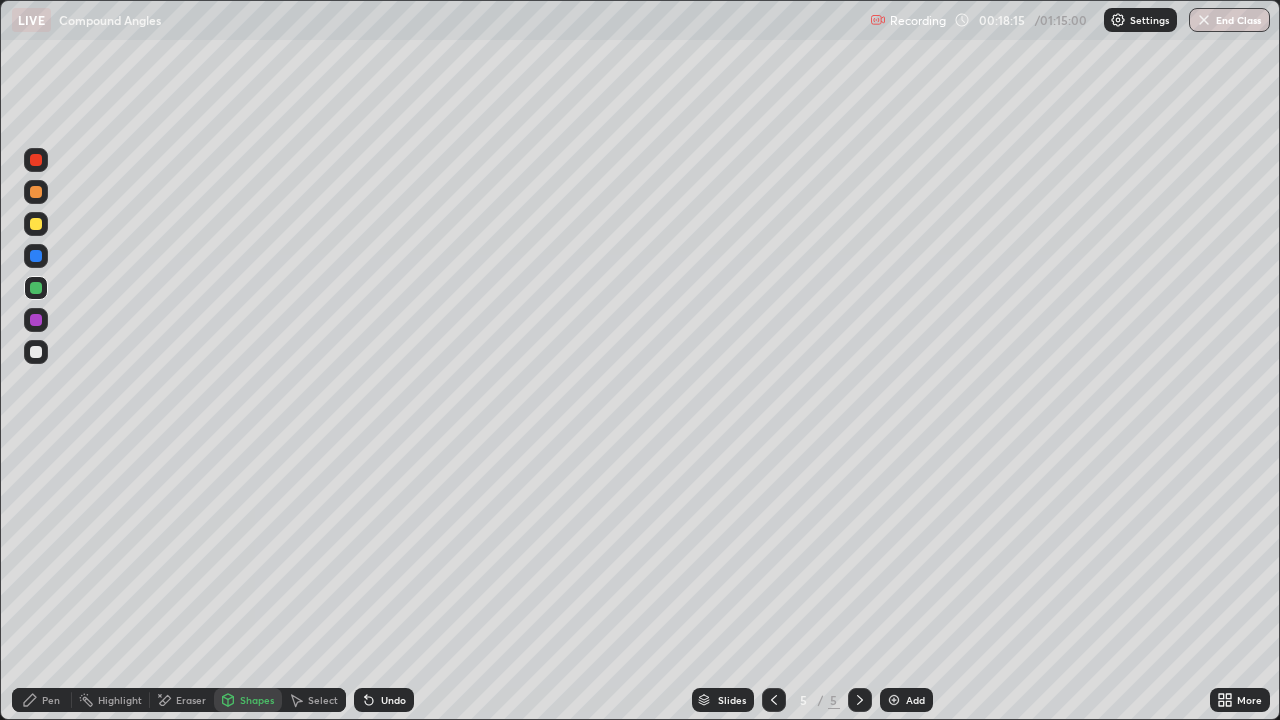 click at bounding box center [36, 224] 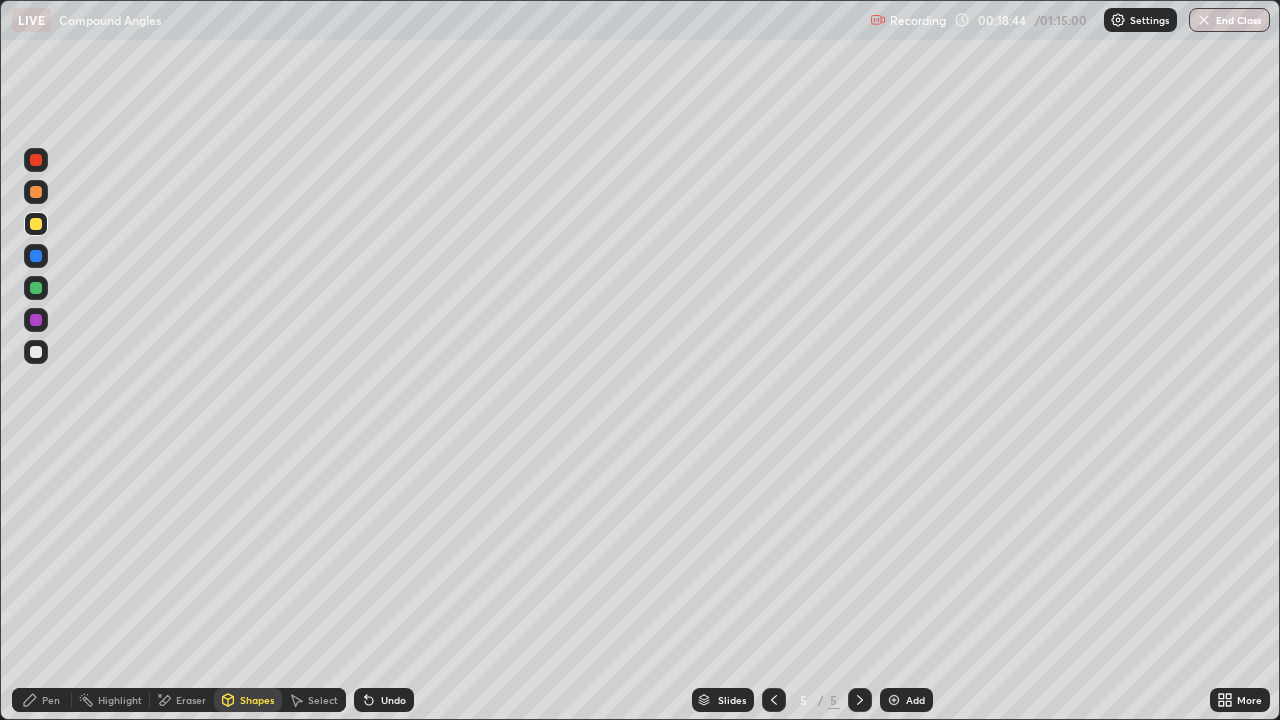 click on "Pen" at bounding box center [42, 700] 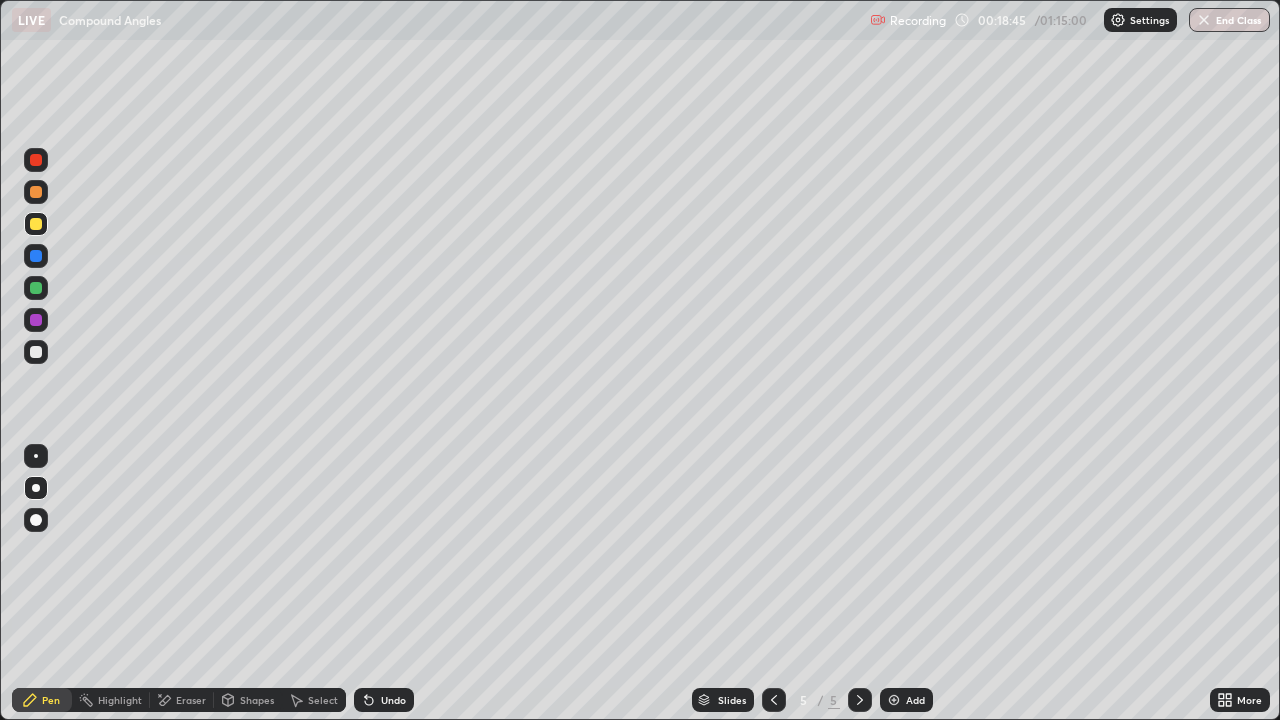 click at bounding box center [36, 320] 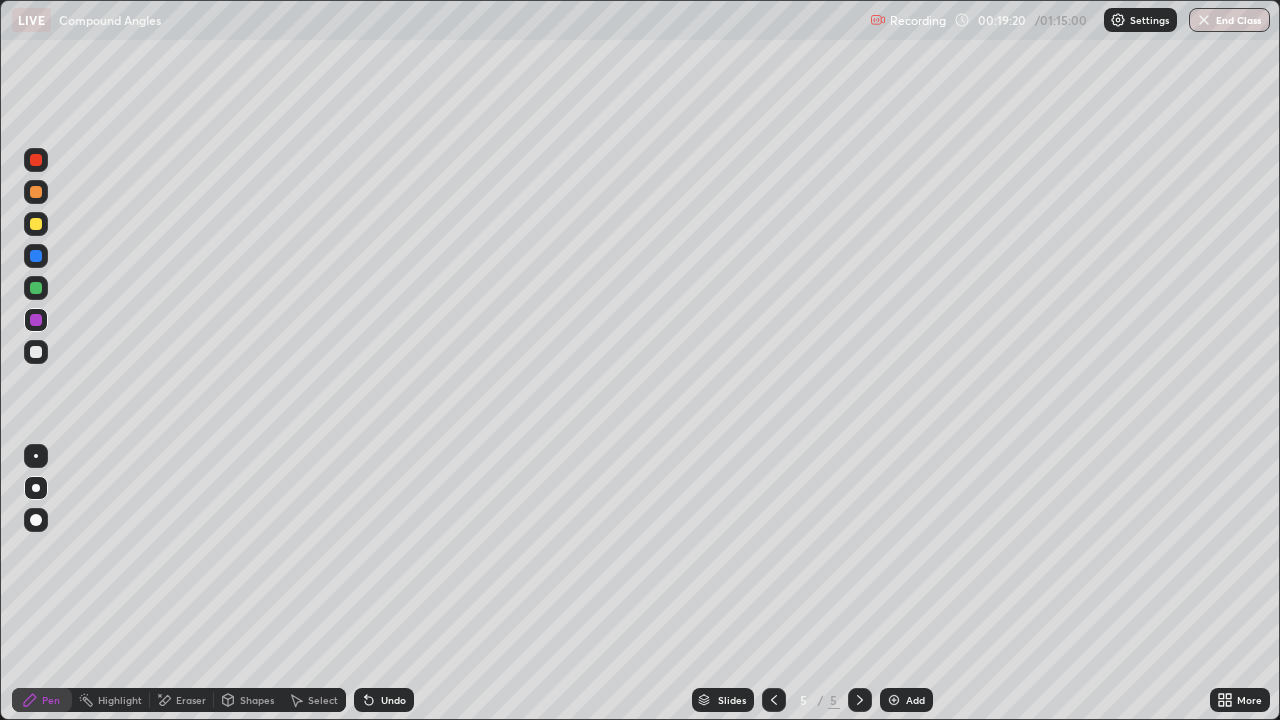 click at bounding box center (36, 256) 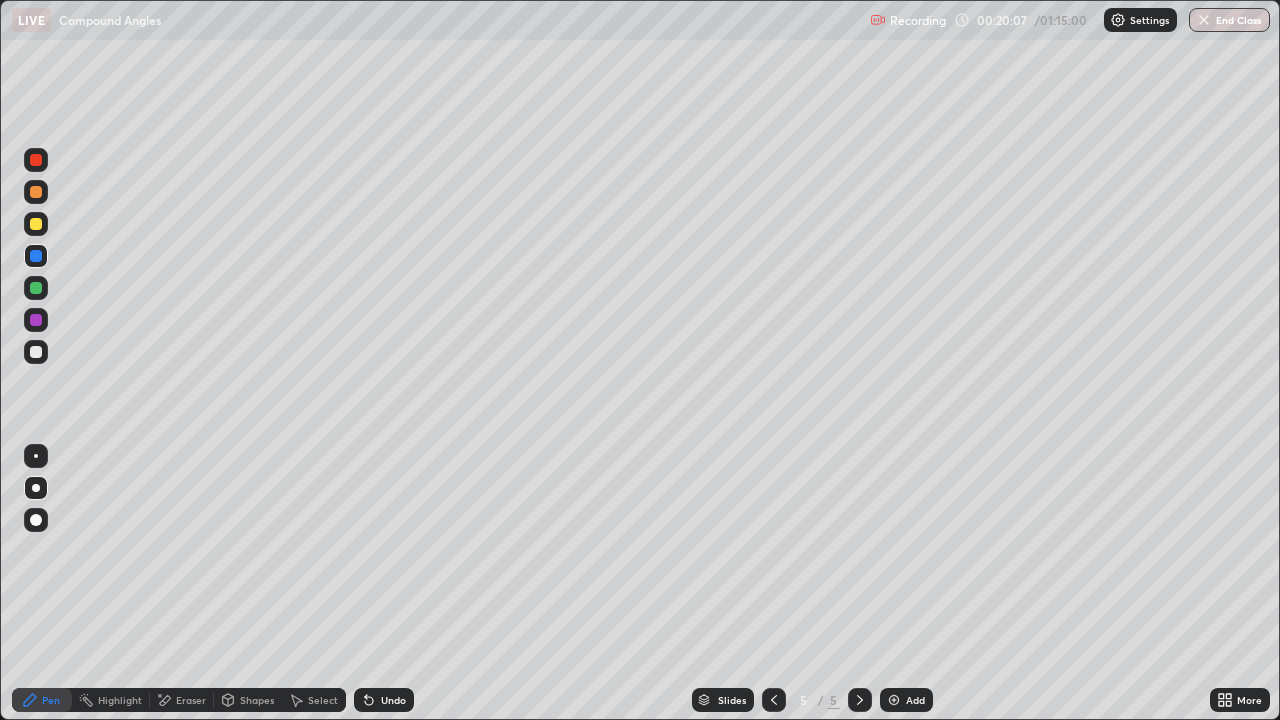 click at bounding box center [36, 288] 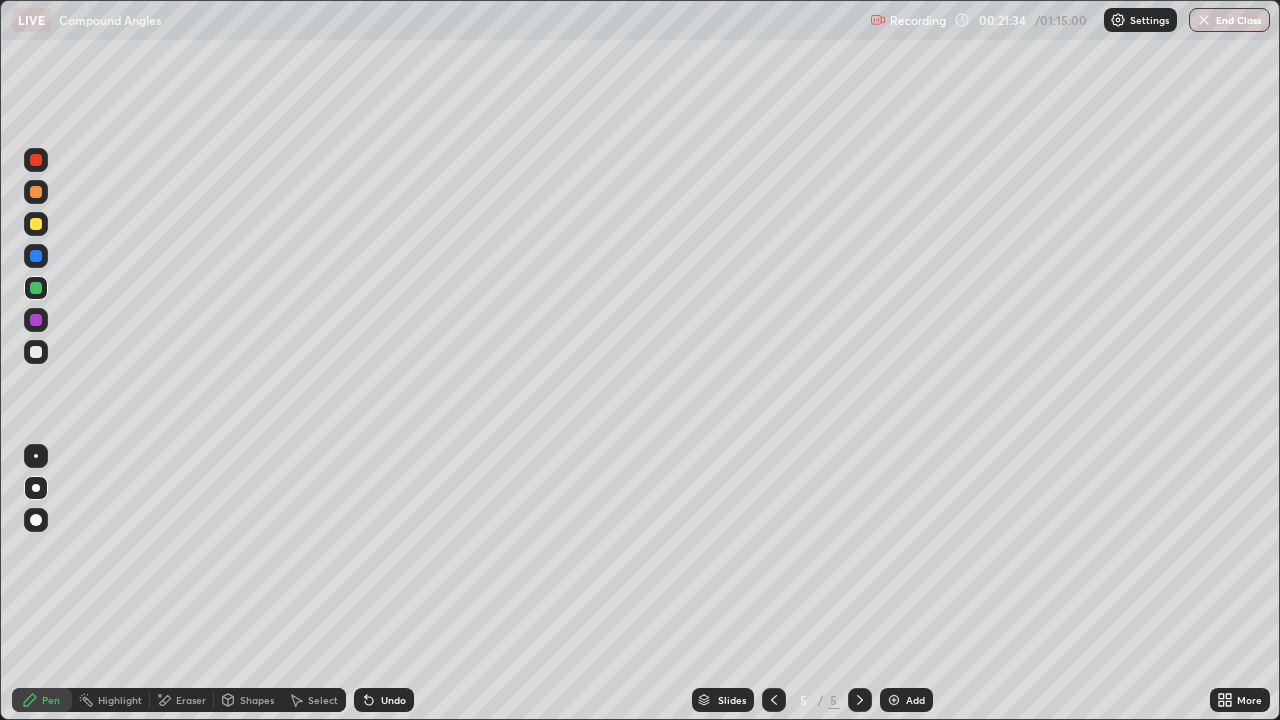 click at bounding box center [36, 320] 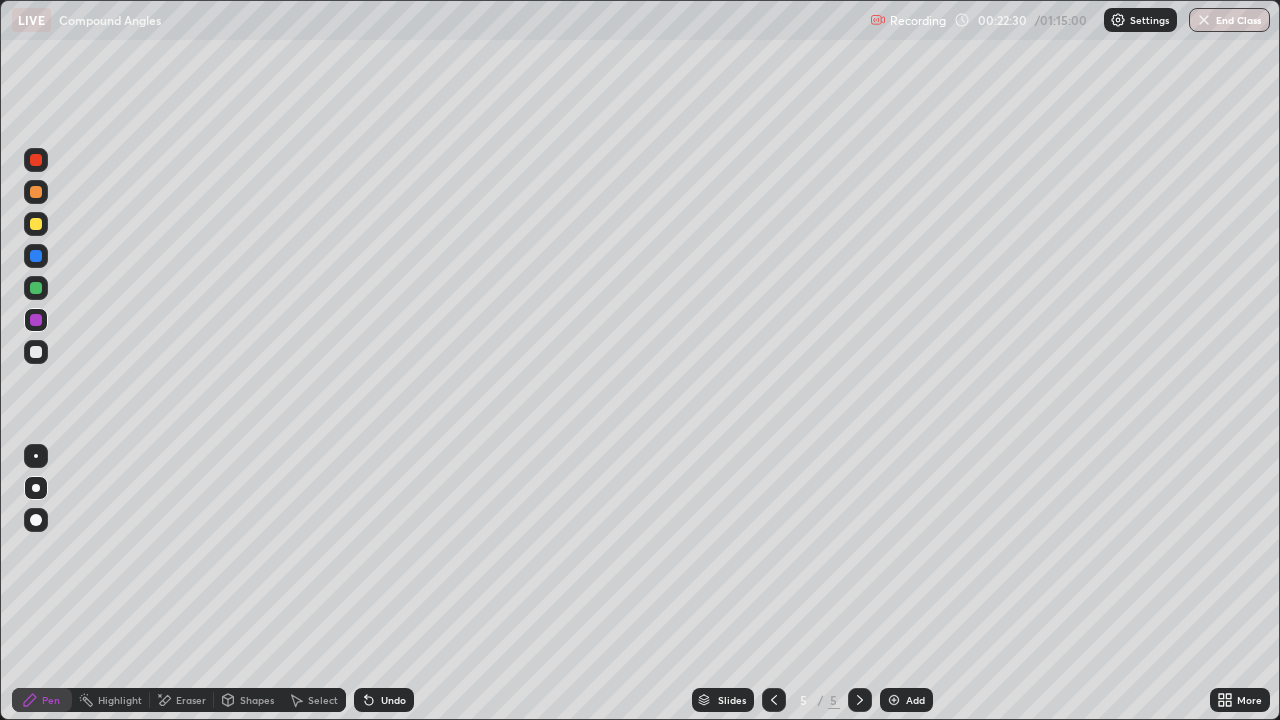 click at bounding box center (36, 256) 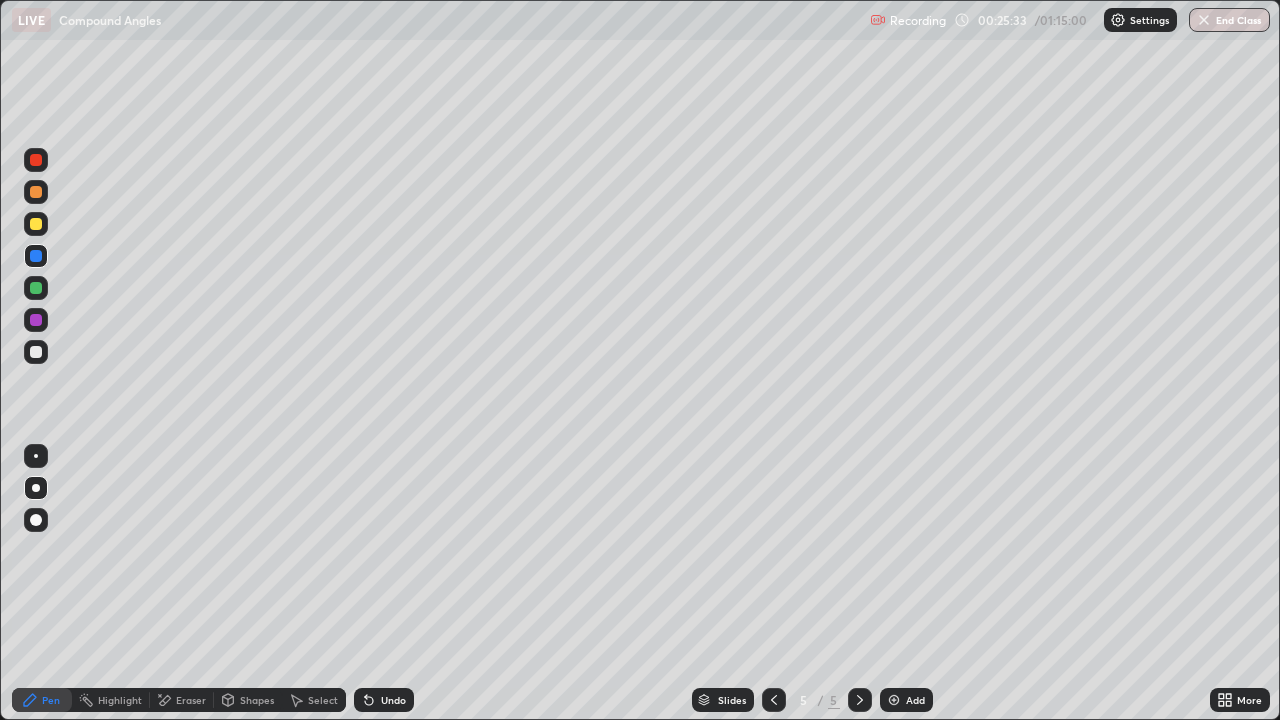 click 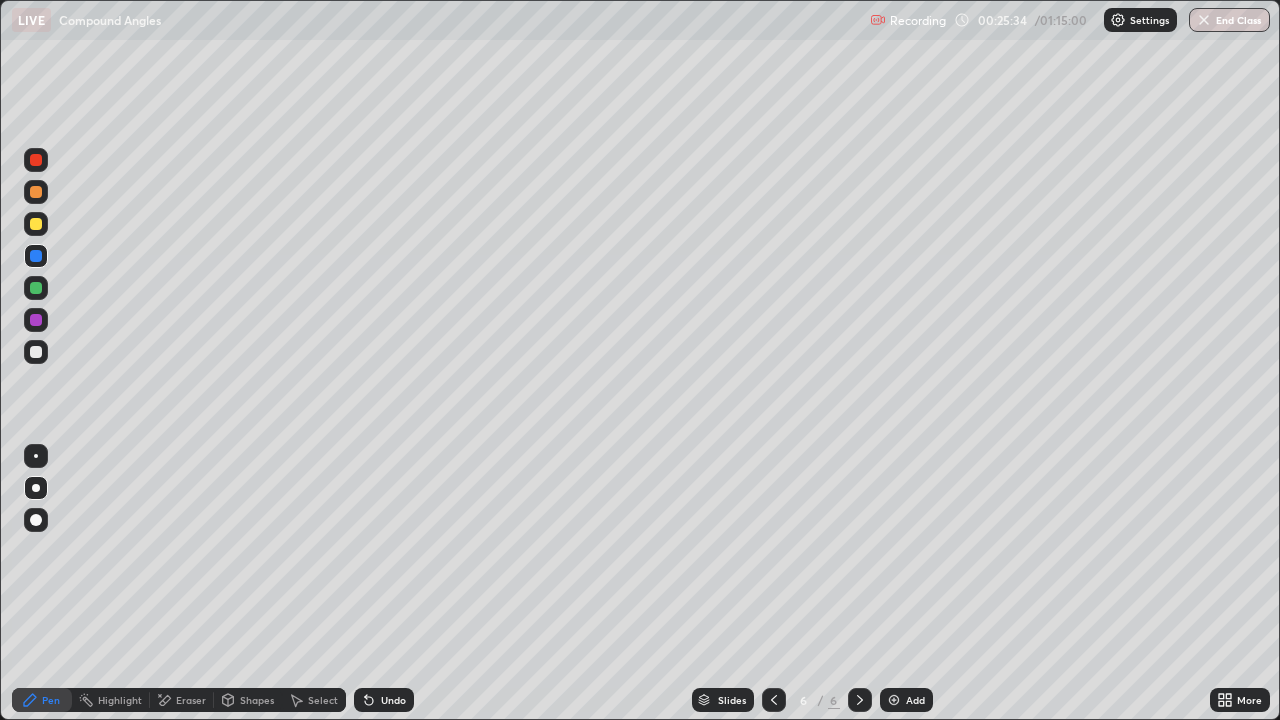 click at bounding box center (36, 224) 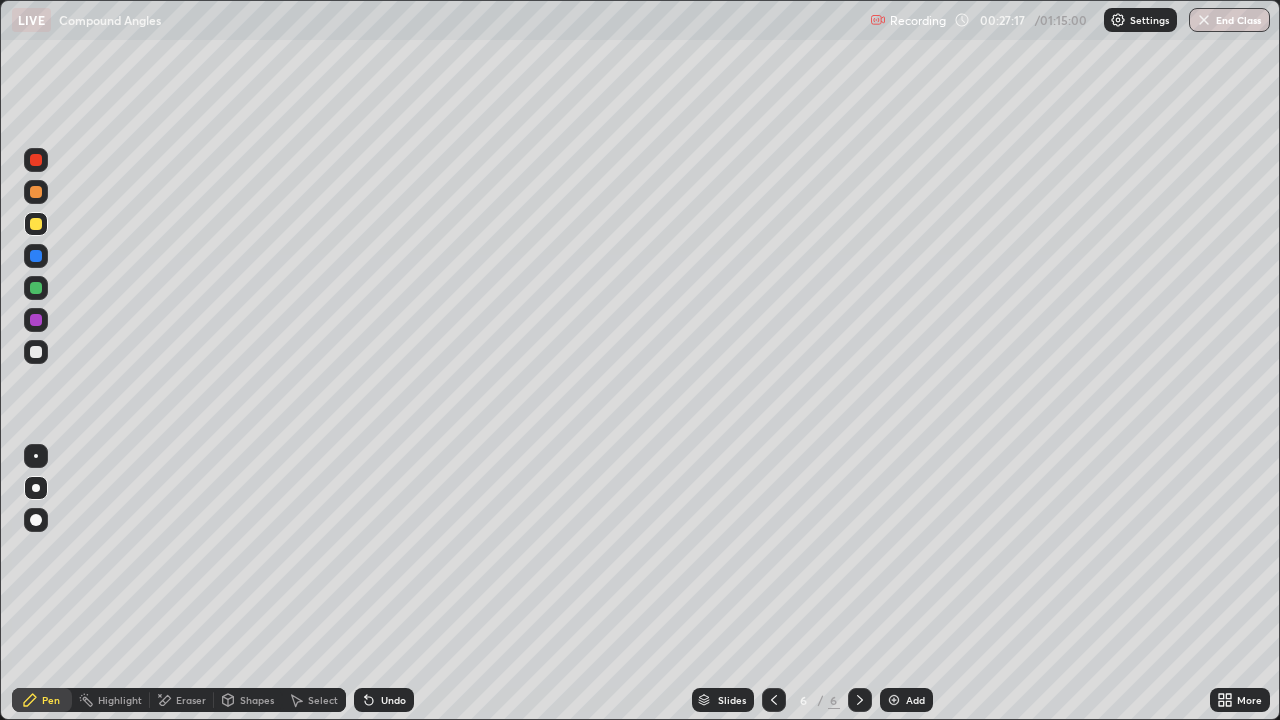 click at bounding box center (36, 352) 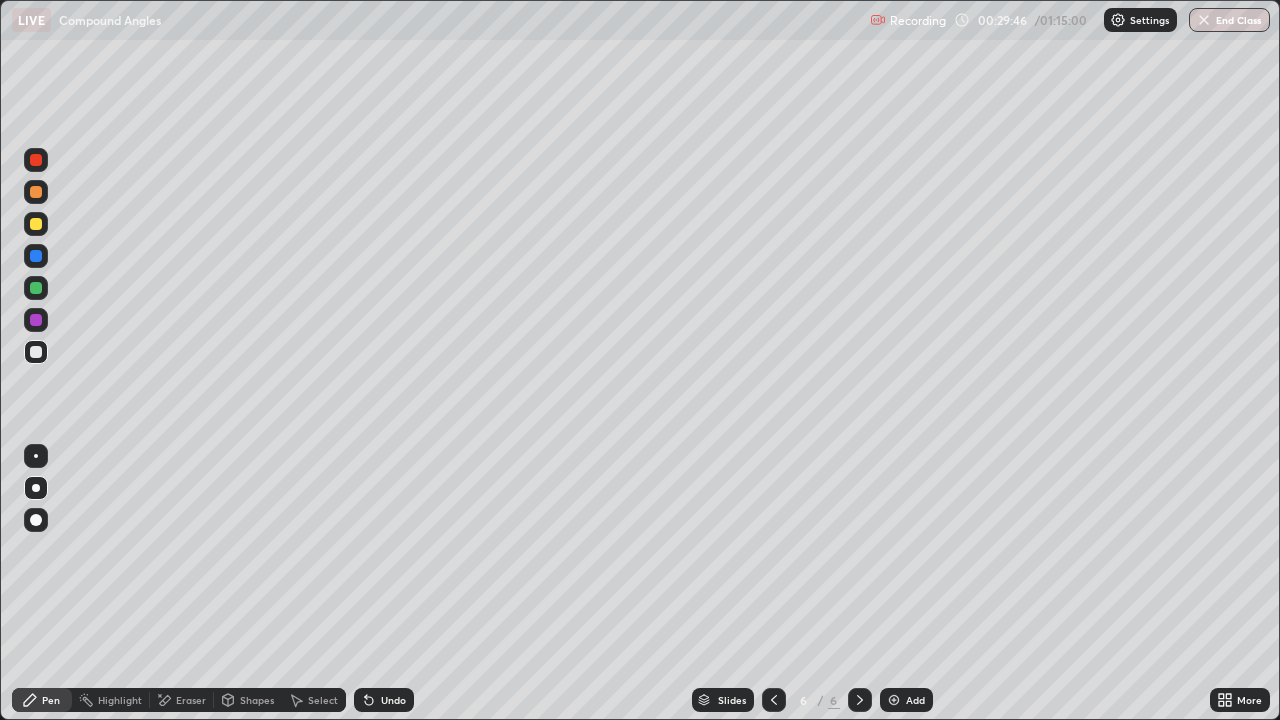 click 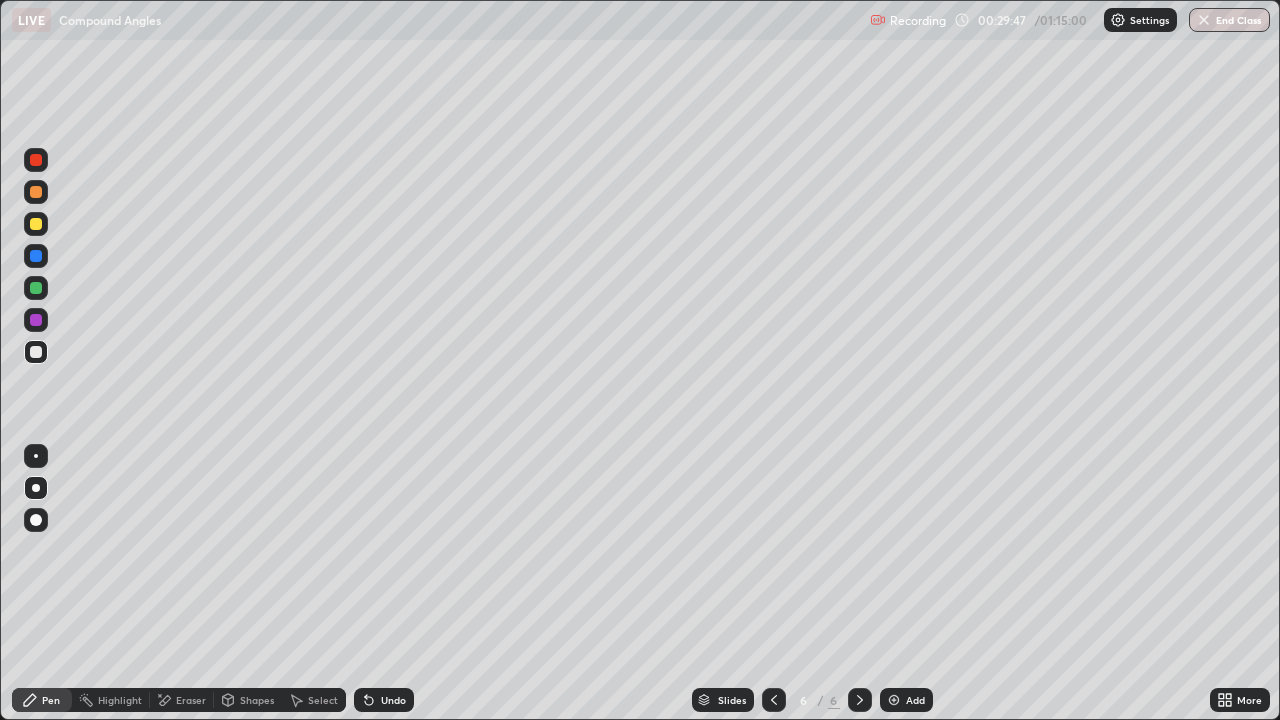 click on "Add" at bounding box center (906, 700) 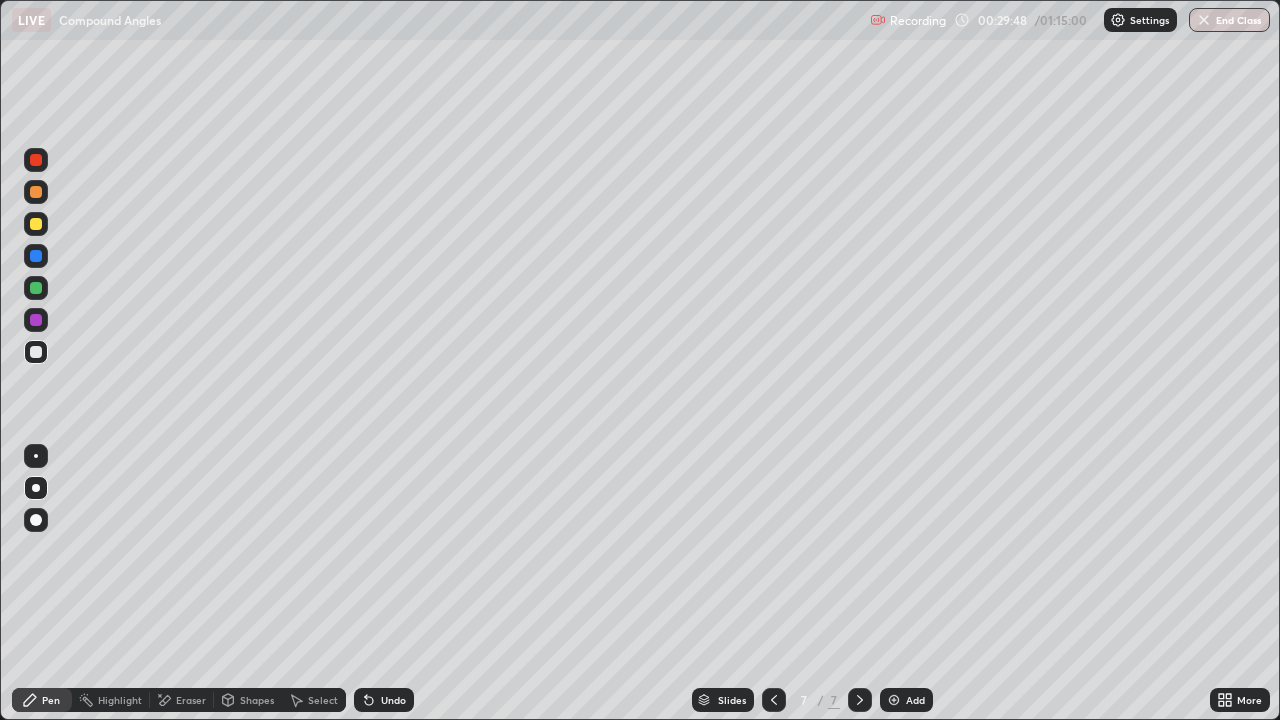 click at bounding box center [36, 224] 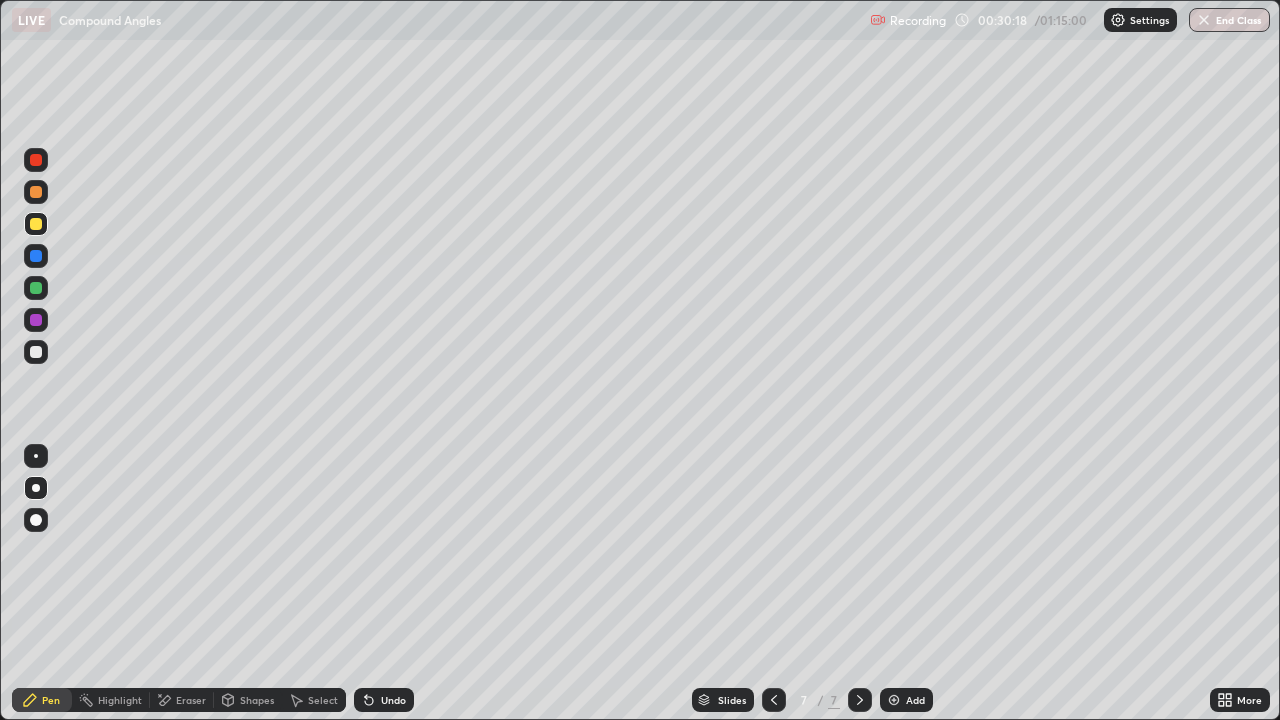 click at bounding box center [36, 352] 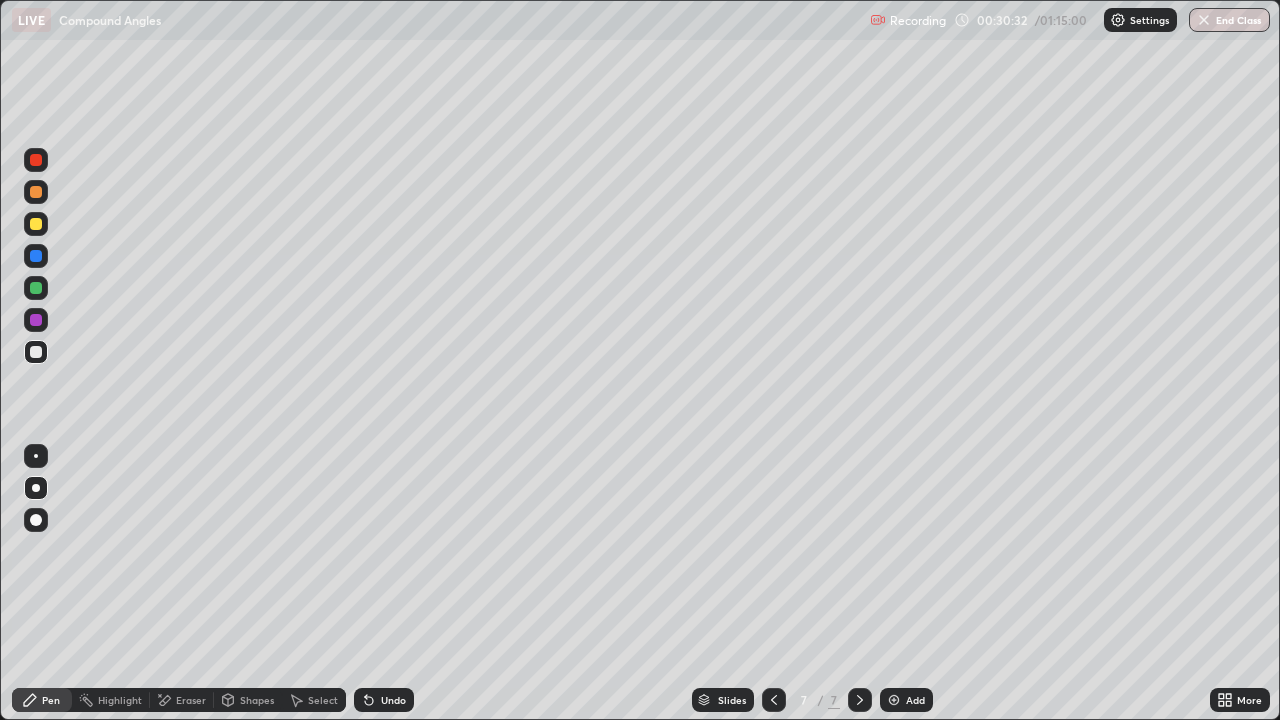 click 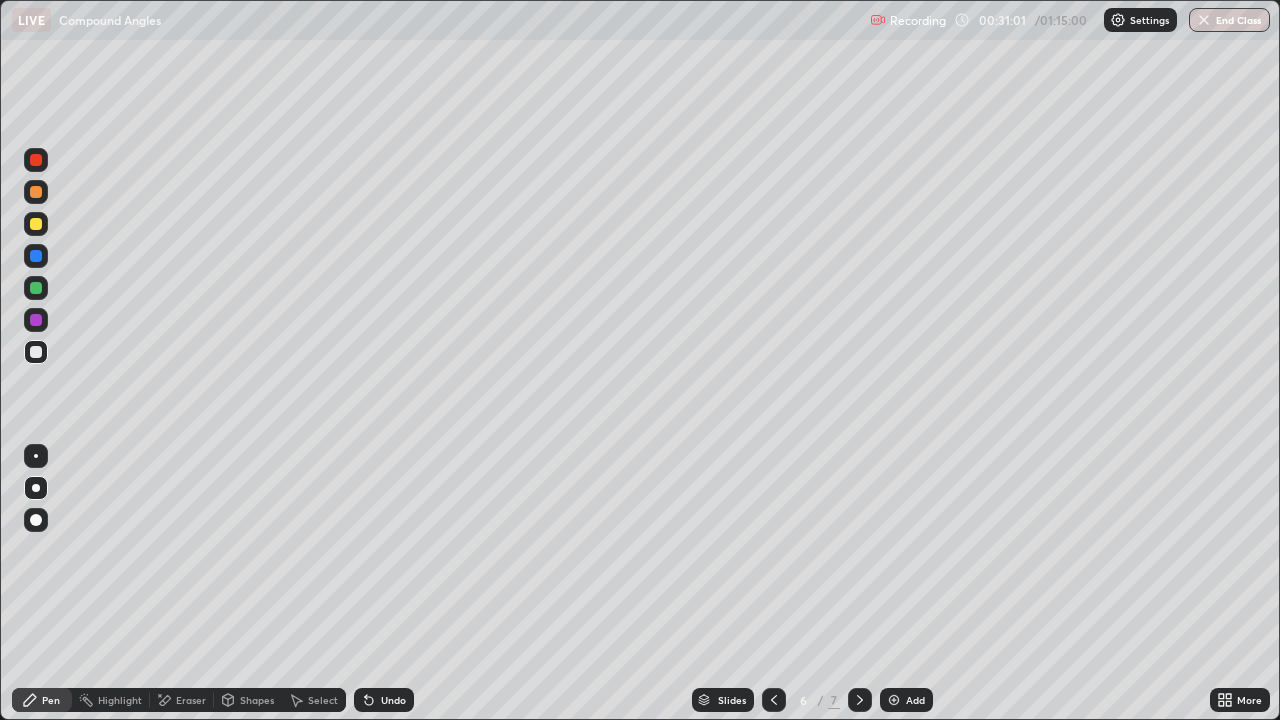 click 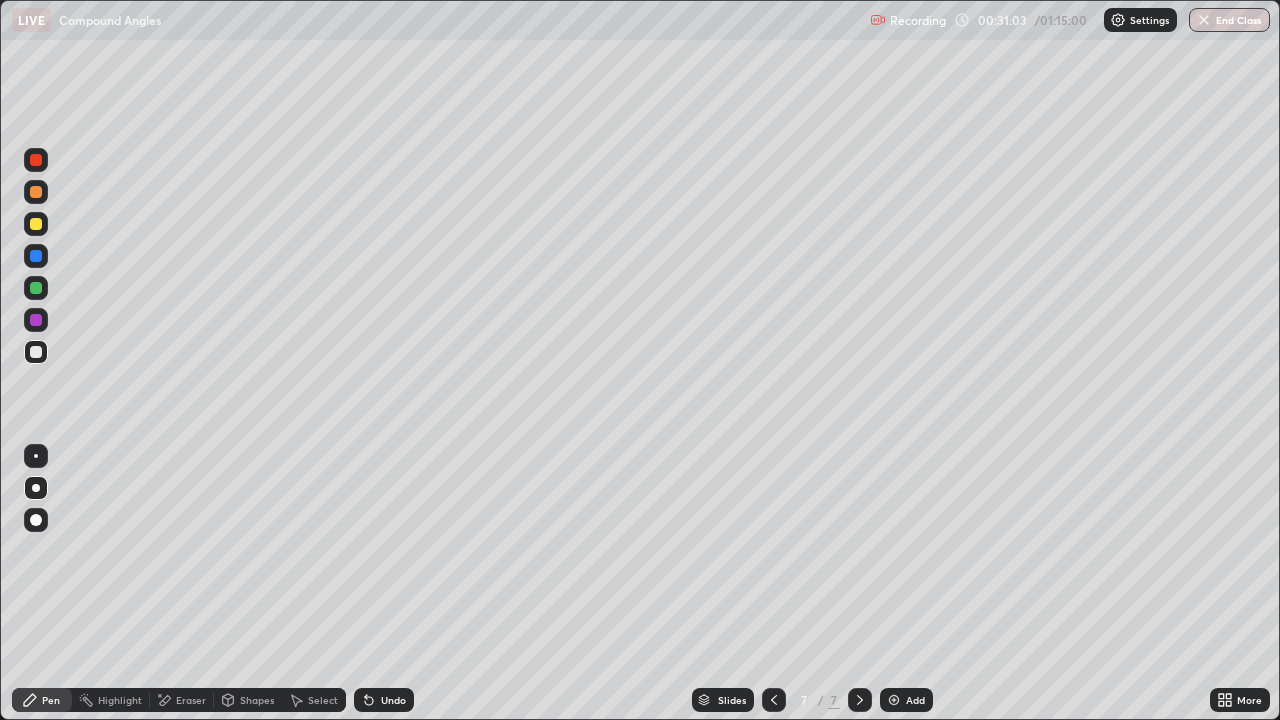click at bounding box center [774, 700] 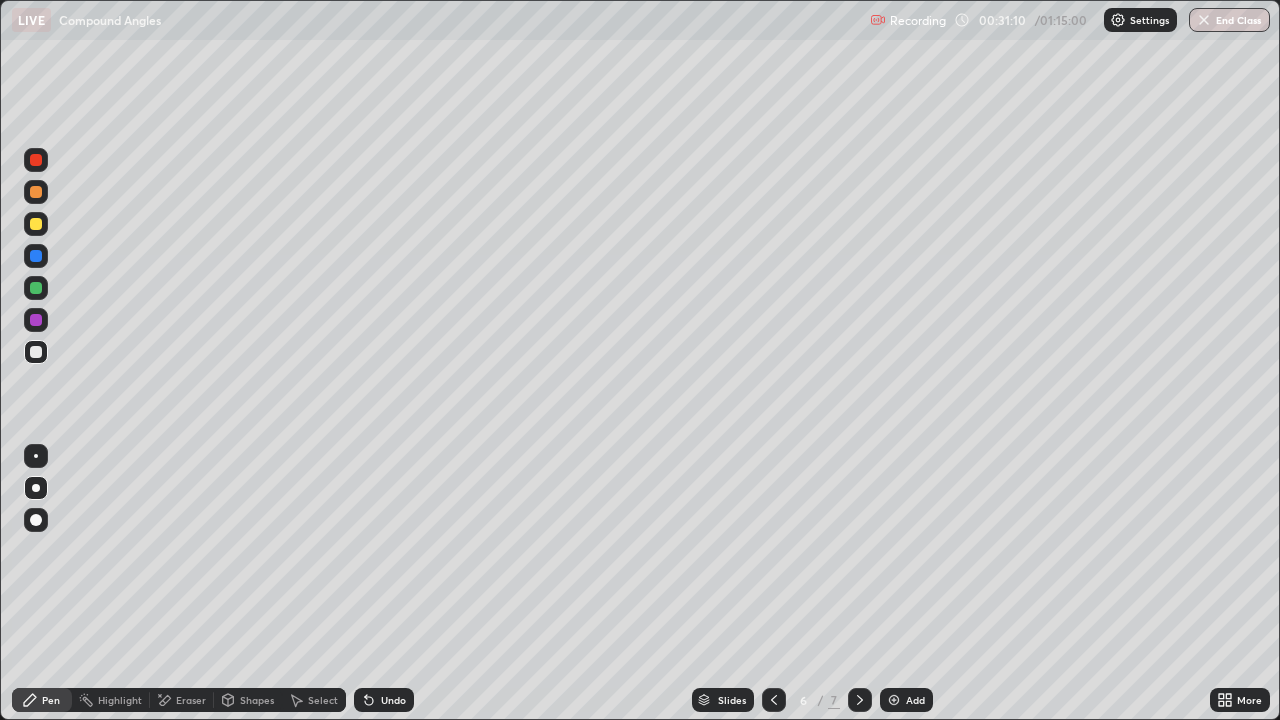 click 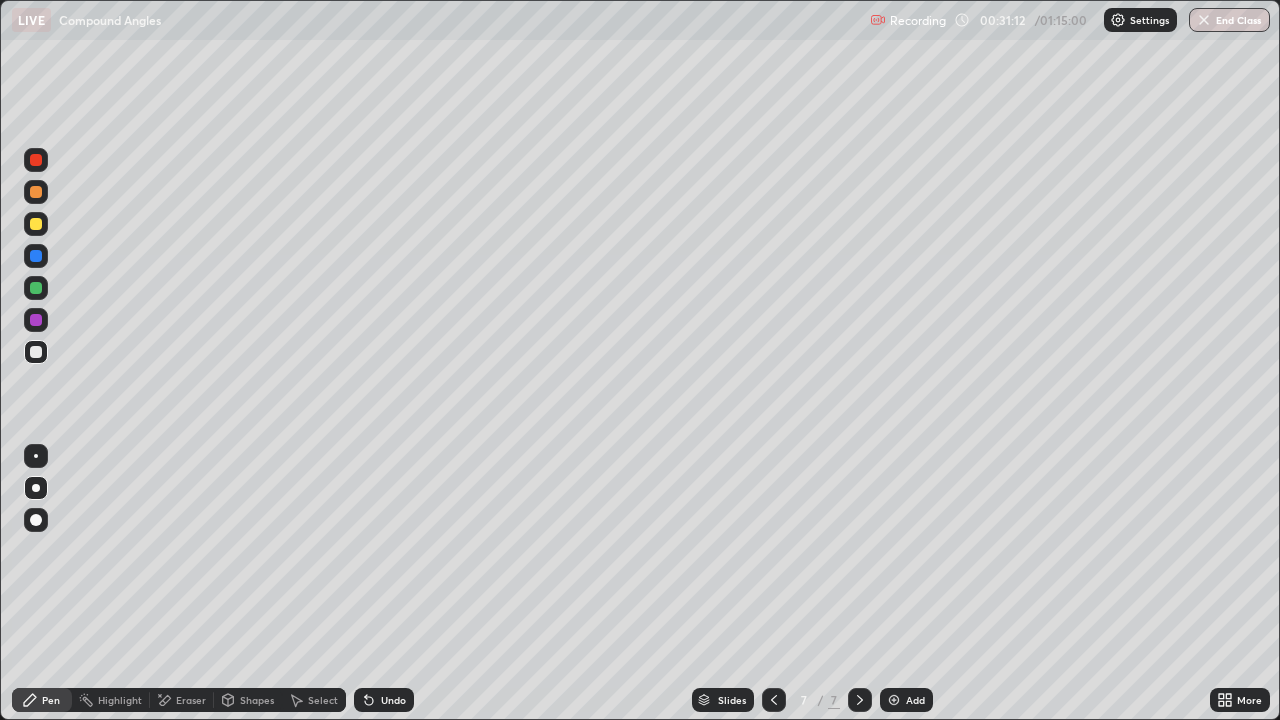 click 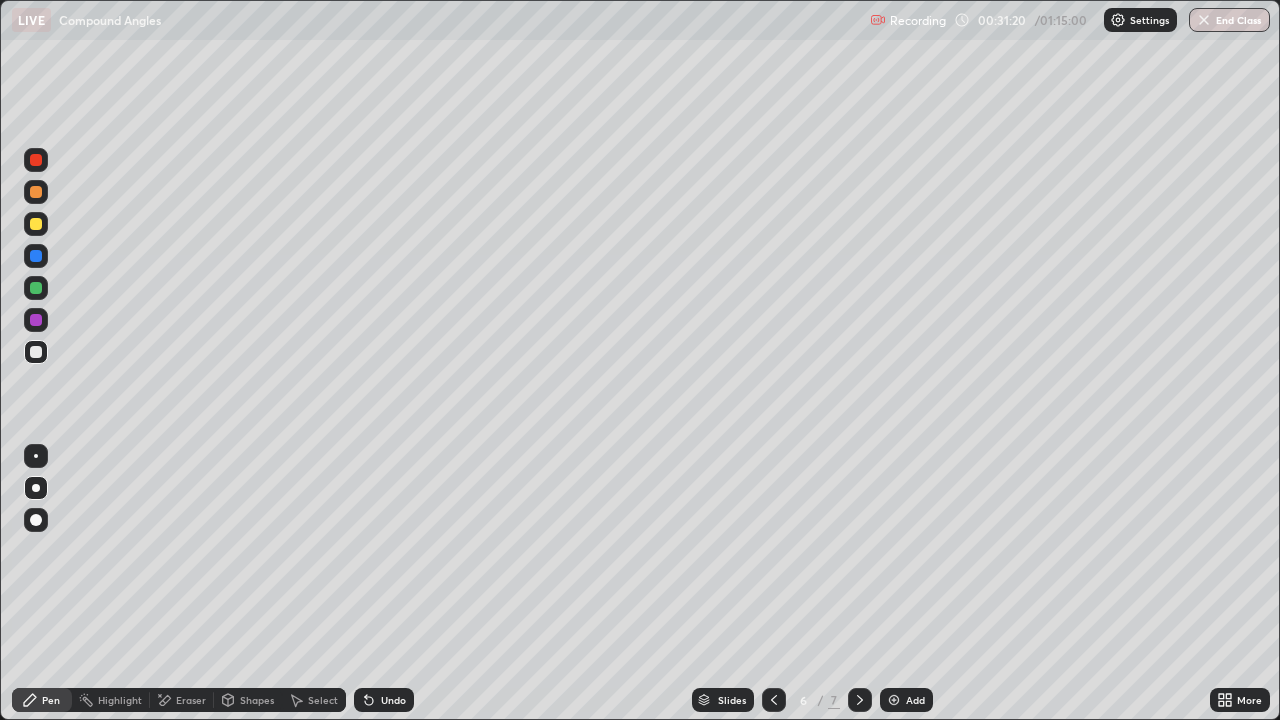 click at bounding box center [36, 288] 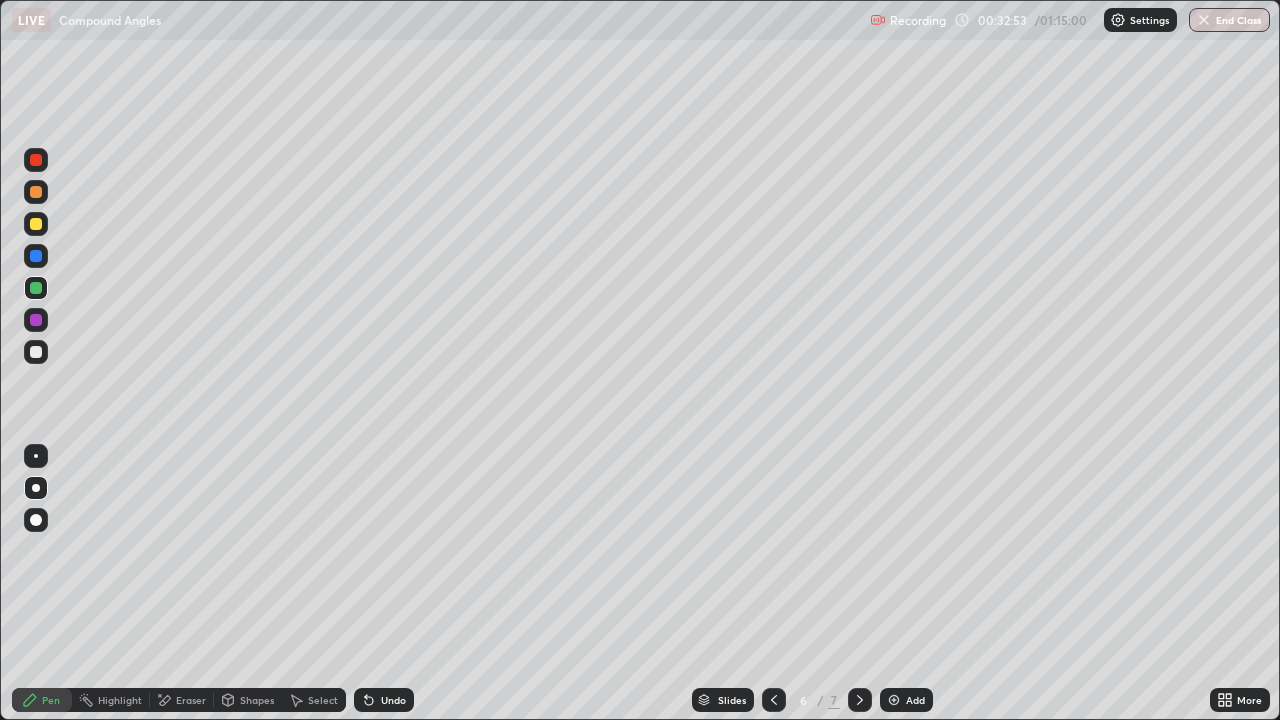 click 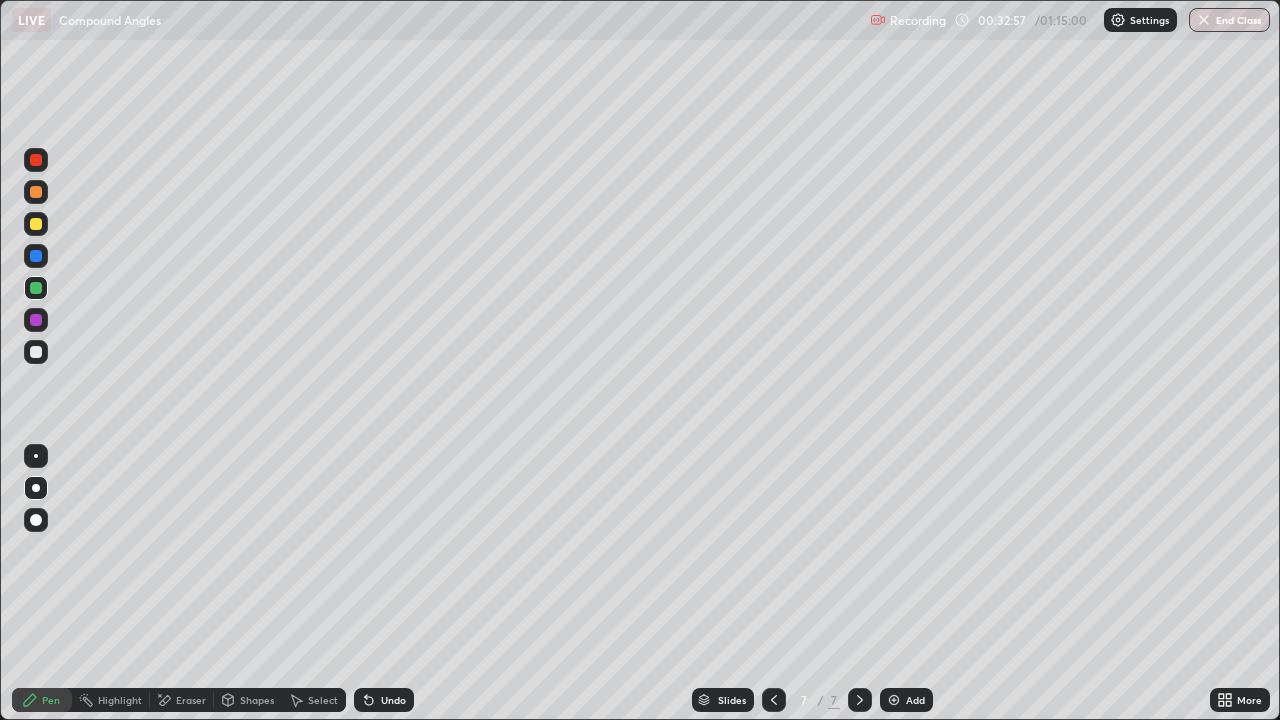 click 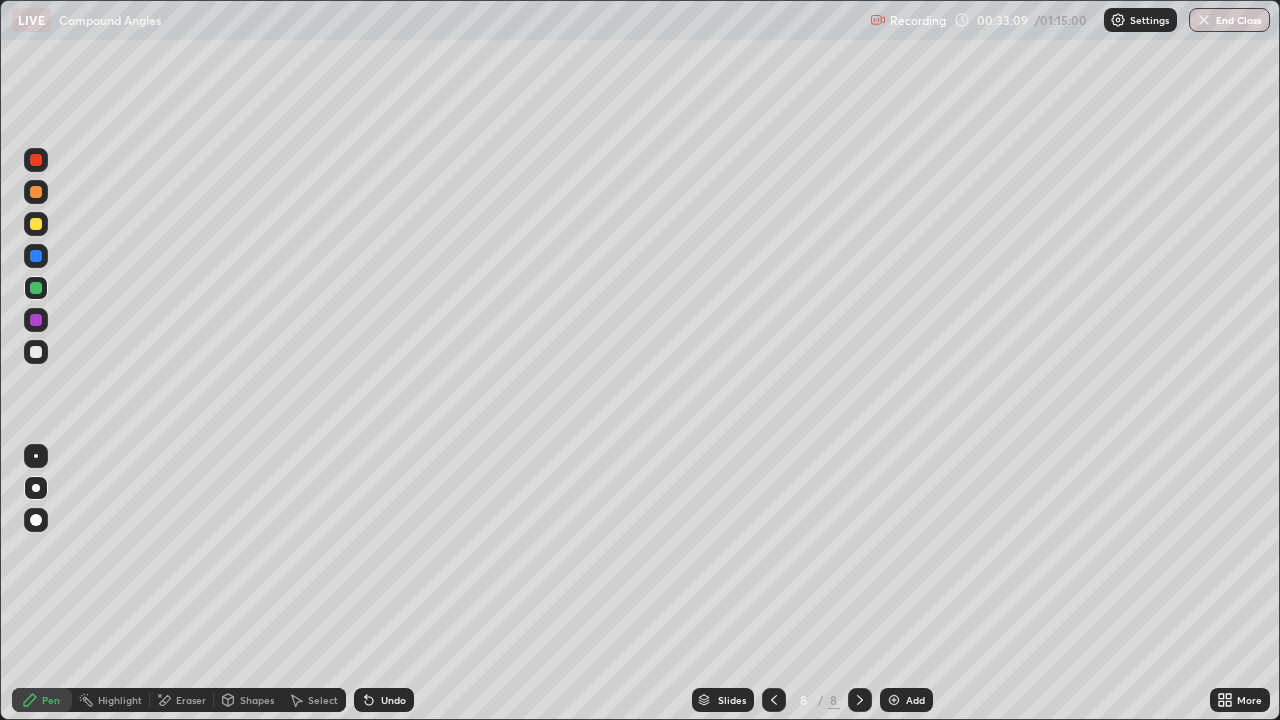 click at bounding box center (36, 224) 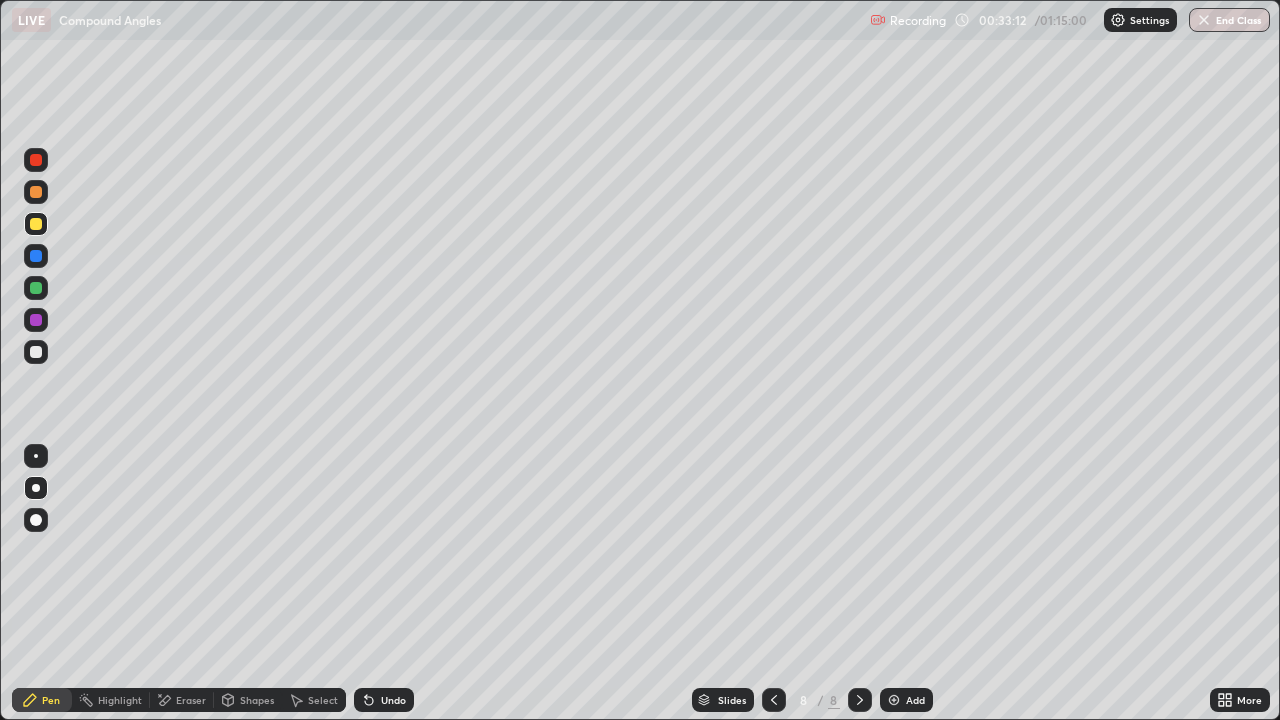 click 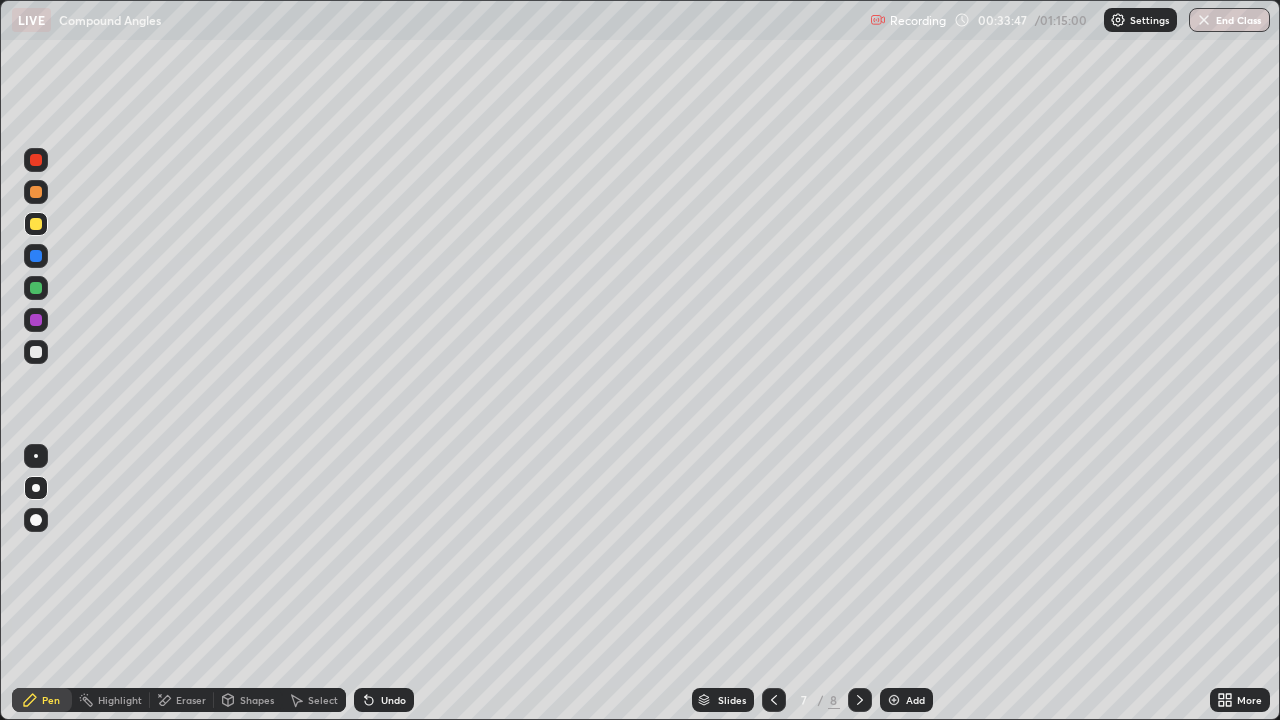 click 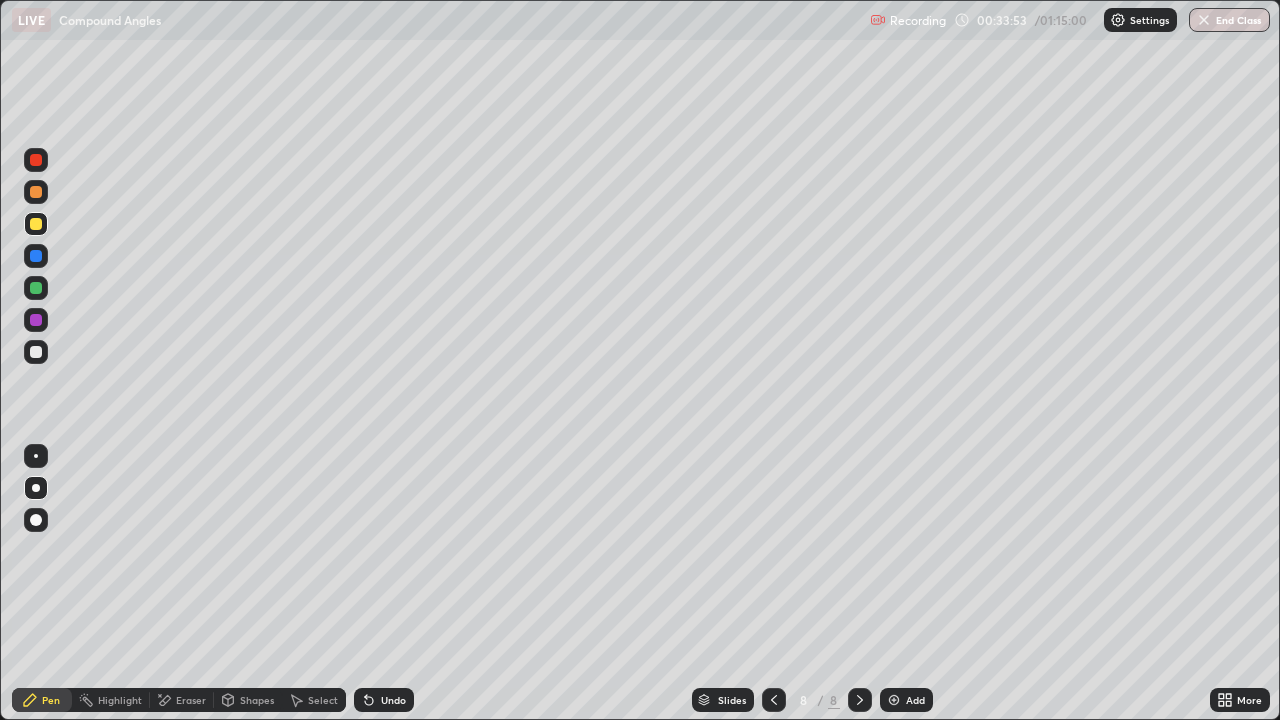 click at bounding box center (36, 352) 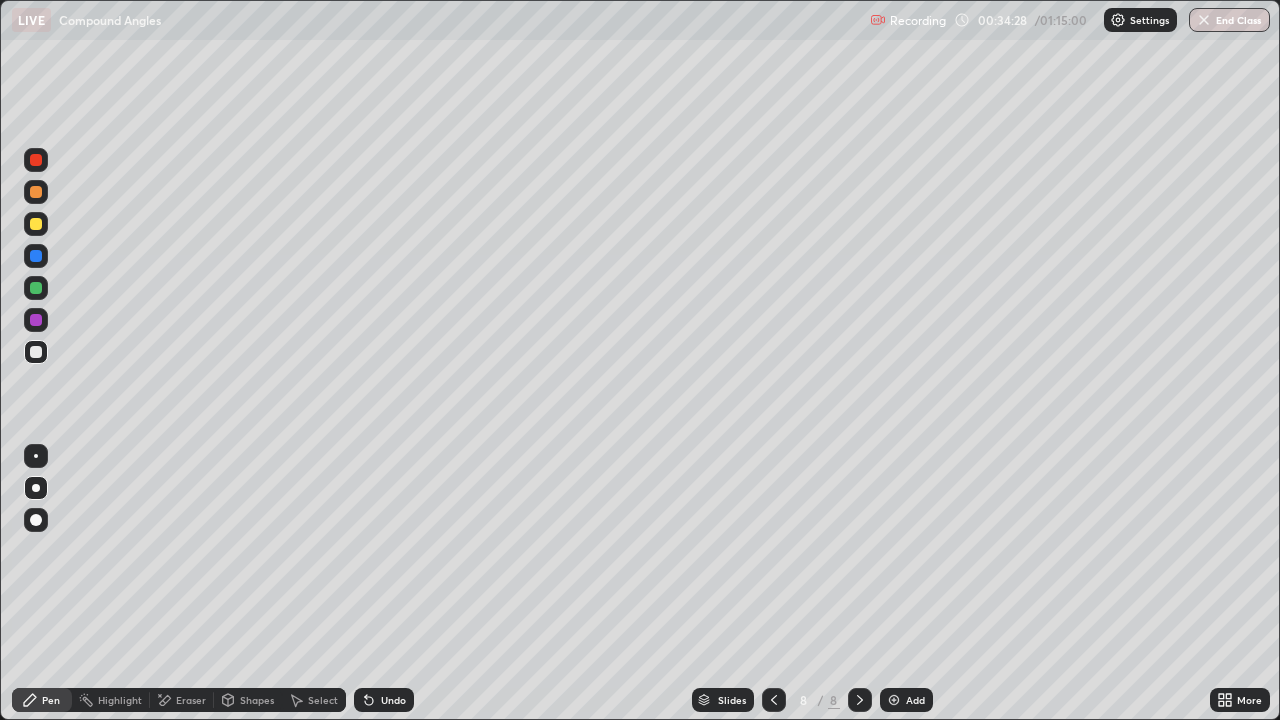 click at bounding box center (36, 320) 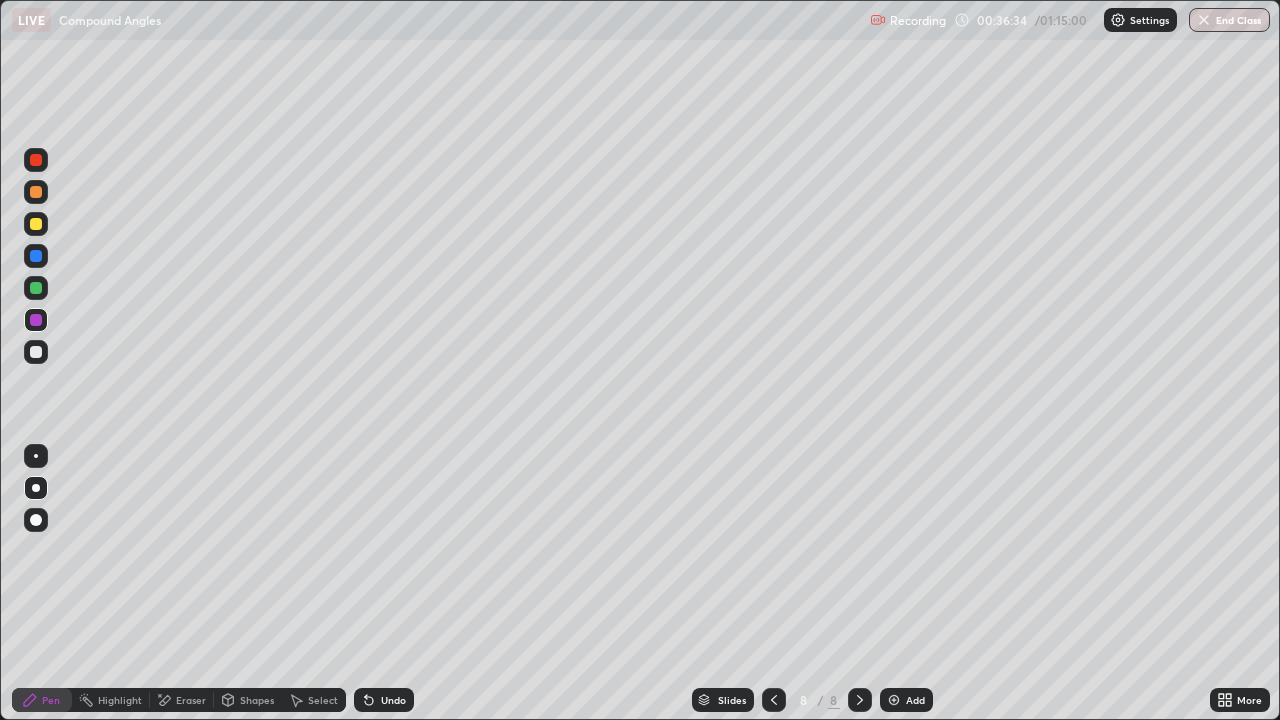 click at bounding box center (36, 288) 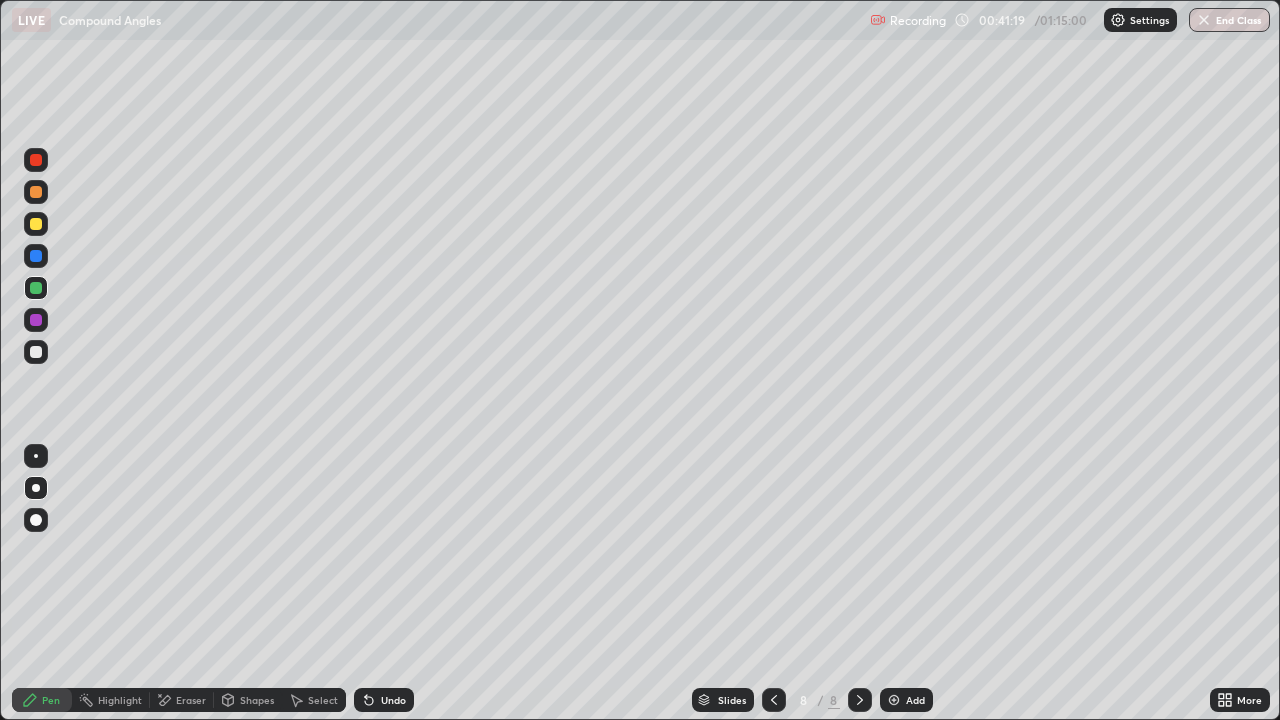 click at bounding box center (36, 320) 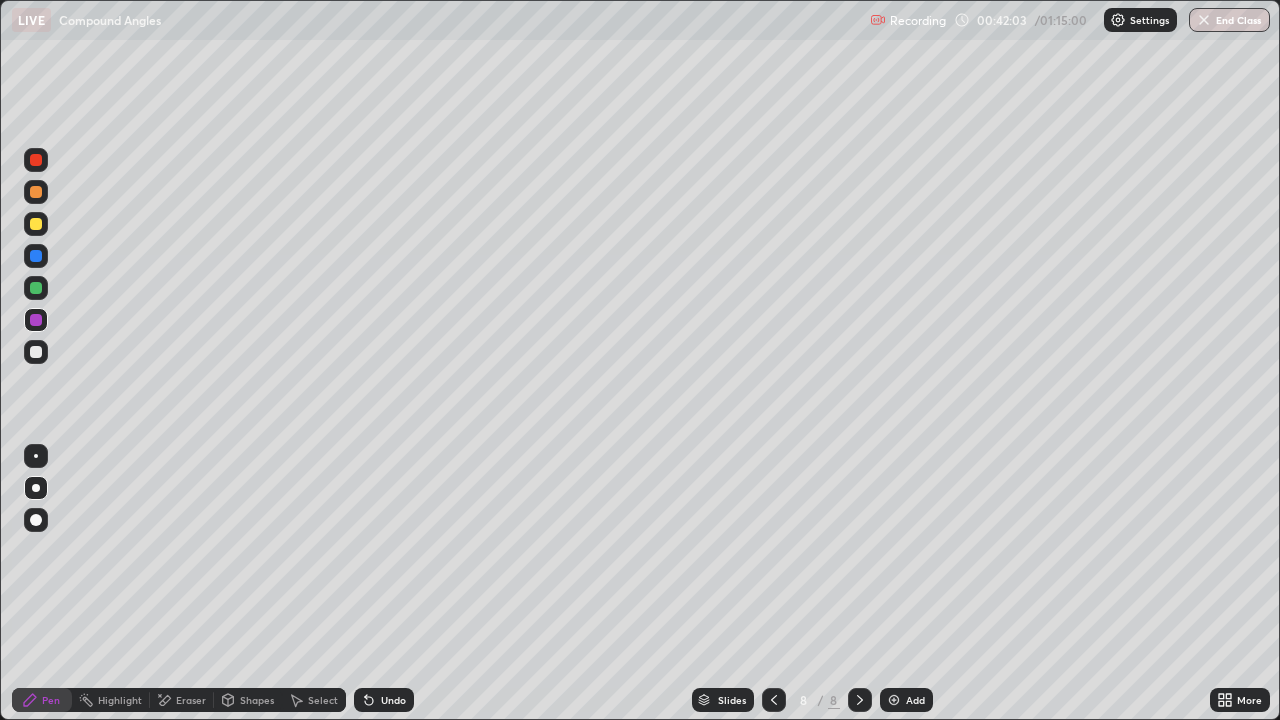 click at bounding box center [36, 352] 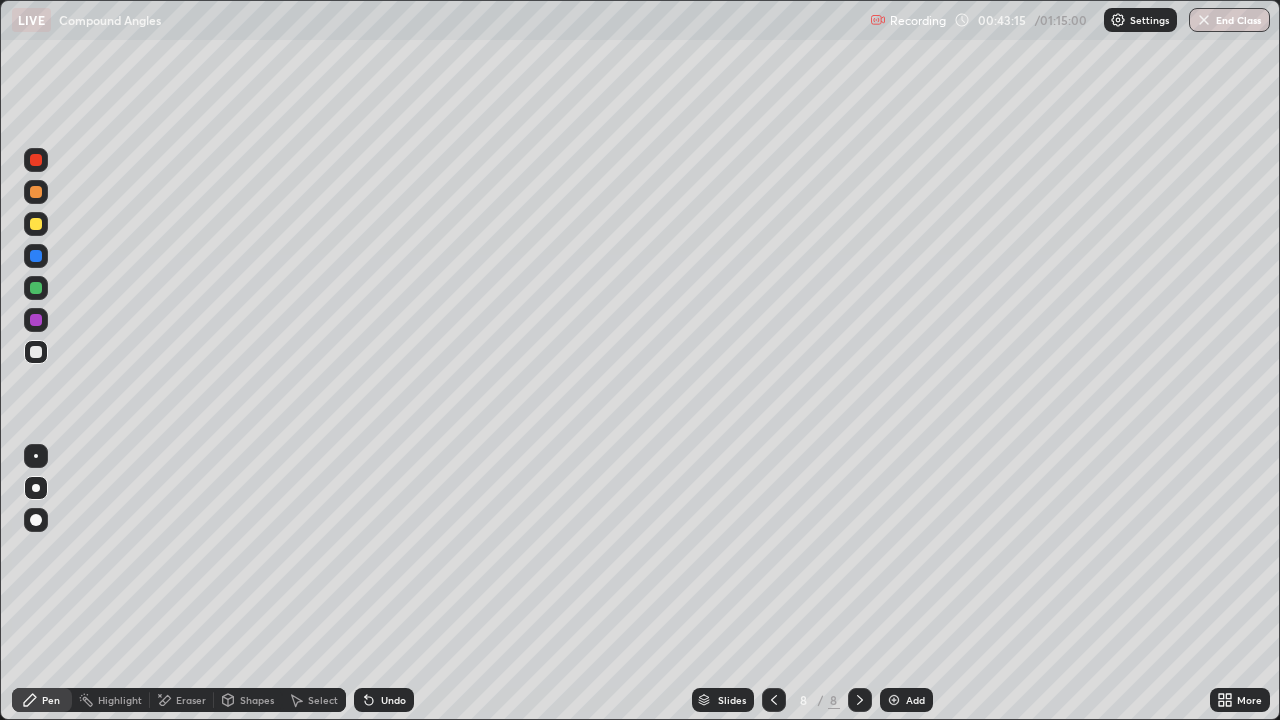 click on "Undo" at bounding box center [393, 700] 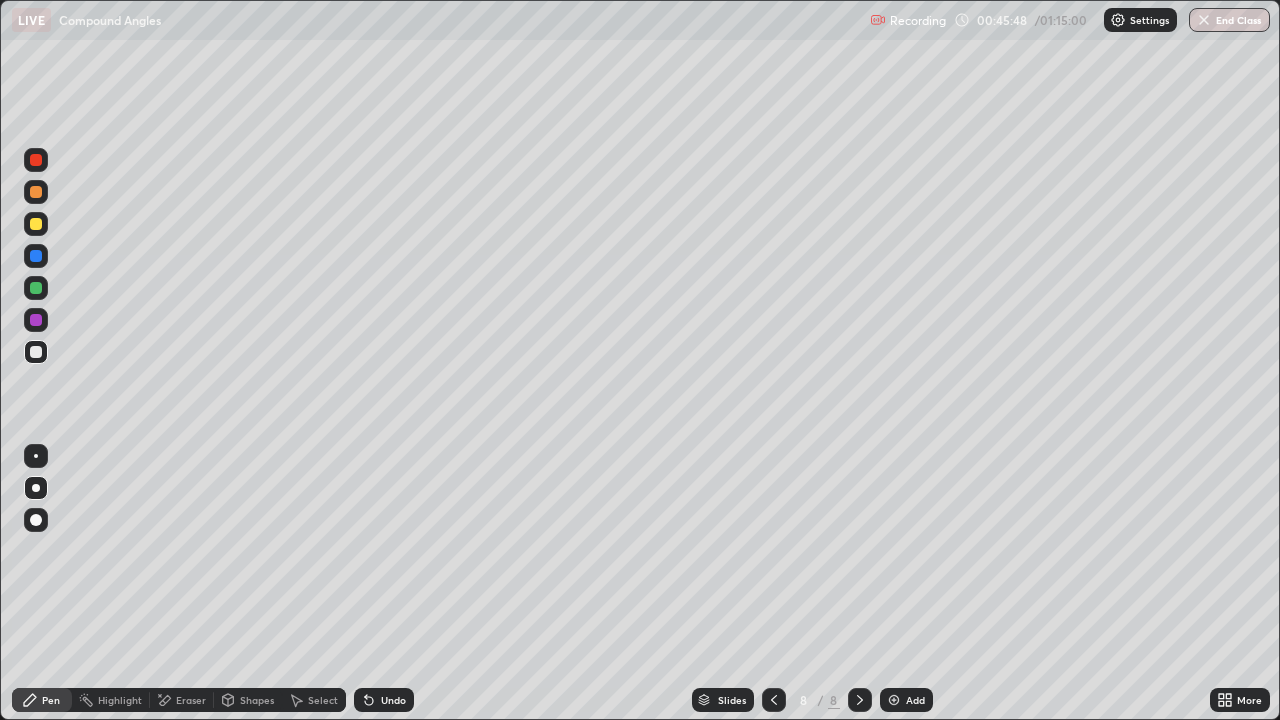click 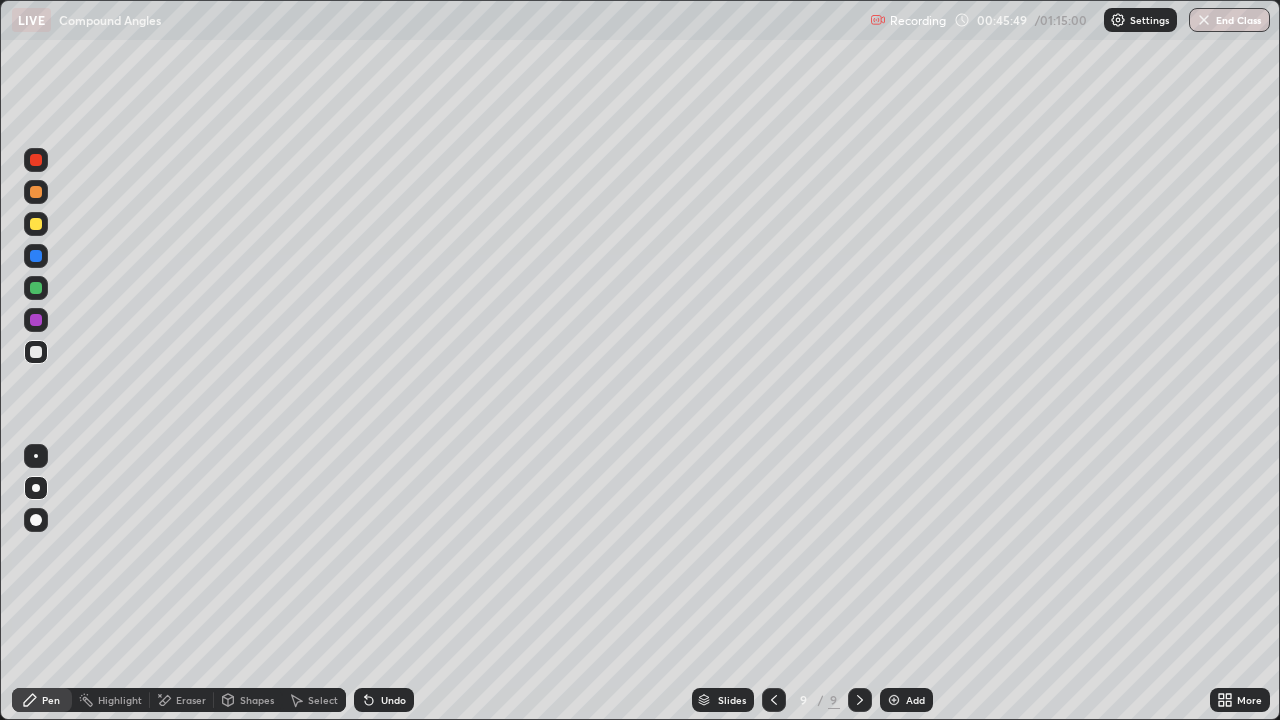 click at bounding box center (36, 224) 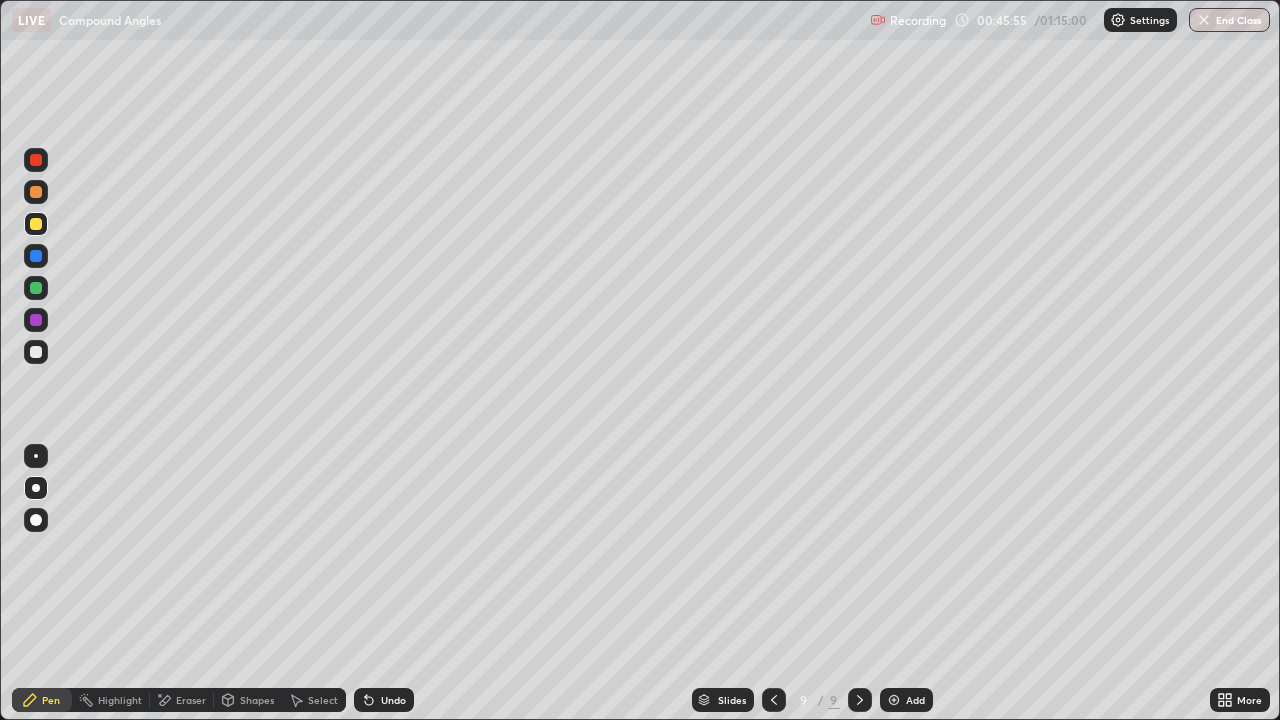 click at bounding box center (36, 352) 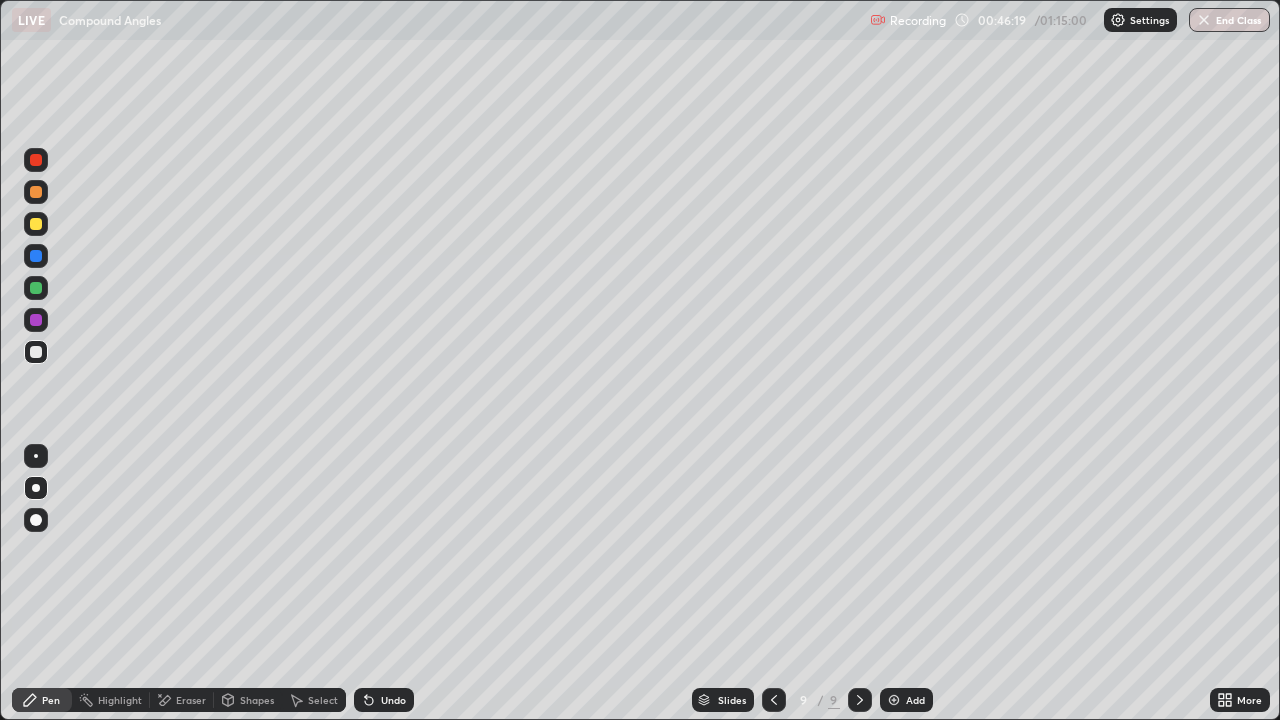 click at bounding box center (36, 352) 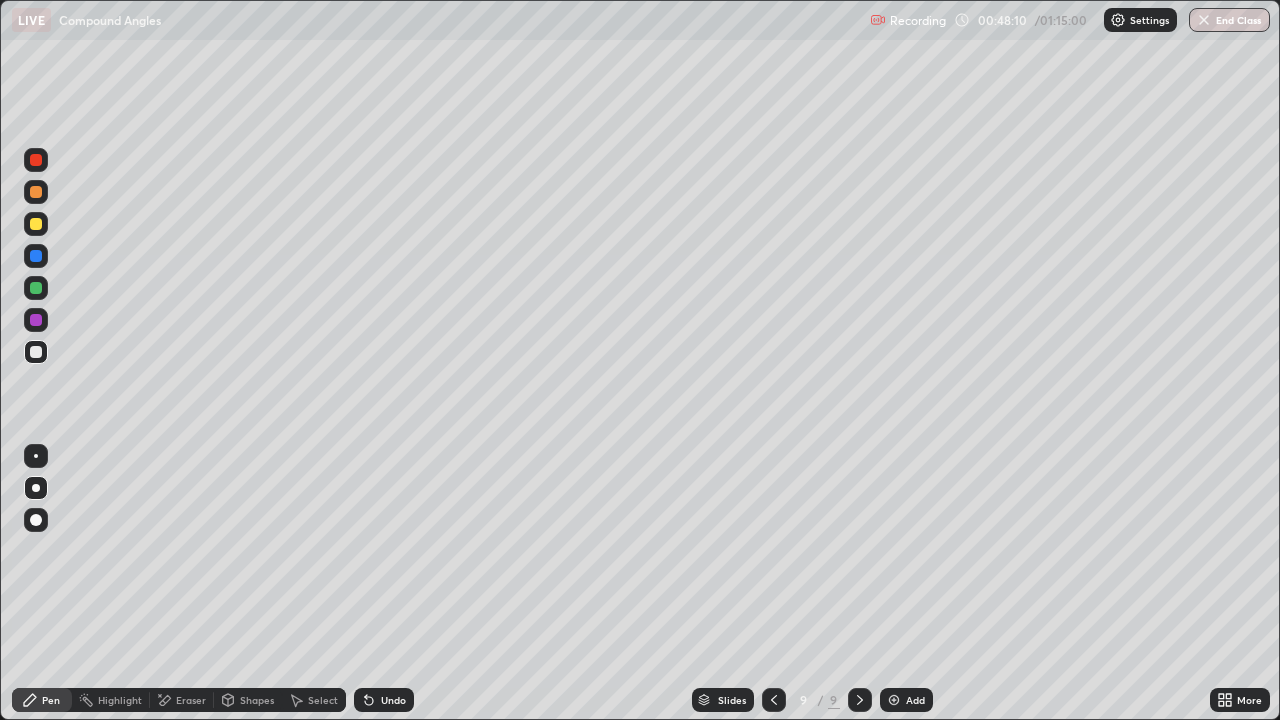 click at bounding box center (36, 288) 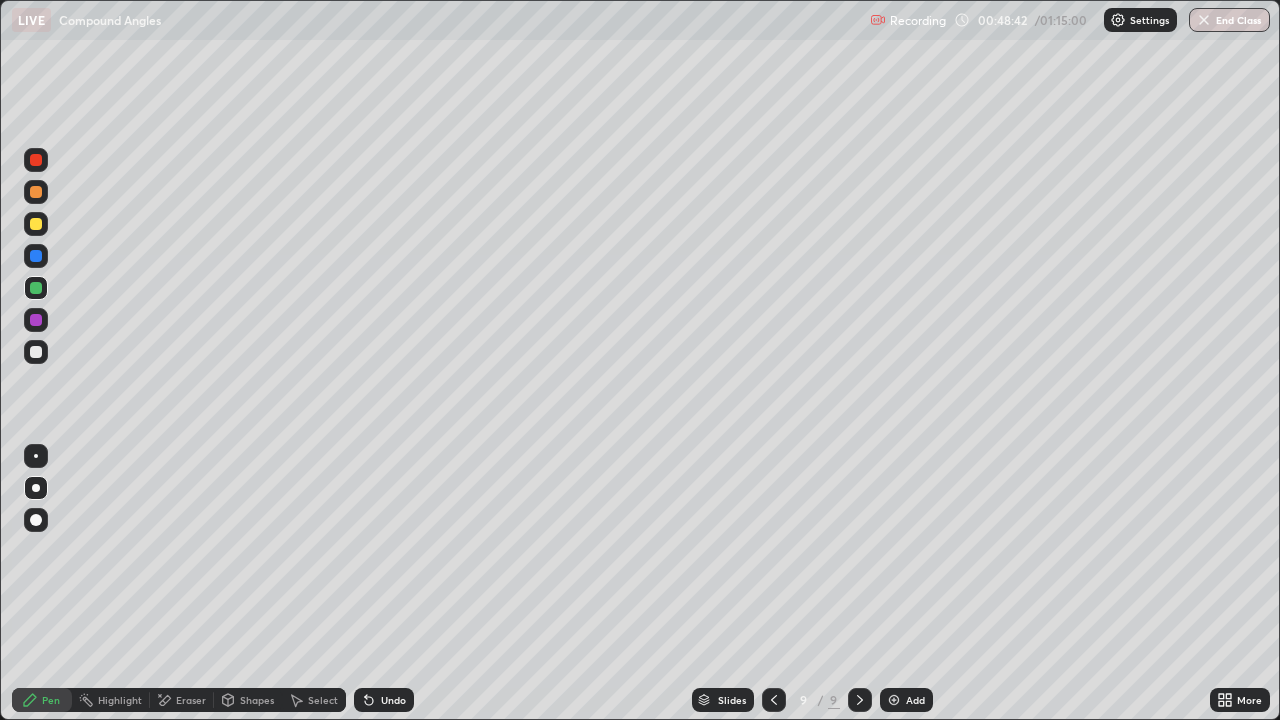 click 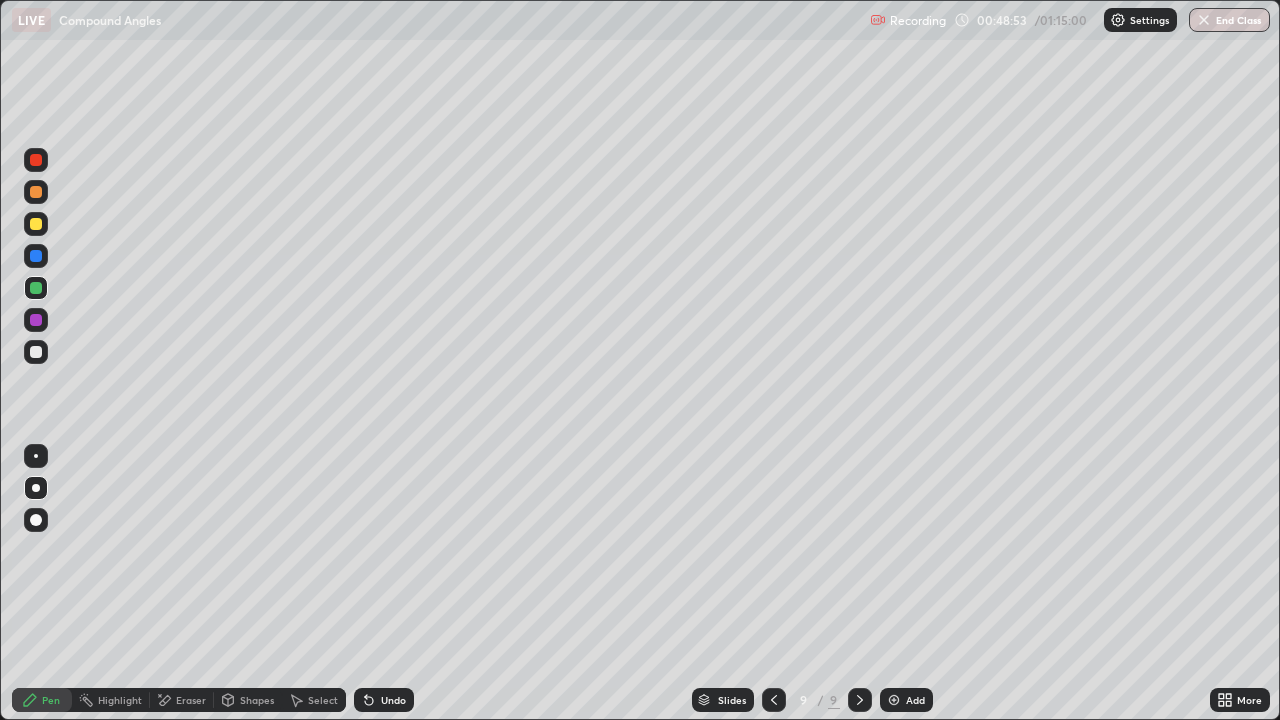 click 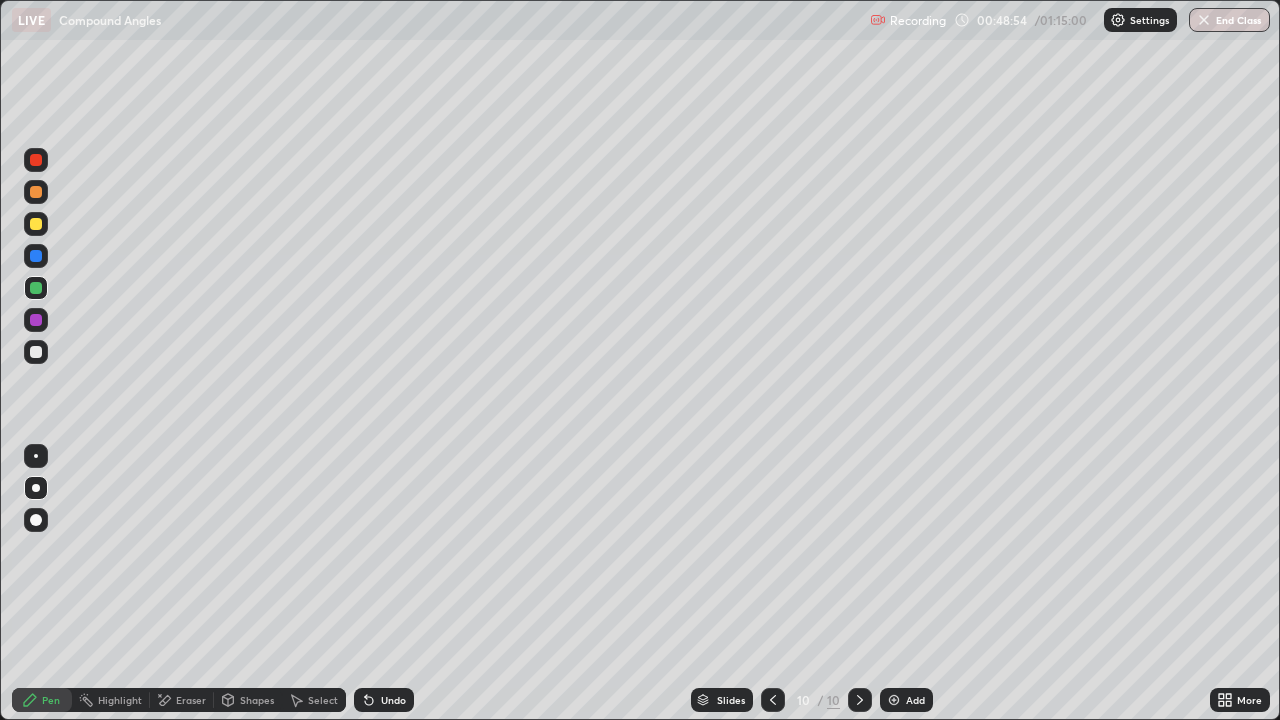 click at bounding box center [36, 224] 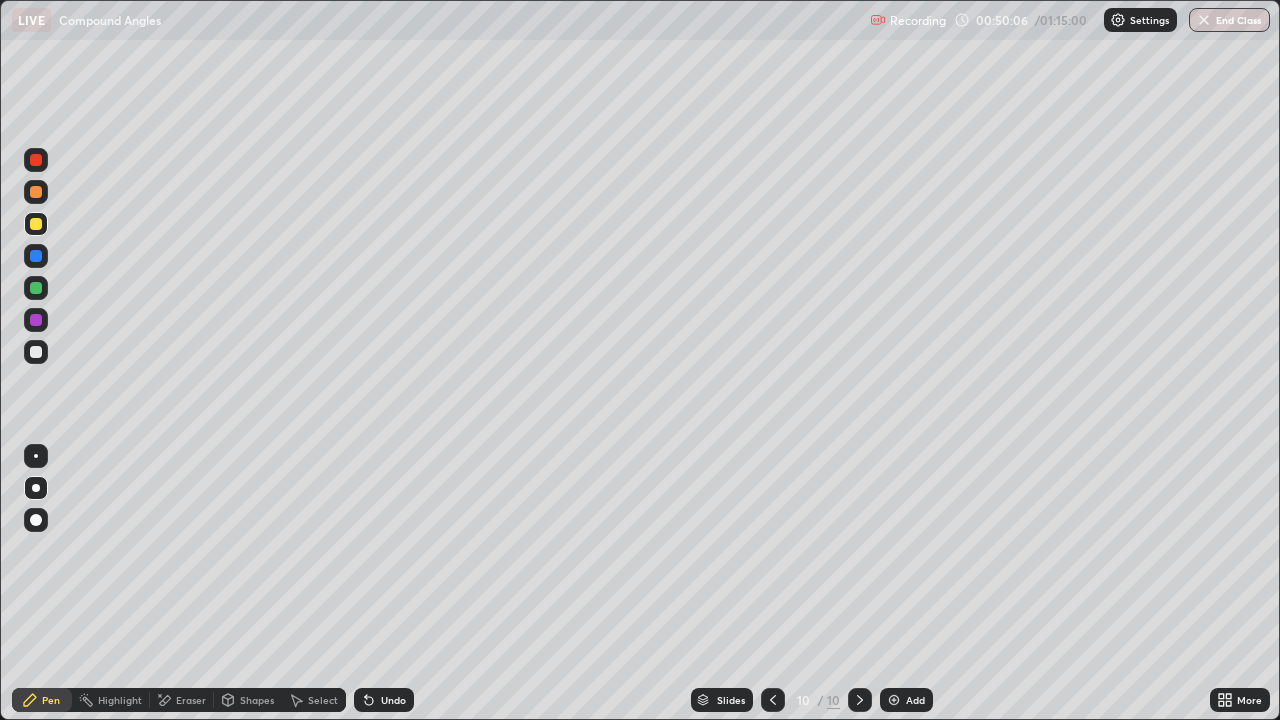 click 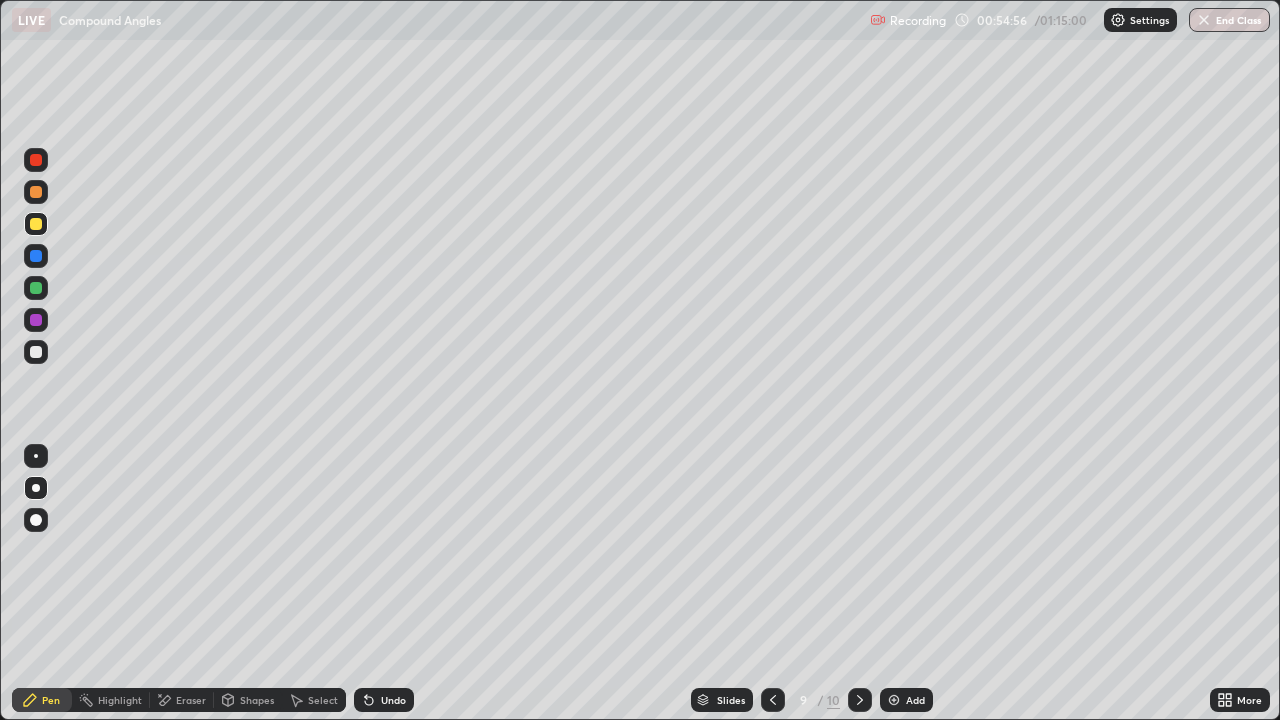 click 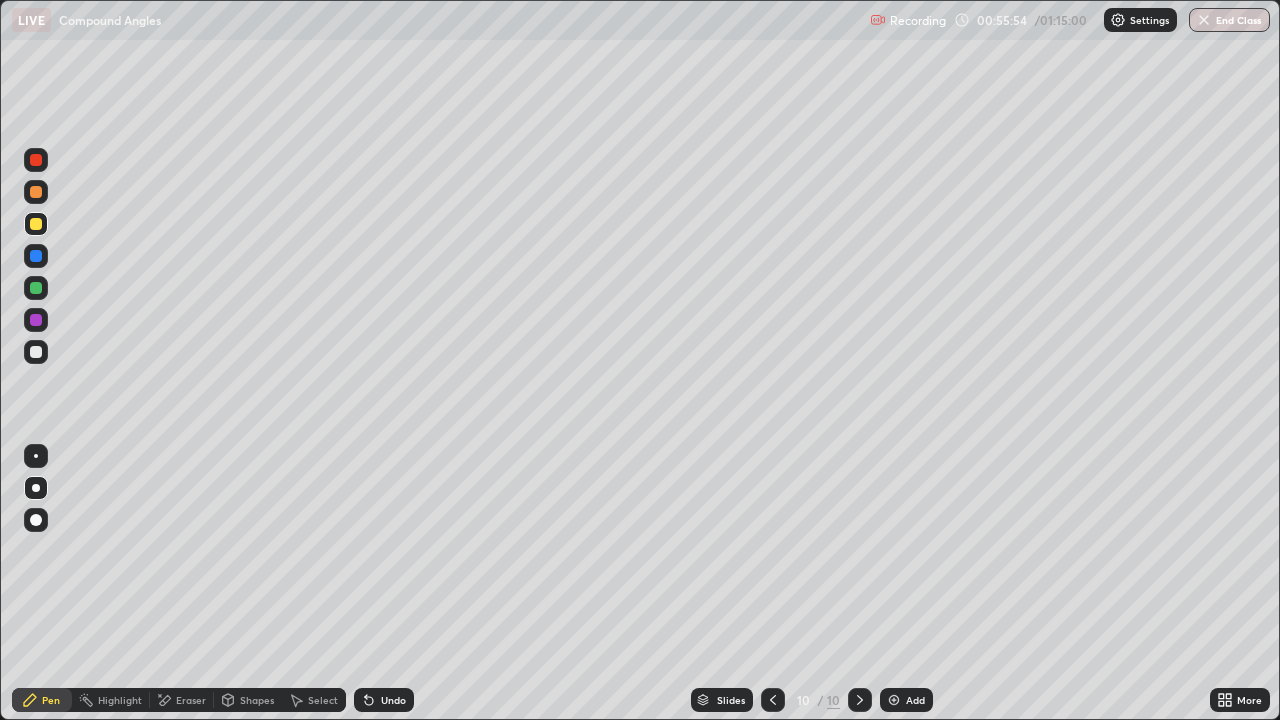 click at bounding box center [860, 700] 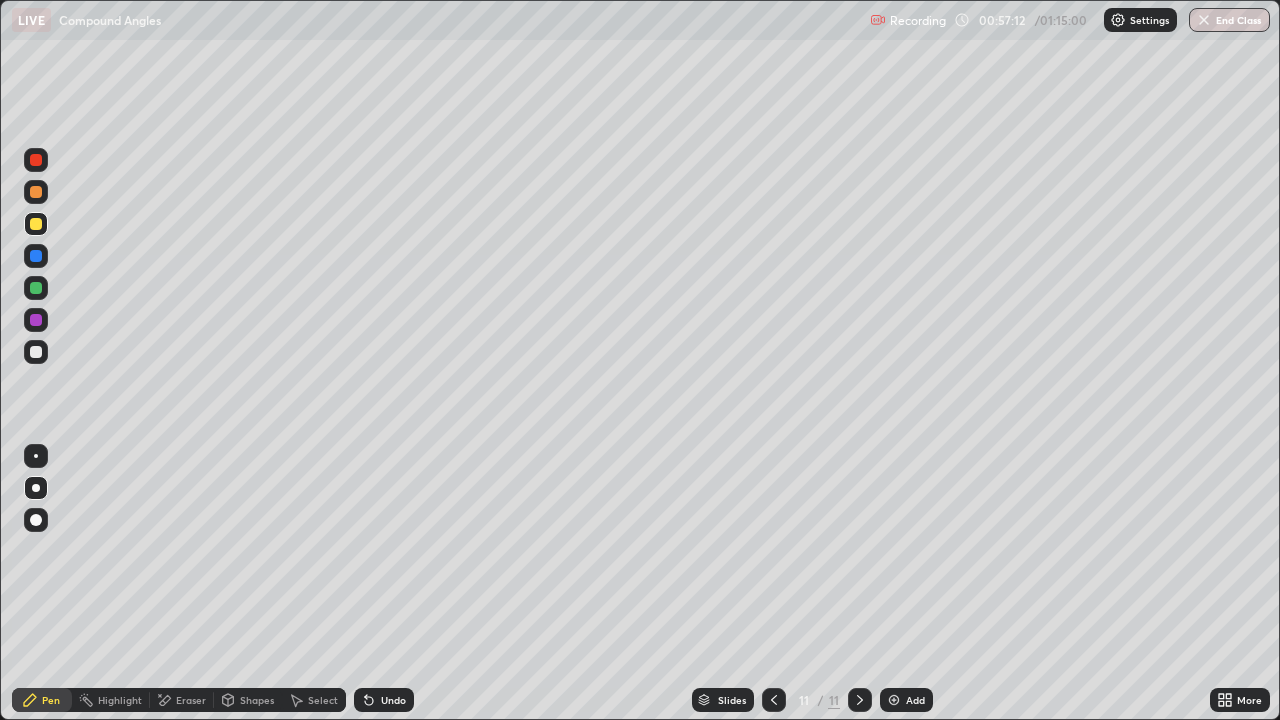 click at bounding box center [36, 352] 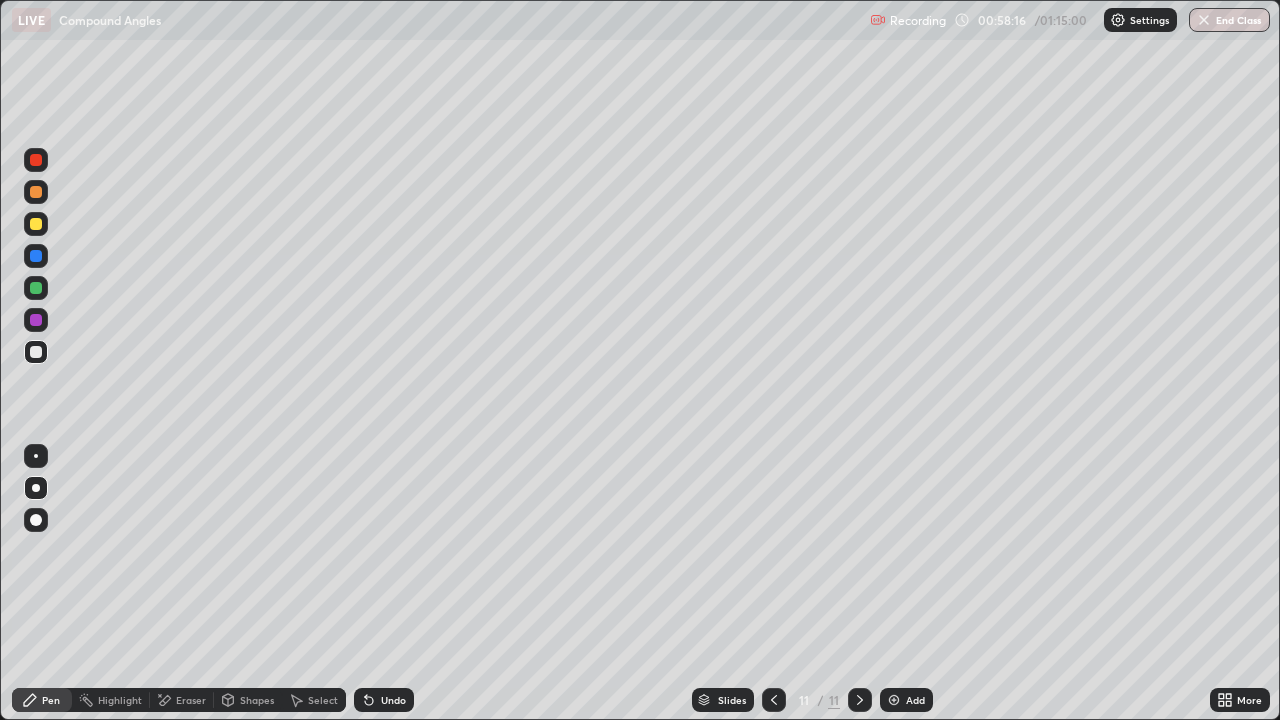 click 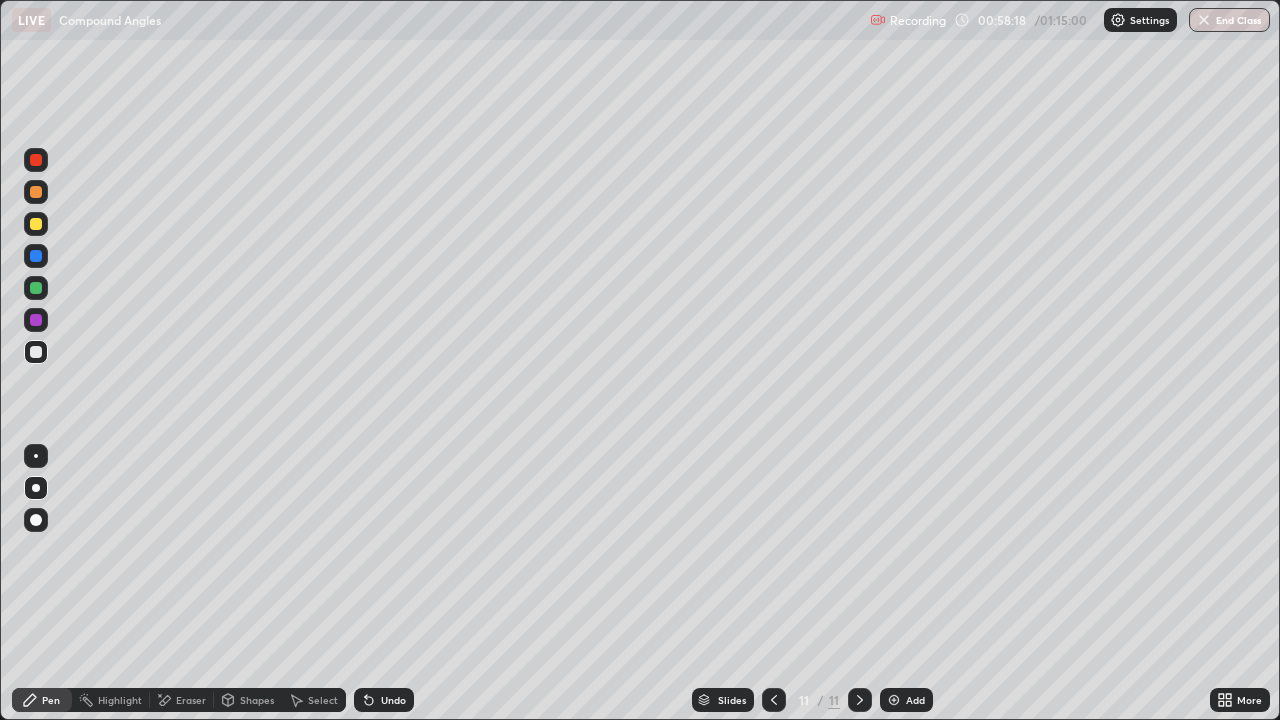 click at bounding box center [894, 700] 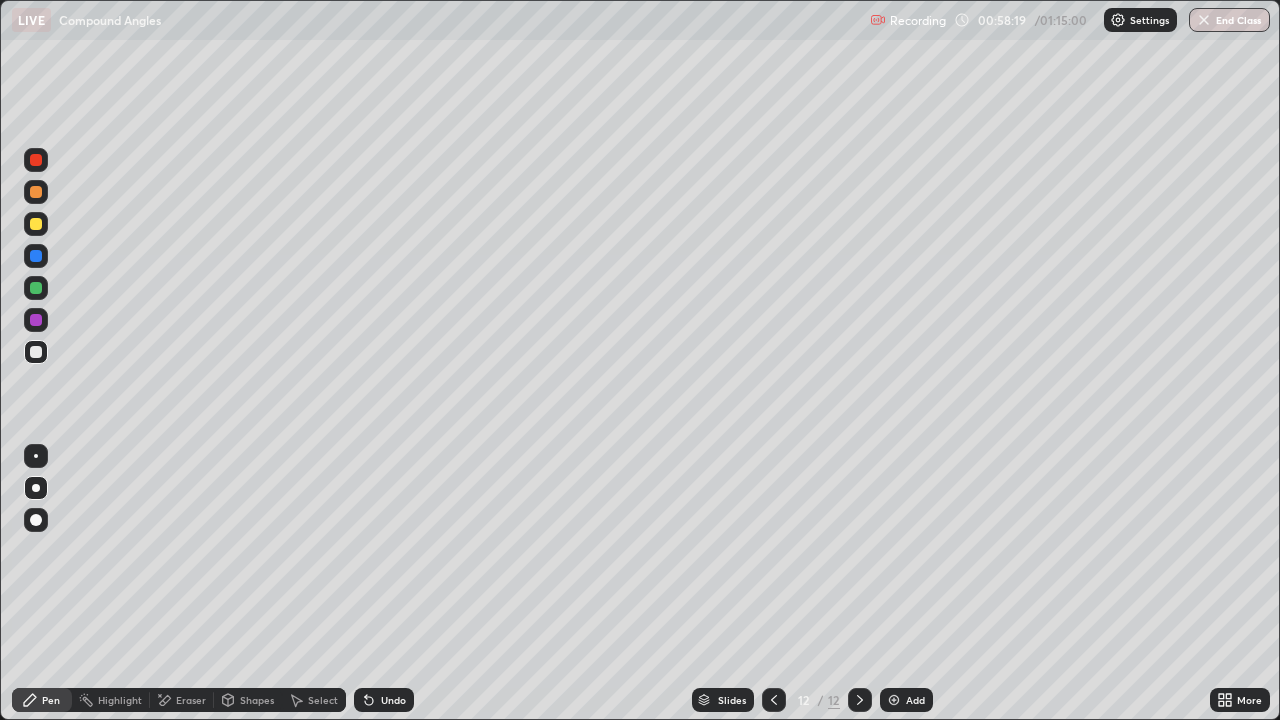 click at bounding box center [36, 224] 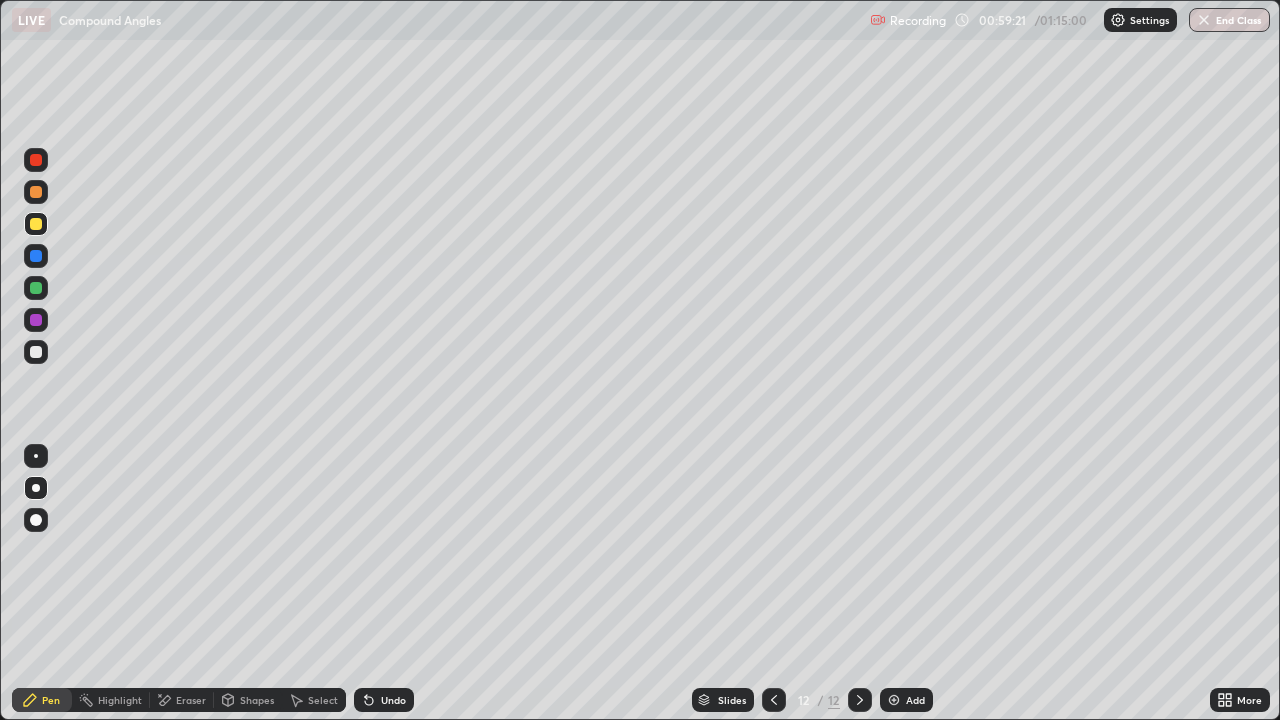 click at bounding box center [36, 352] 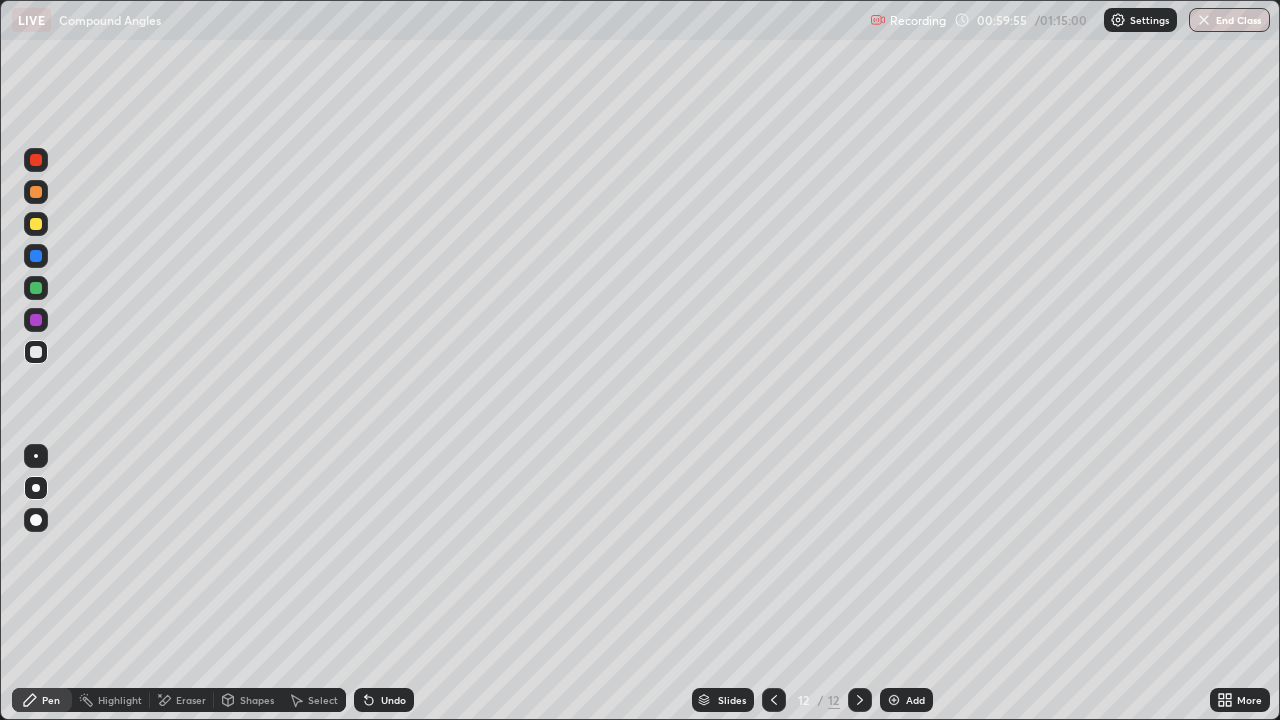 click 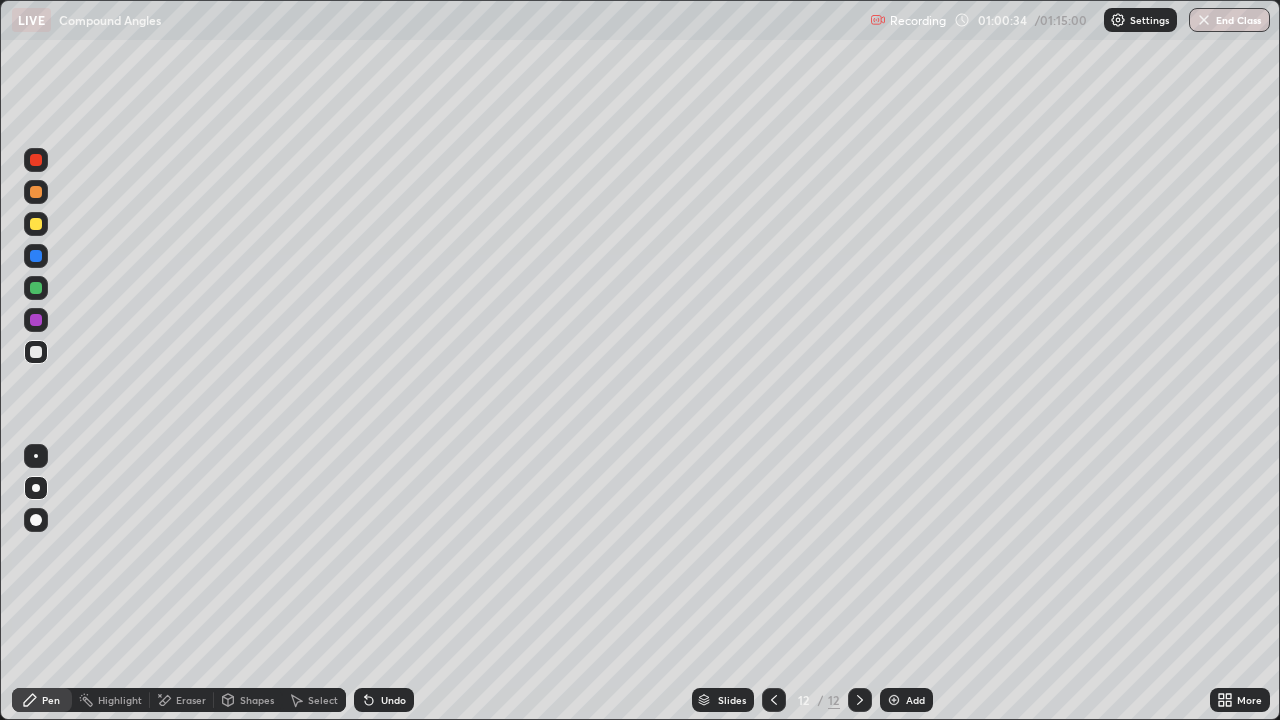 click at bounding box center [36, 320] 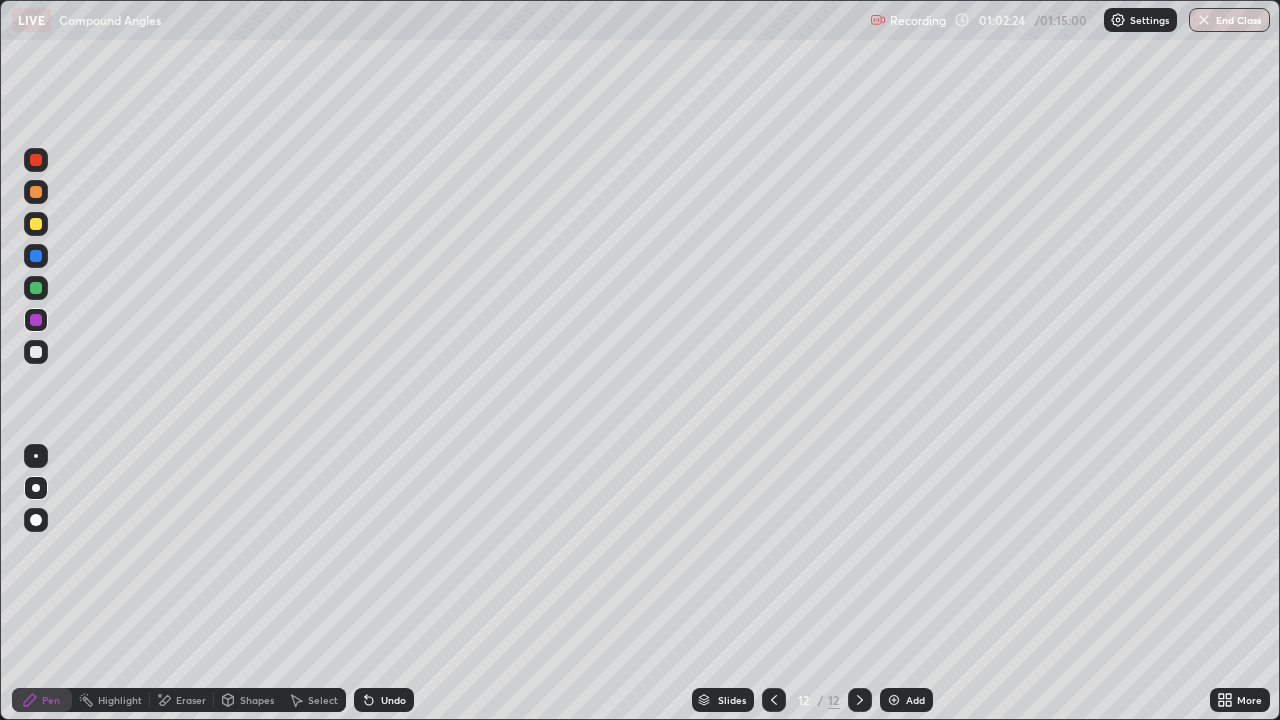 click on "Select" at bounding box center [323, 700] 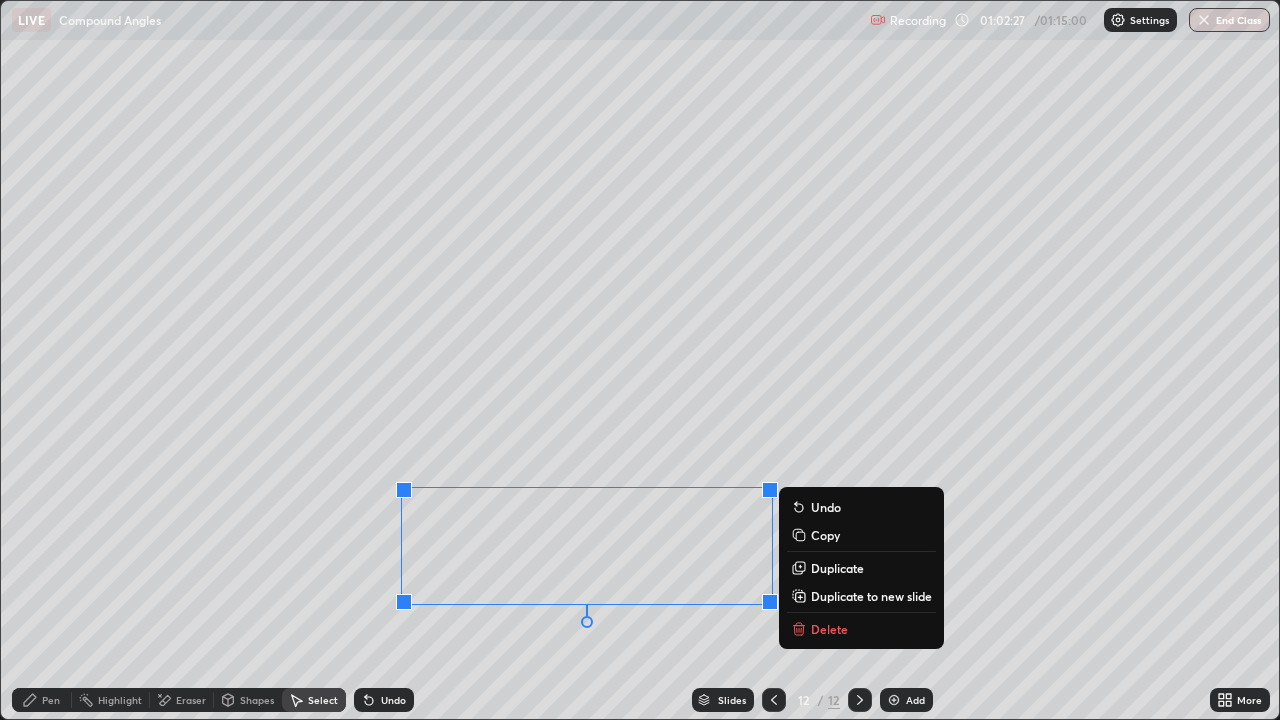 click on "Duplicate to new slide" at bounding box center (871, 596) 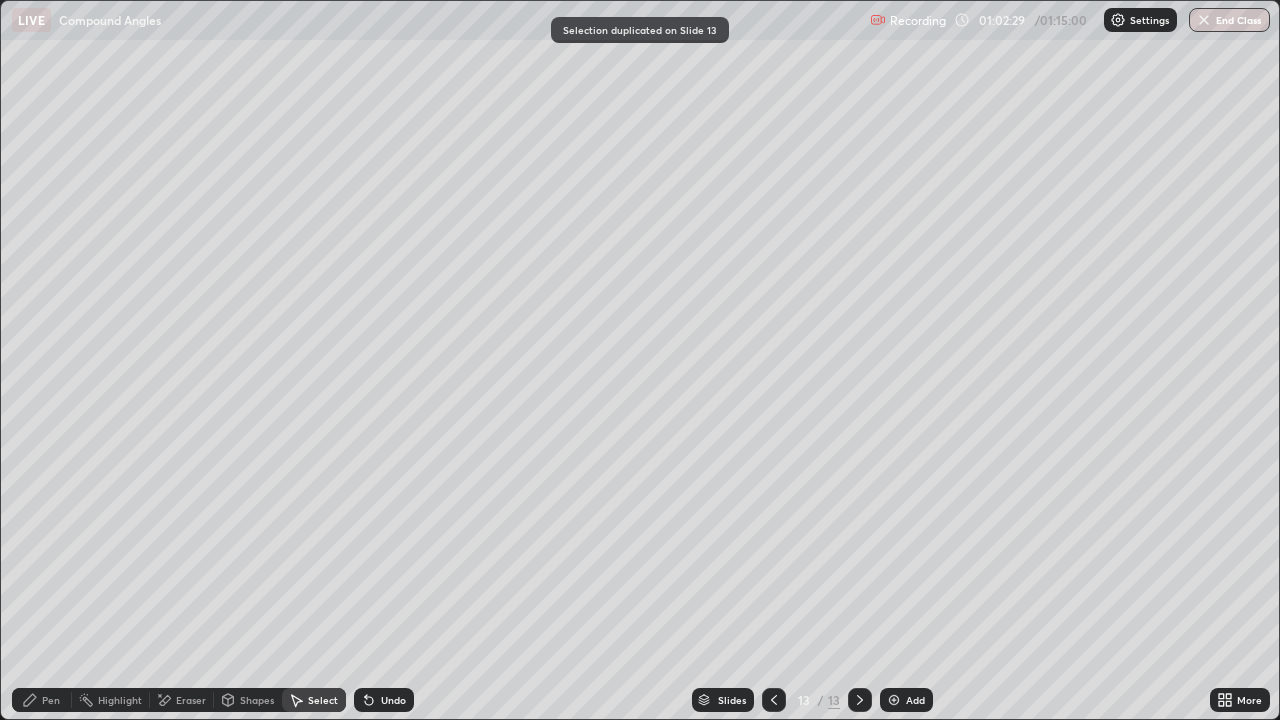 click on "Pen" at bounding box center [42, 700] 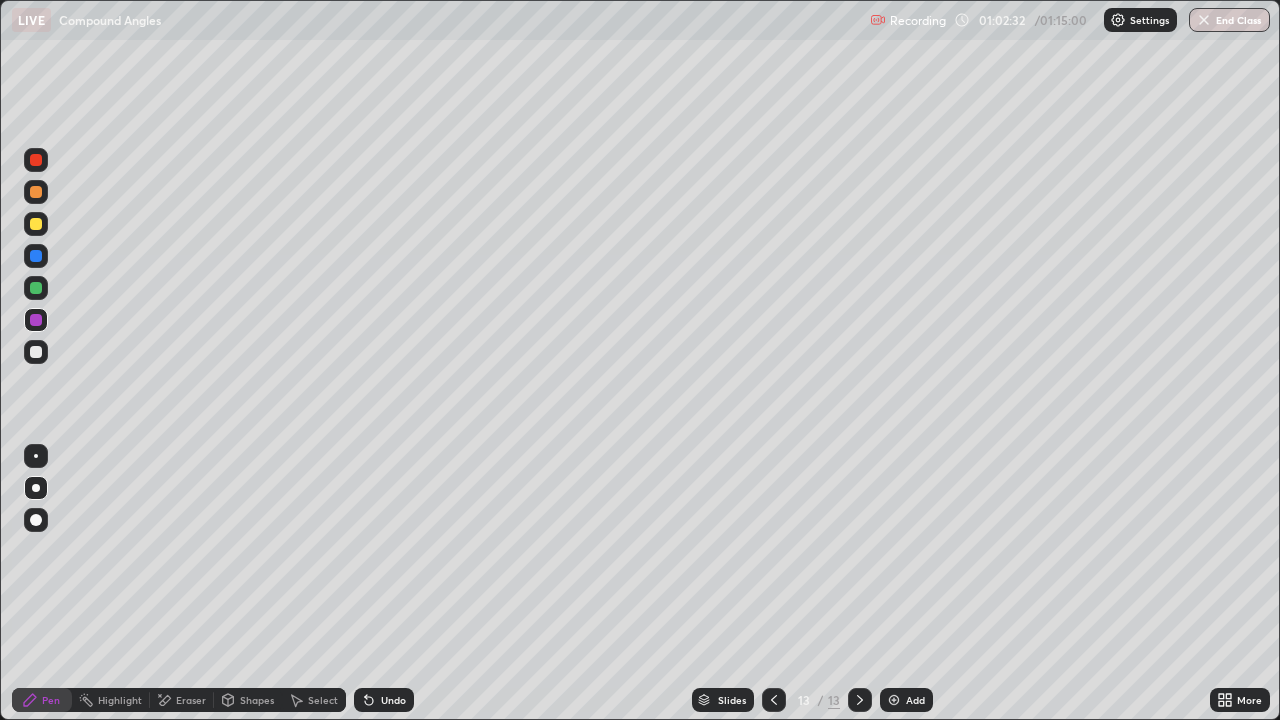 click 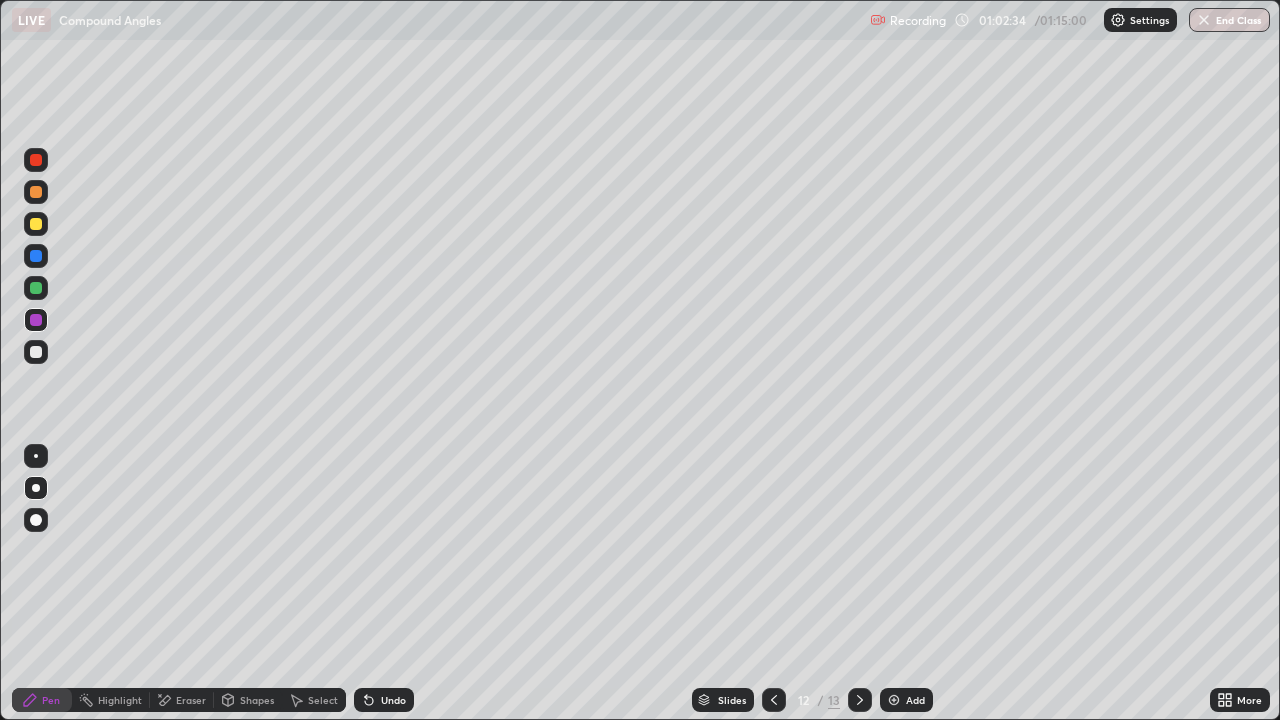 click 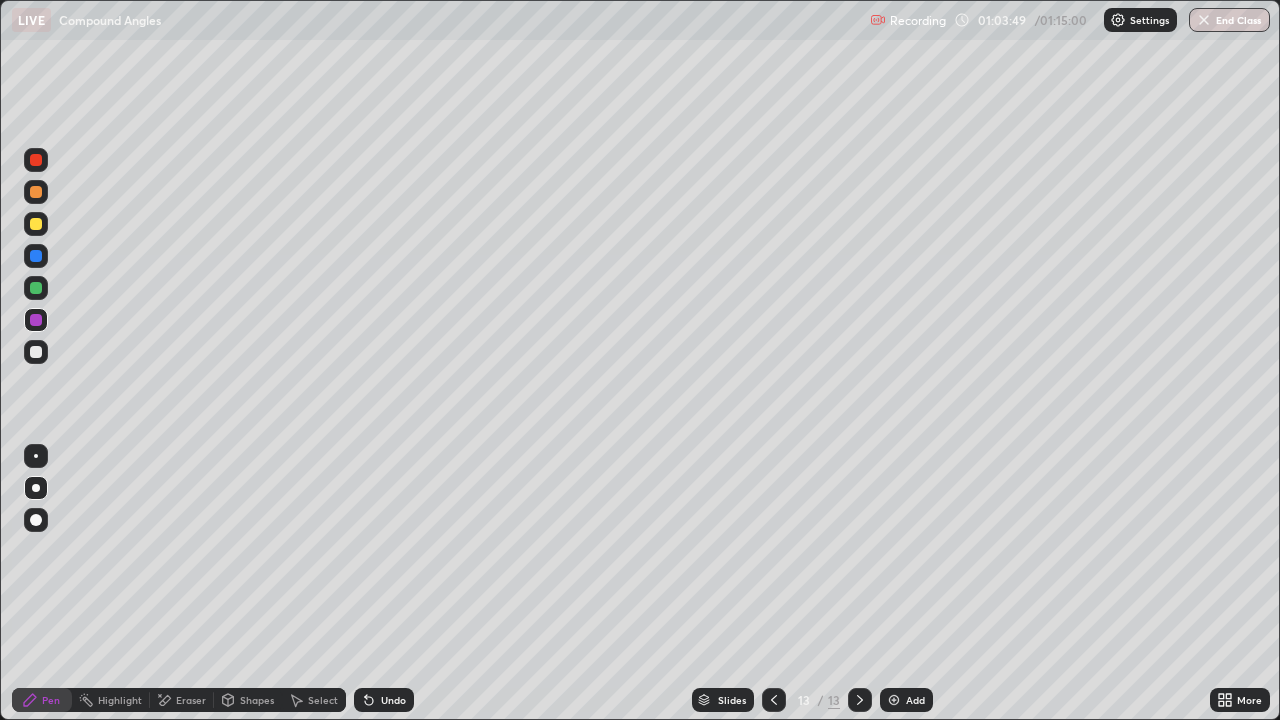 click at bounding box center (36, 288) 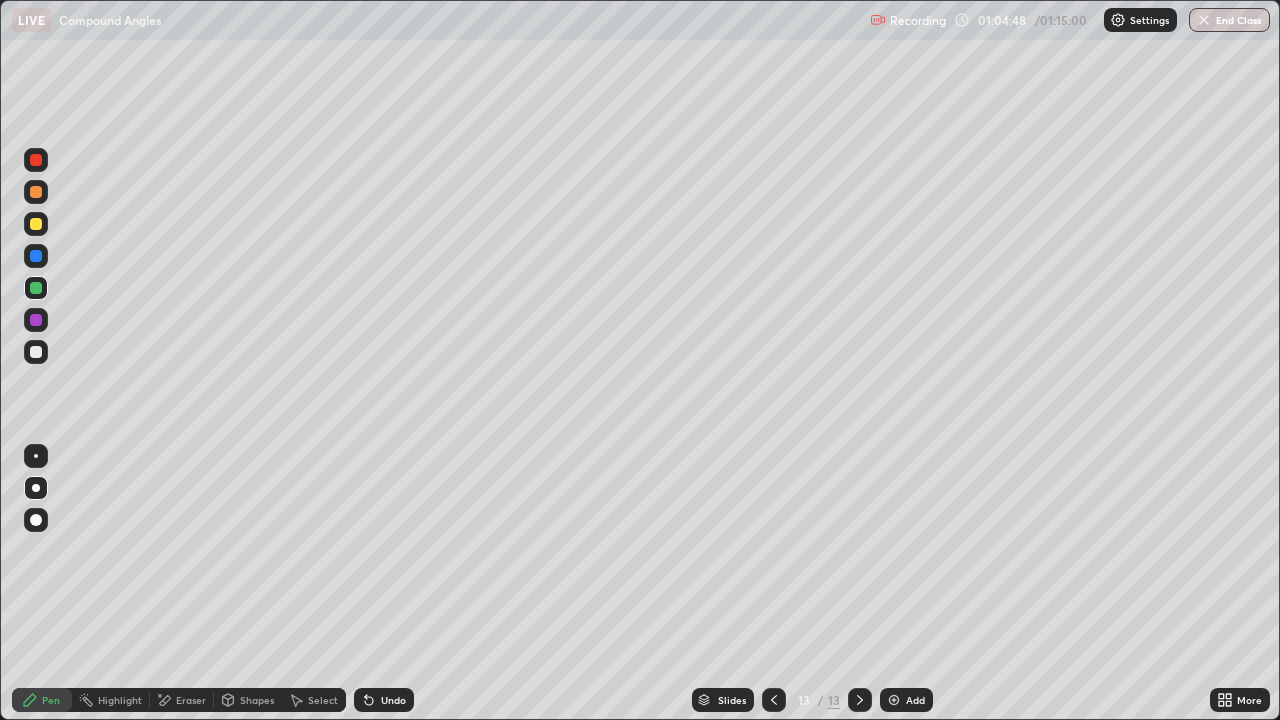 click 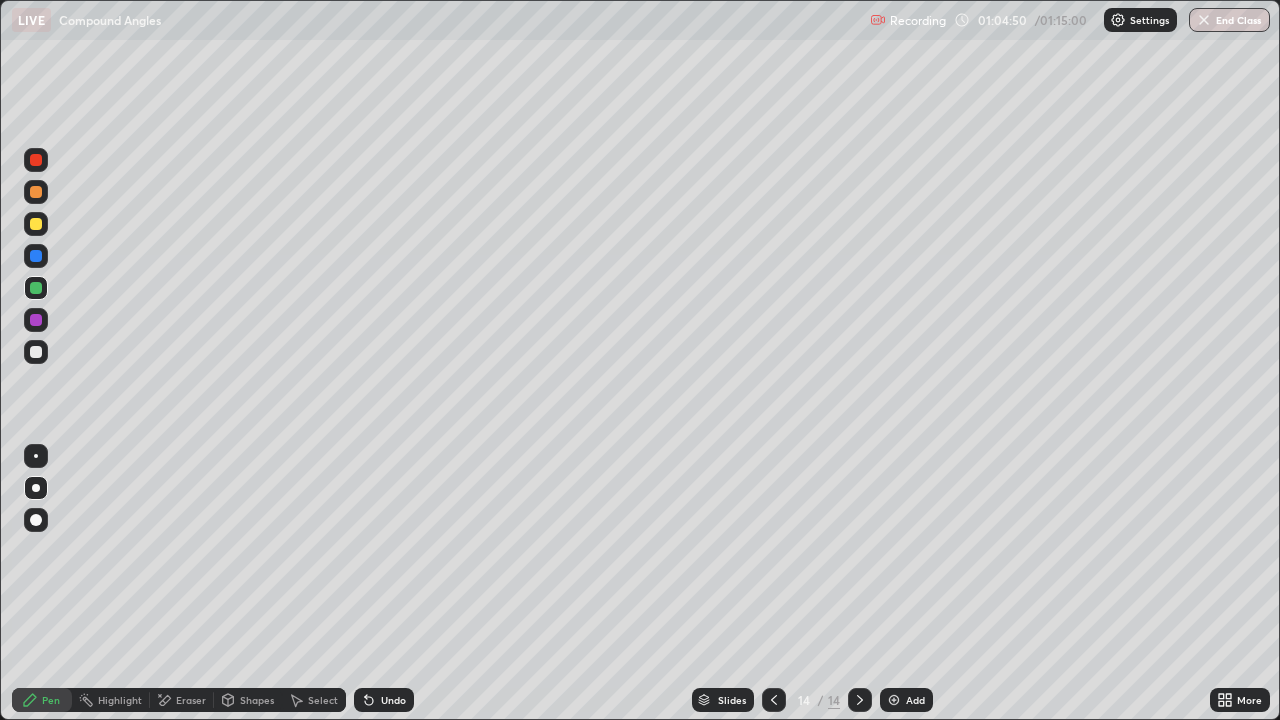 click at bounding box center [36, 224] 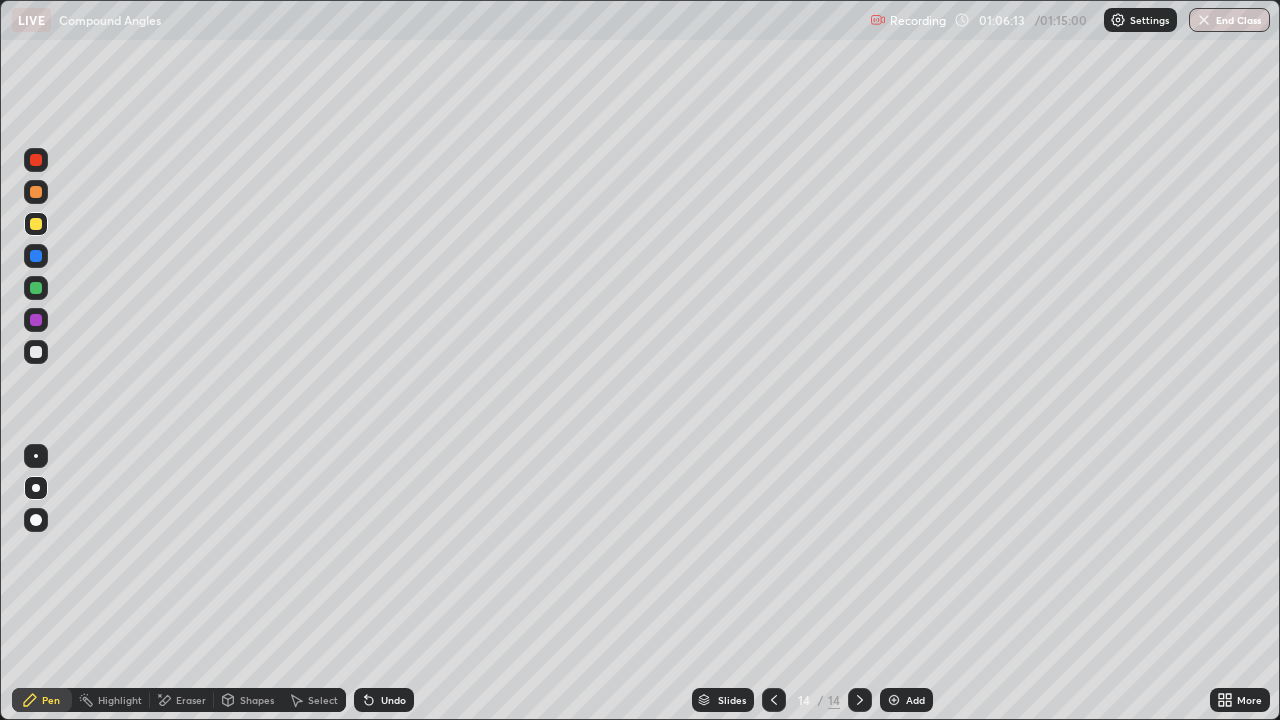 click 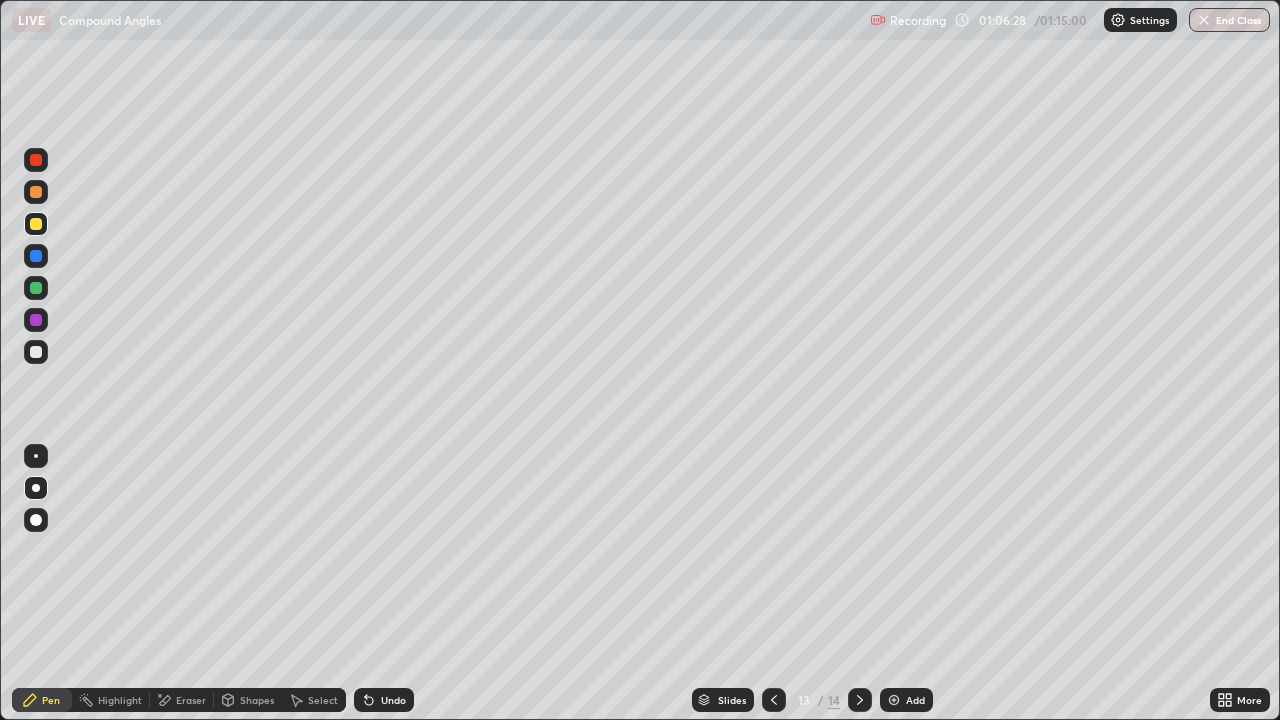click 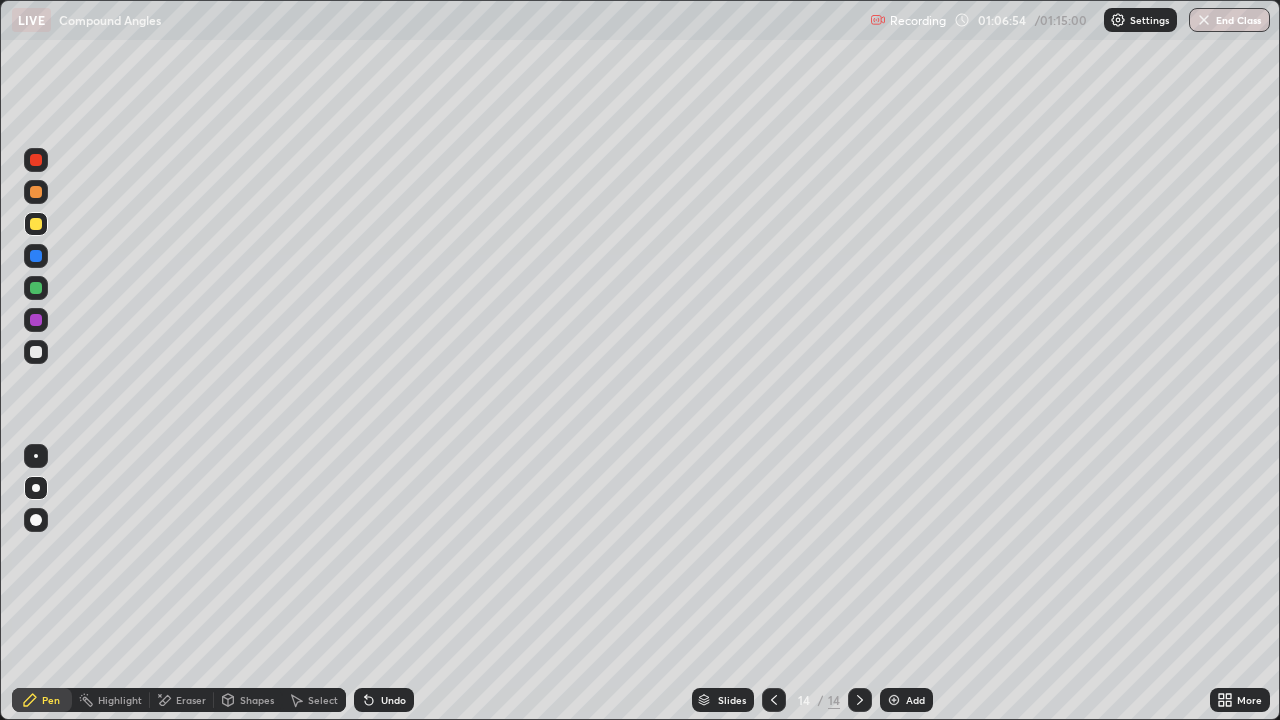 click 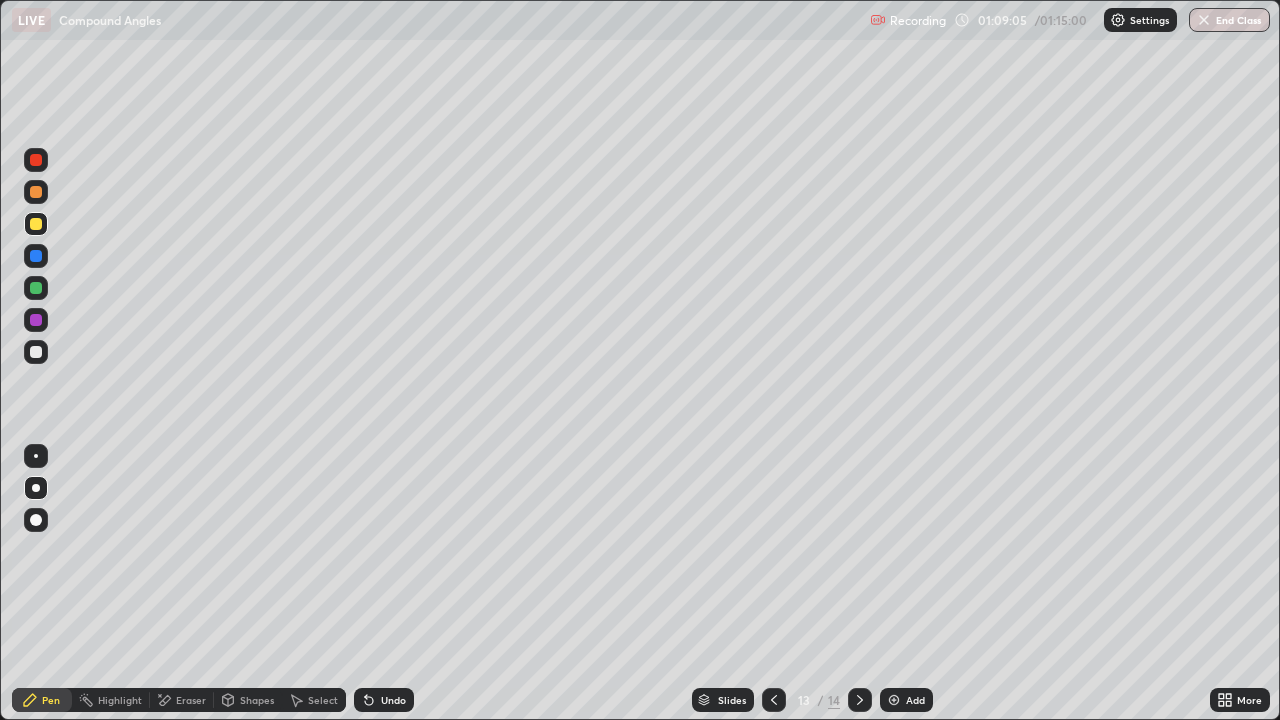click 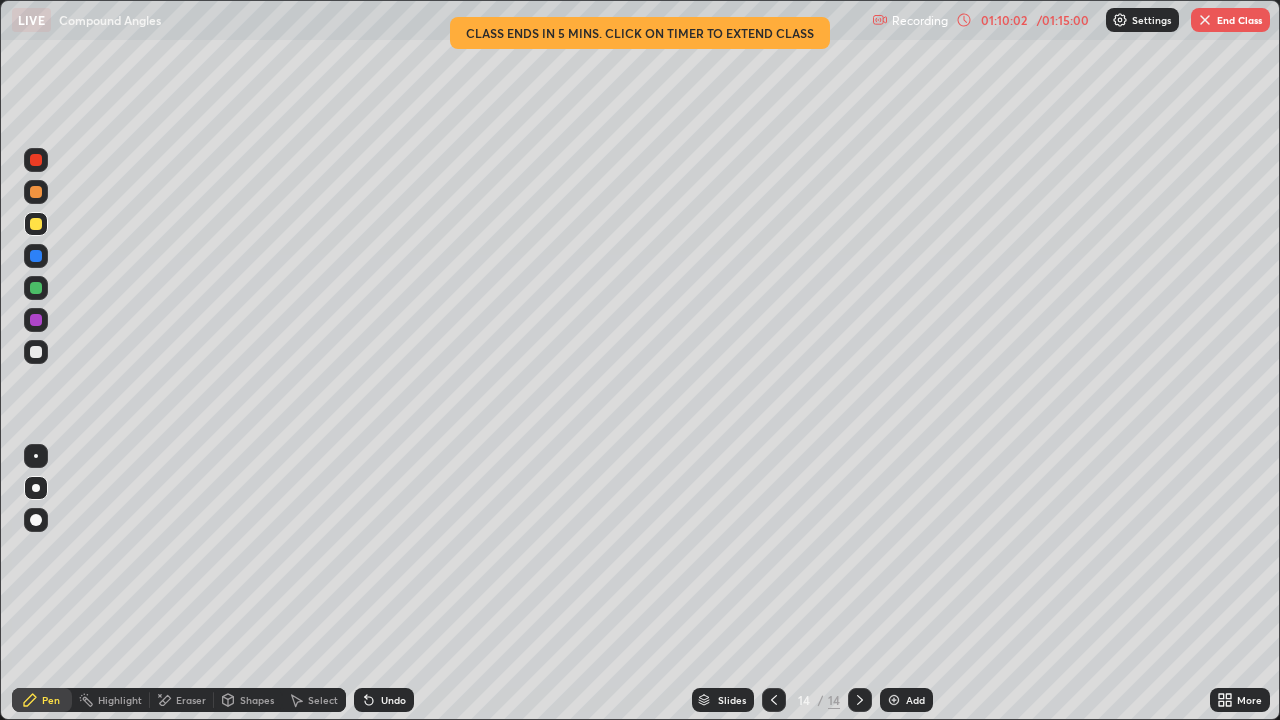 click at bounding box center (36, 352) 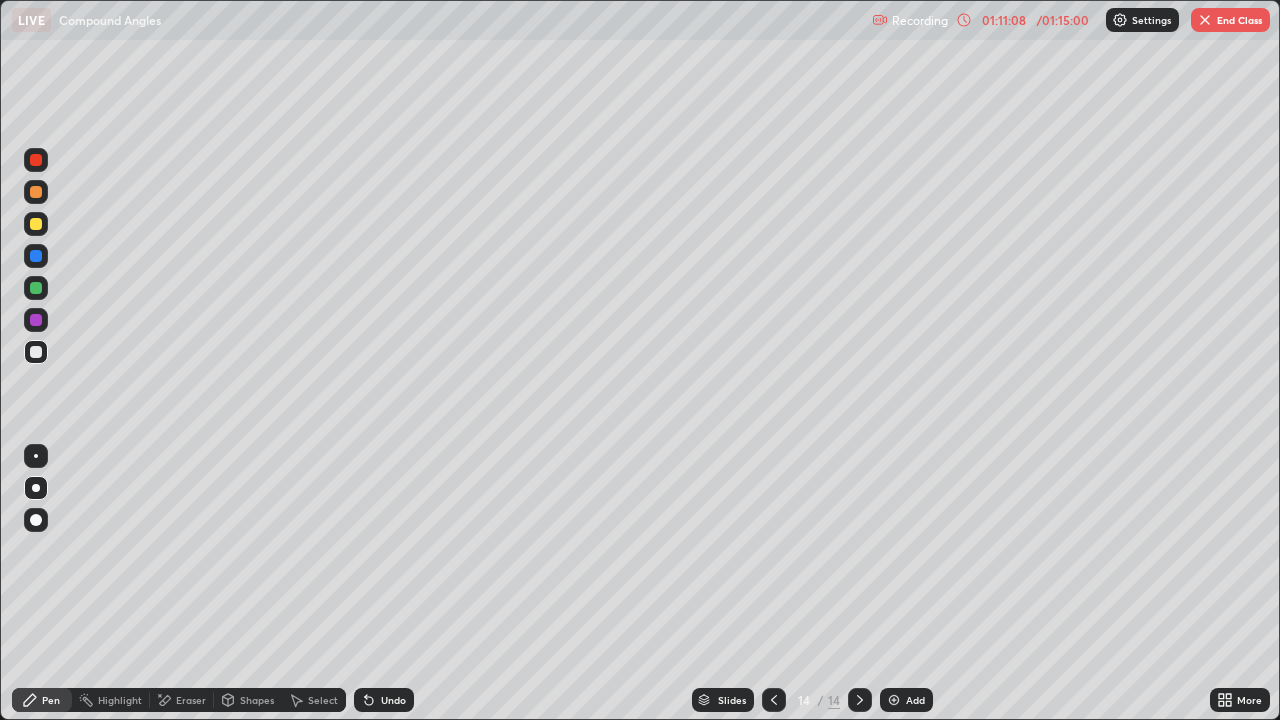 click on "Select" at bounding box center [314, 700] 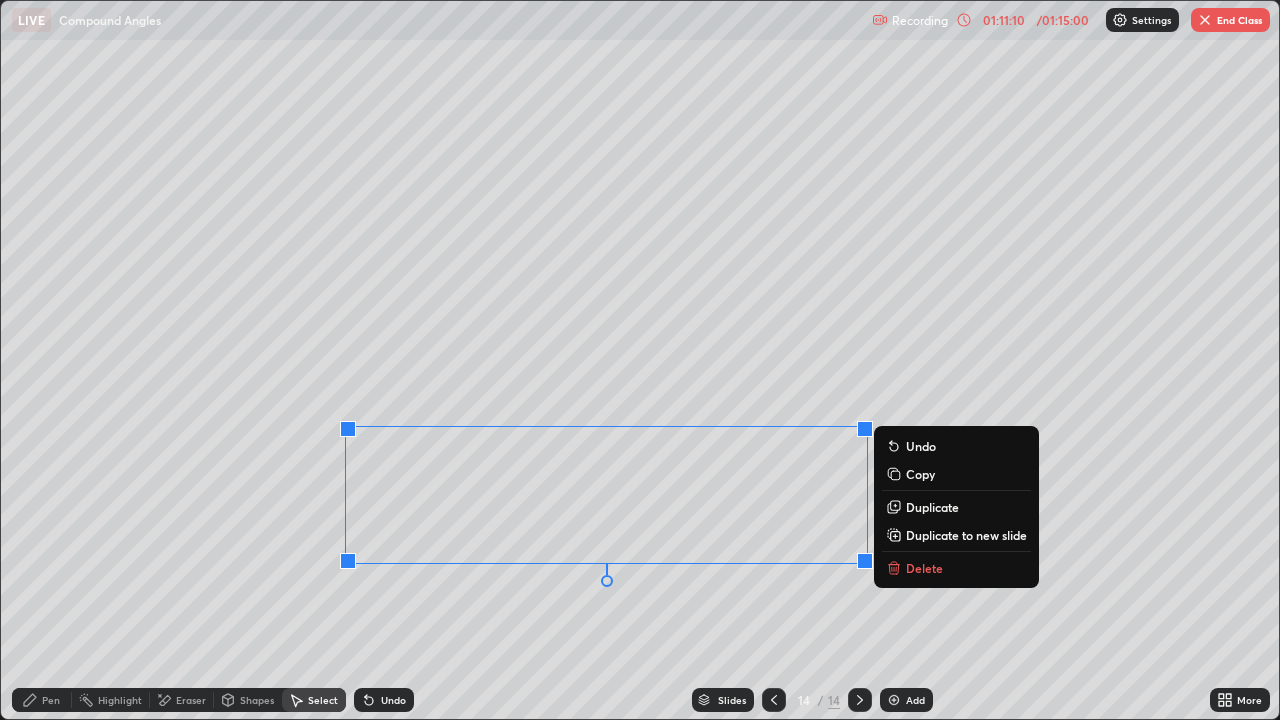 click on "Duplicate to new slide" at bounding box center [966, 535] 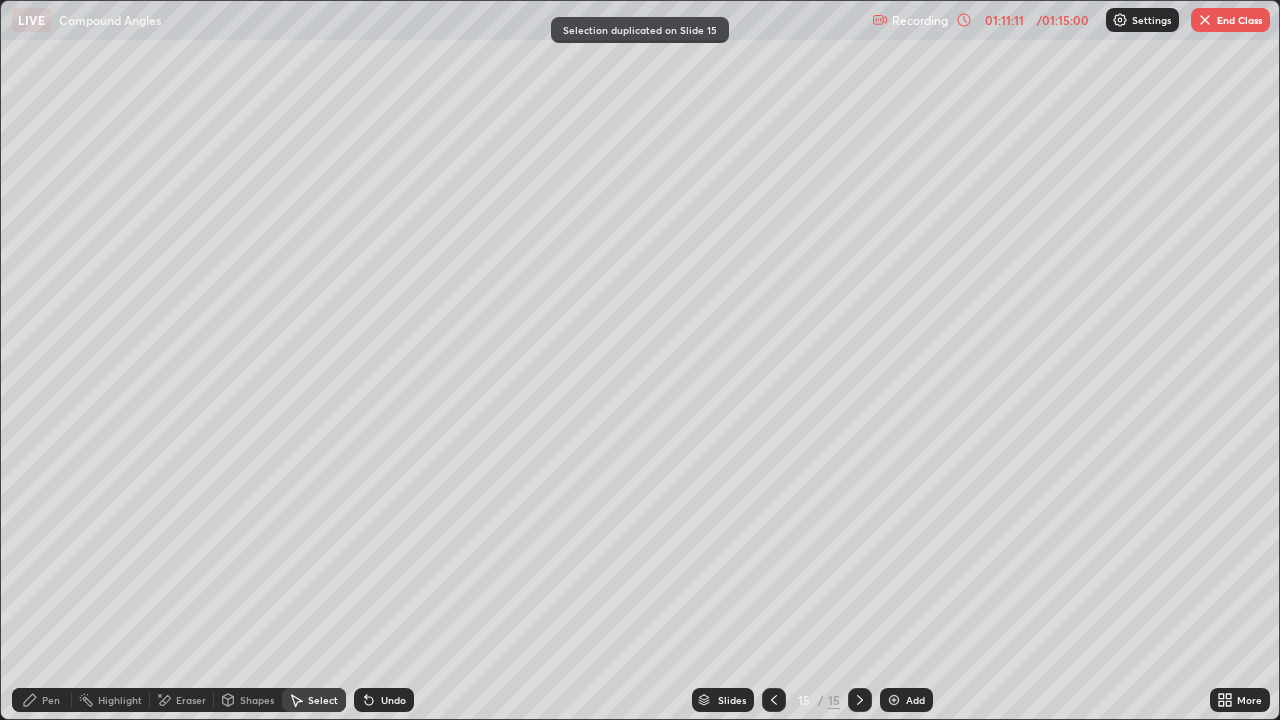 click 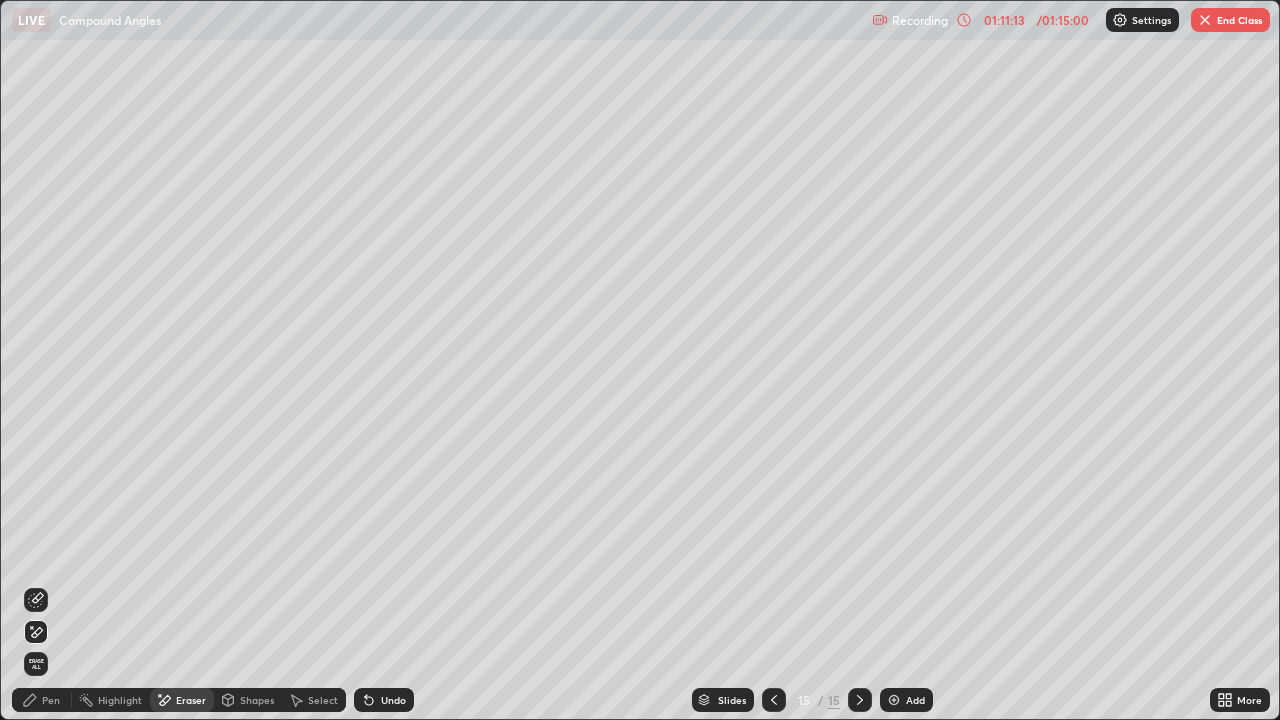 click 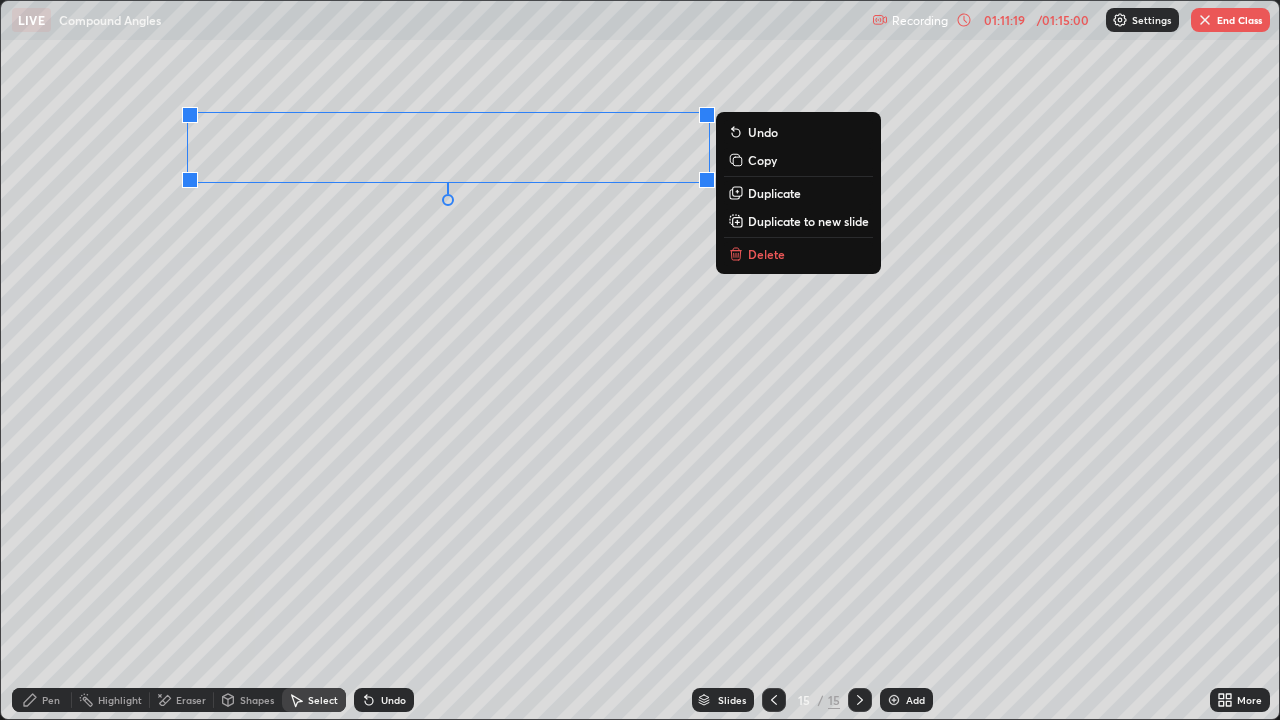 click on "Pen" at bounding box center [42, 700] 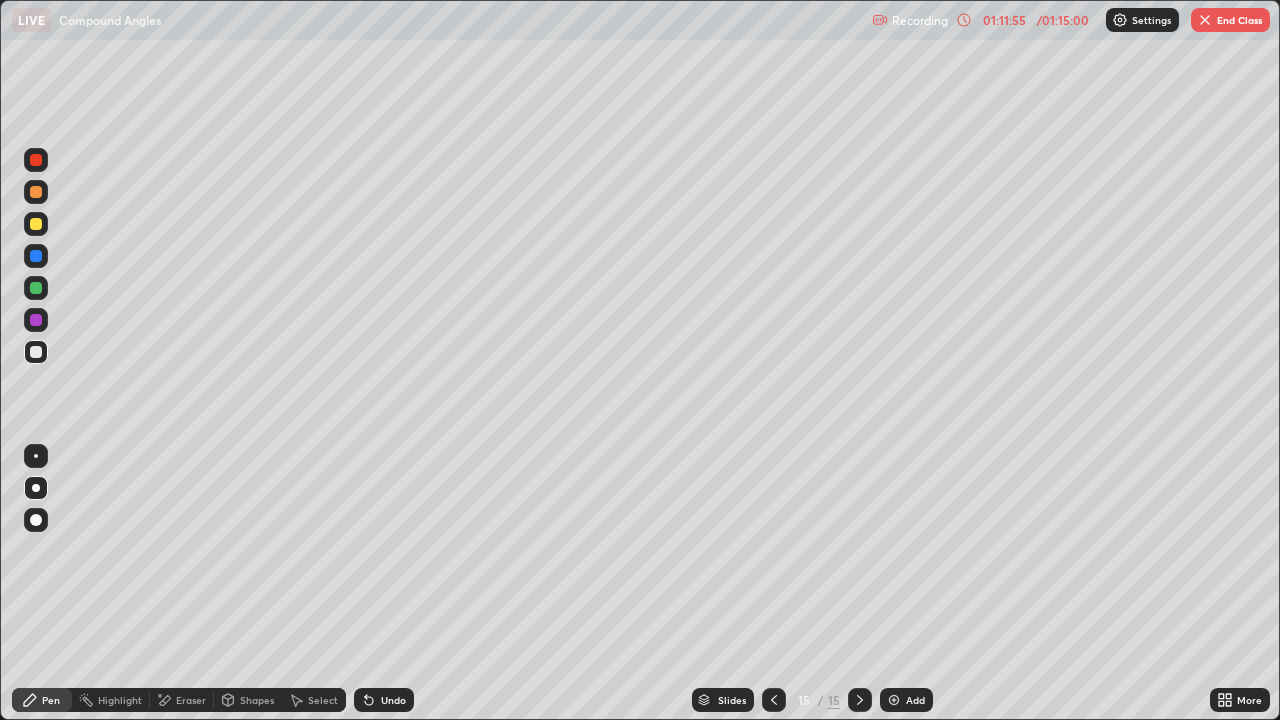 click 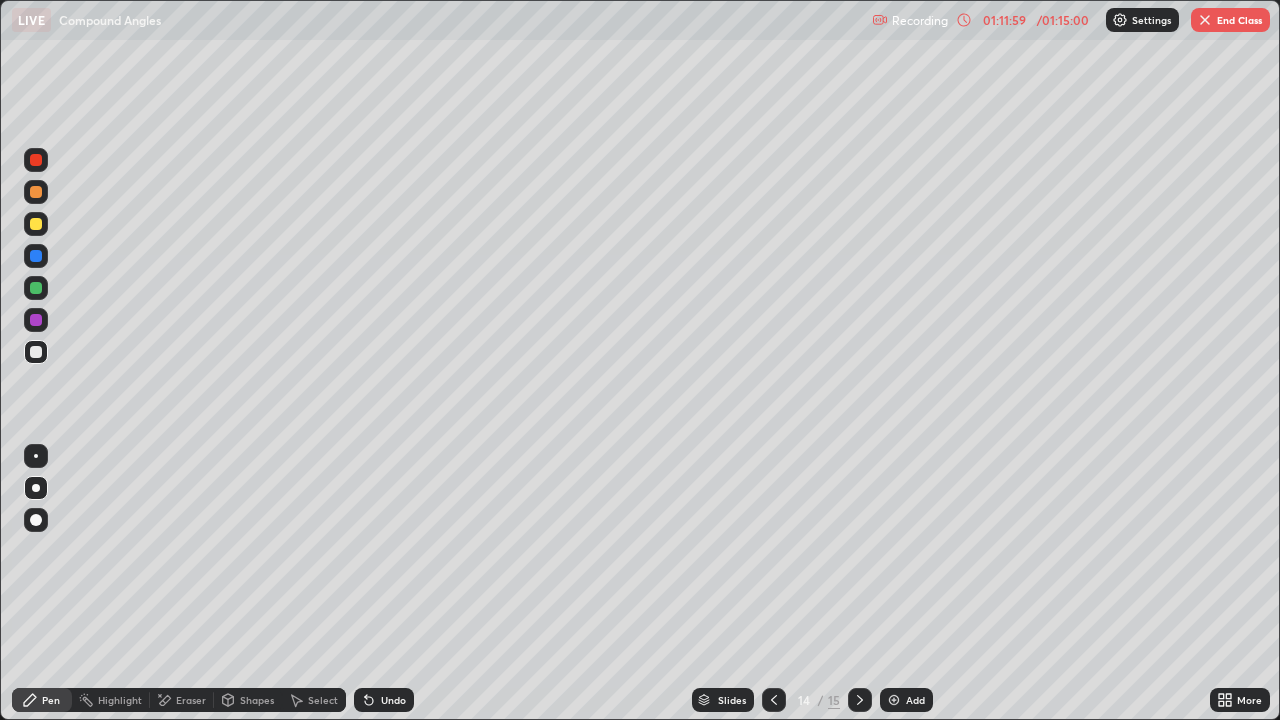 click on "Eraser" at bounding box center (191, 700) 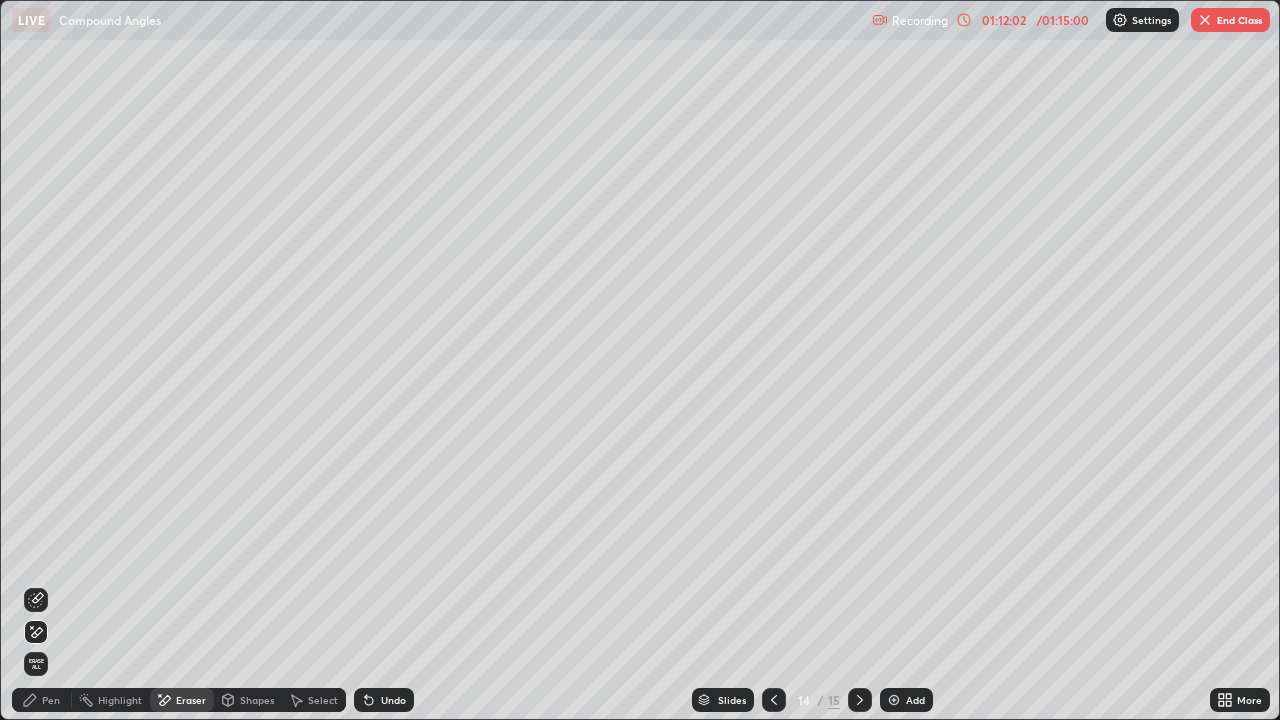 click on "Pen" at bounding box center [51, 700] 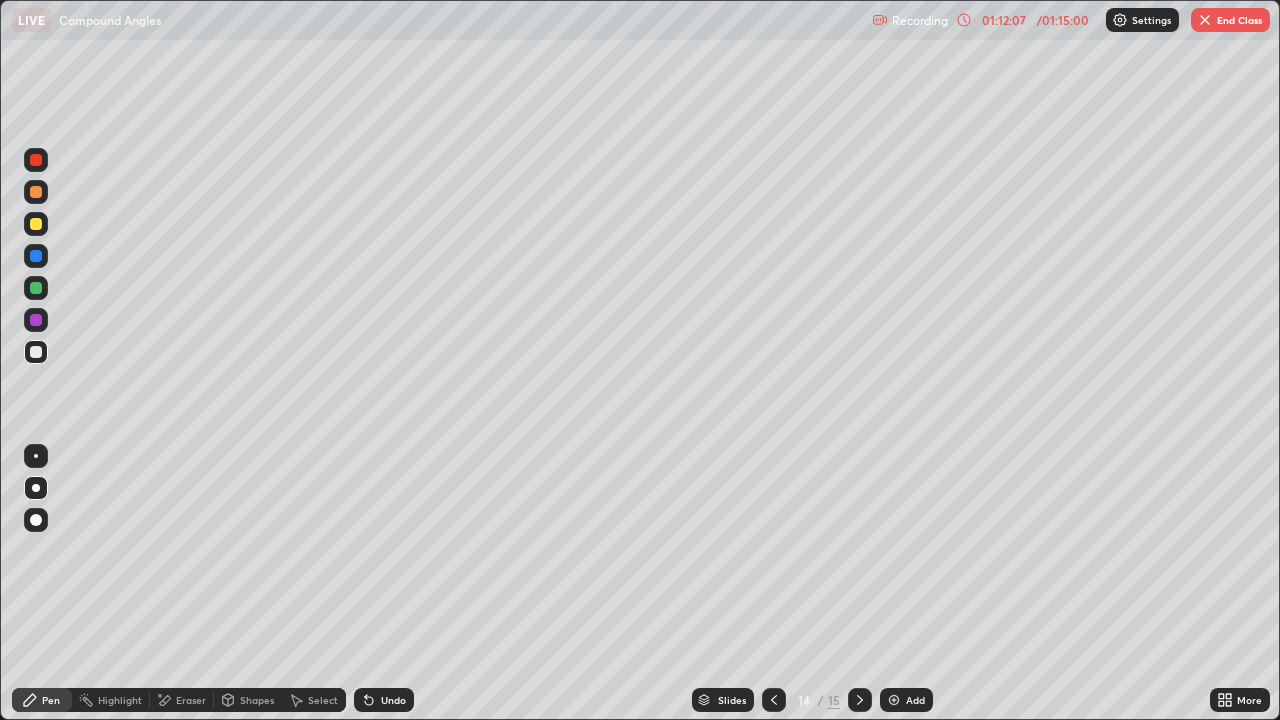 click 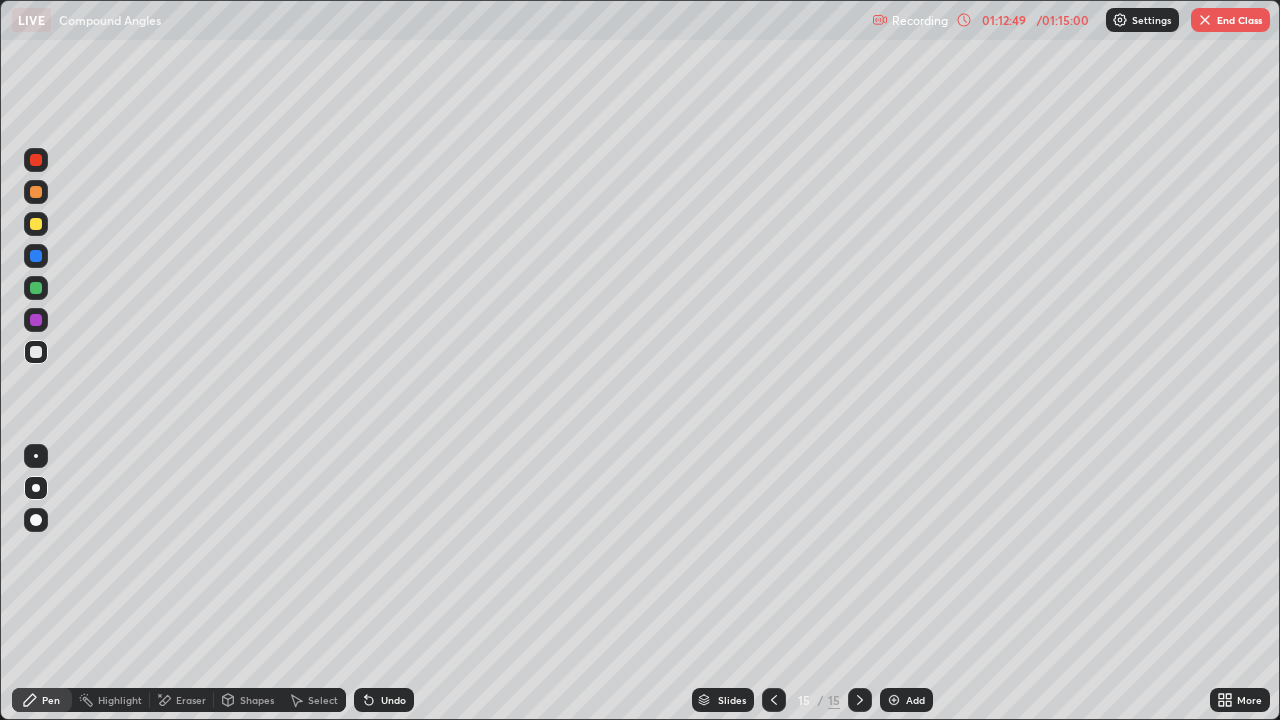 click at bounding box center [774, 700] 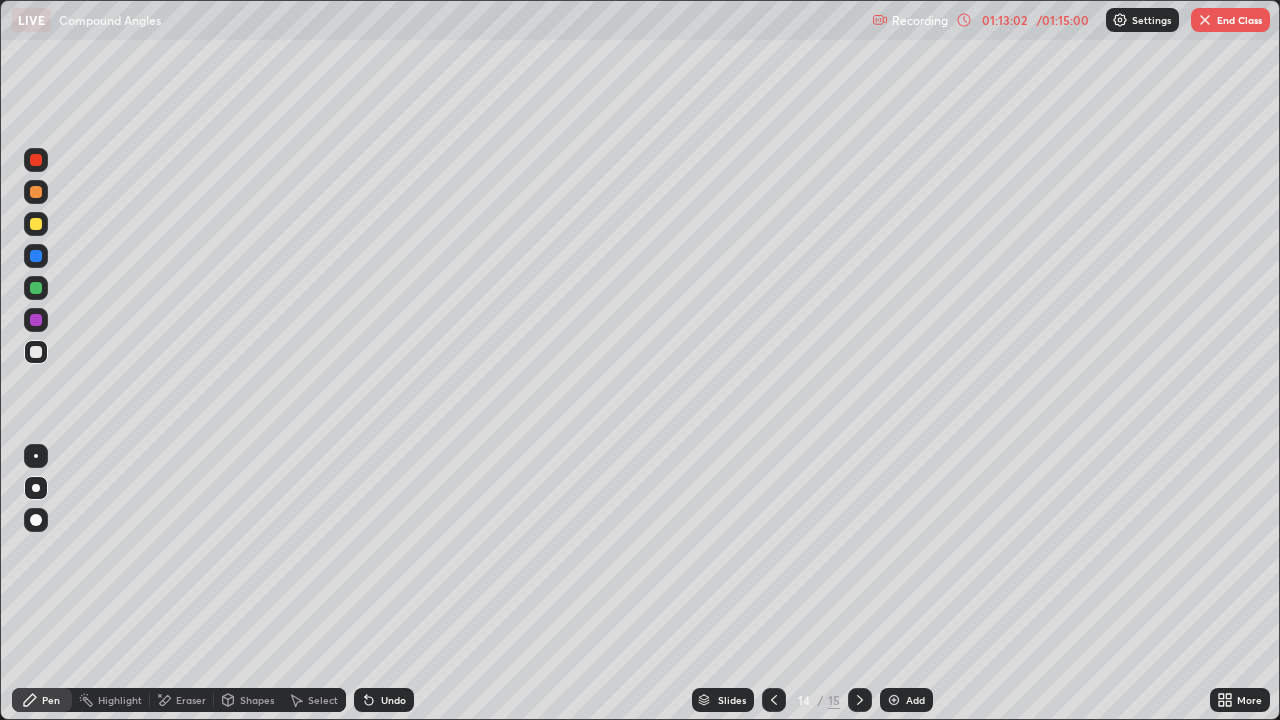 click 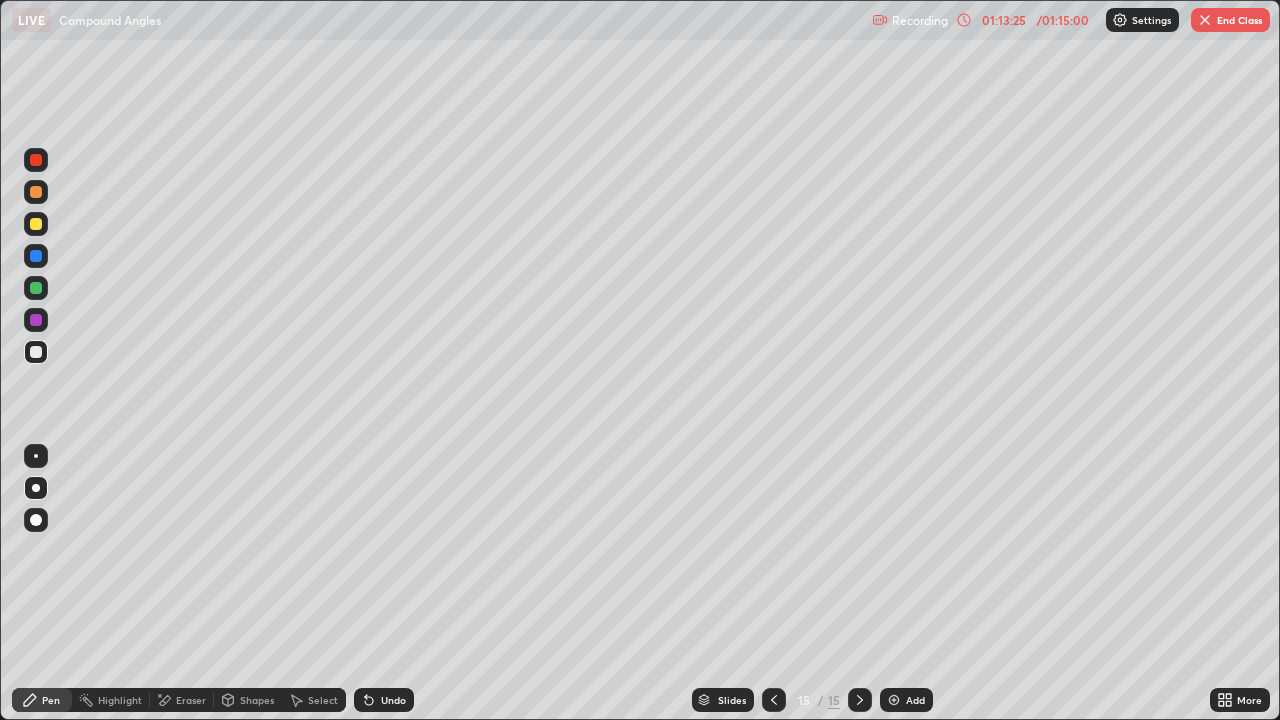 click 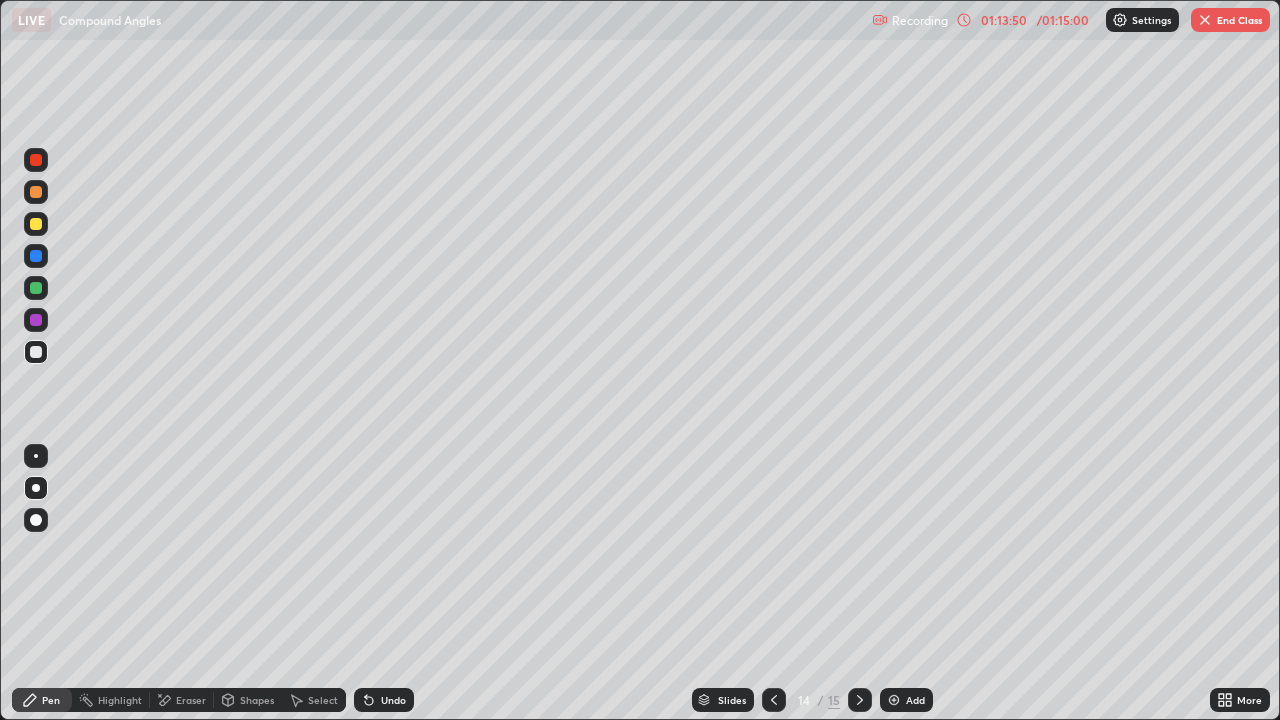 click 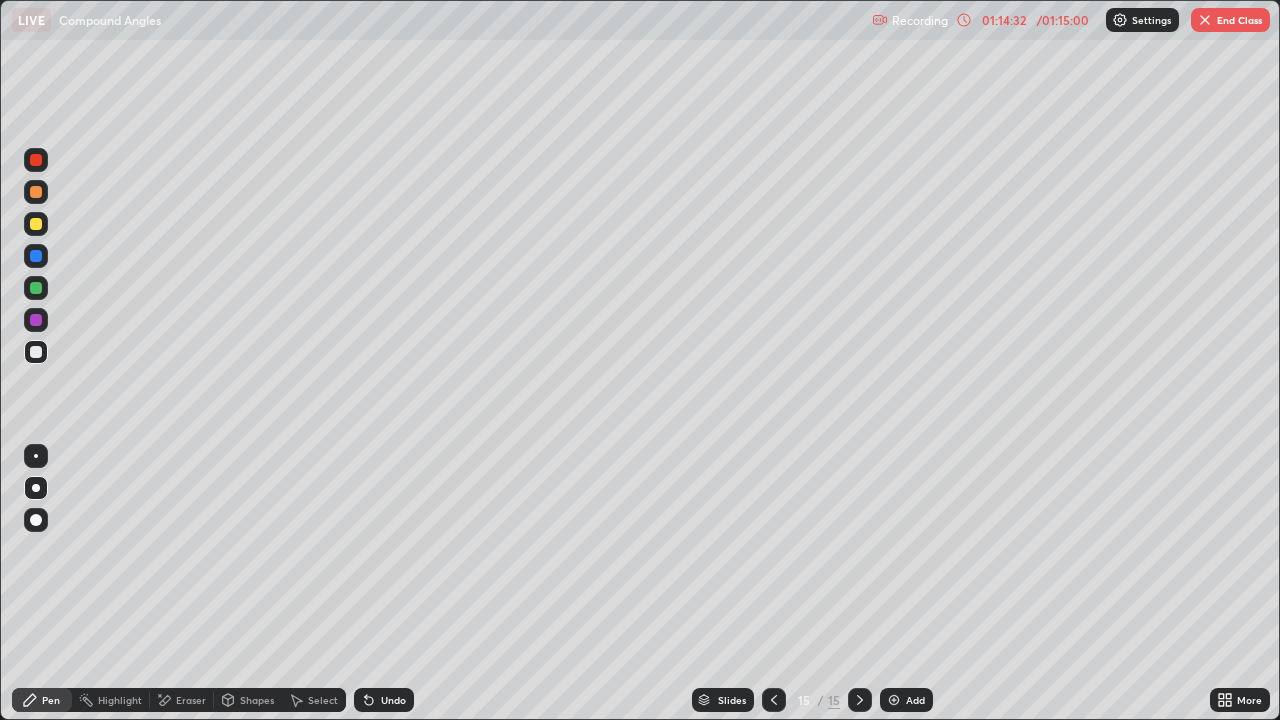 click 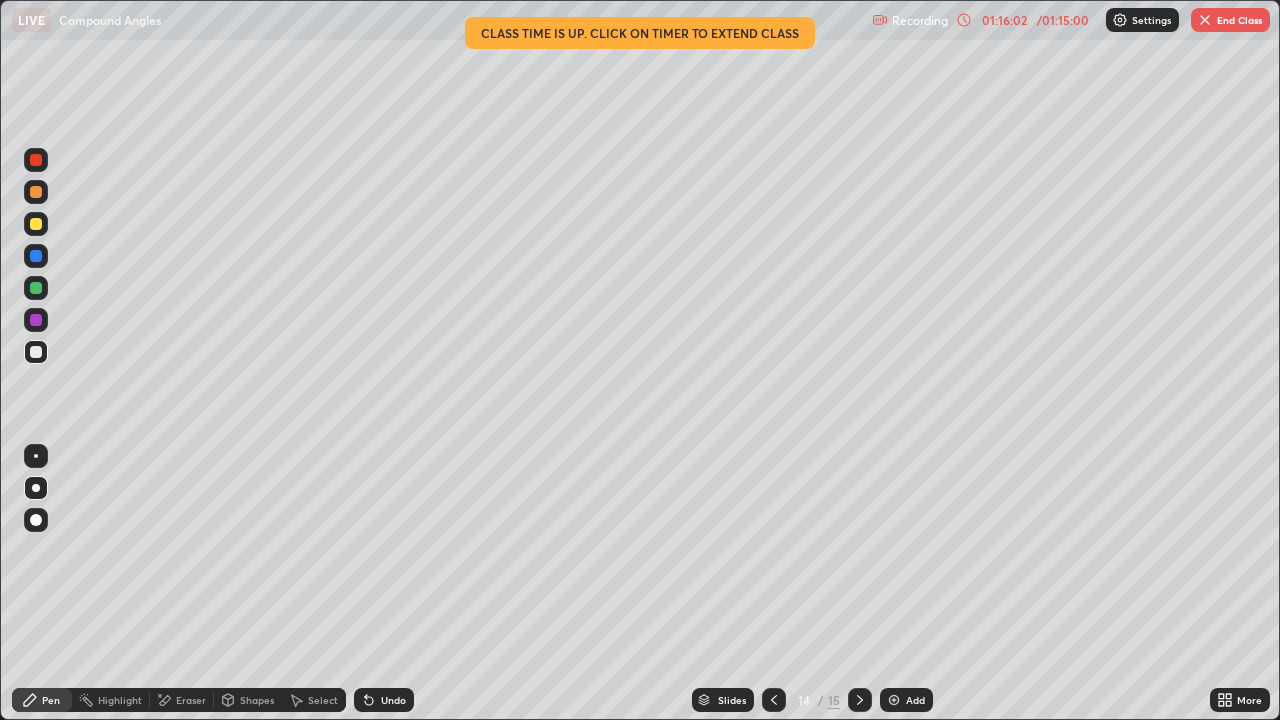 click at bounding box center [1205, 20] 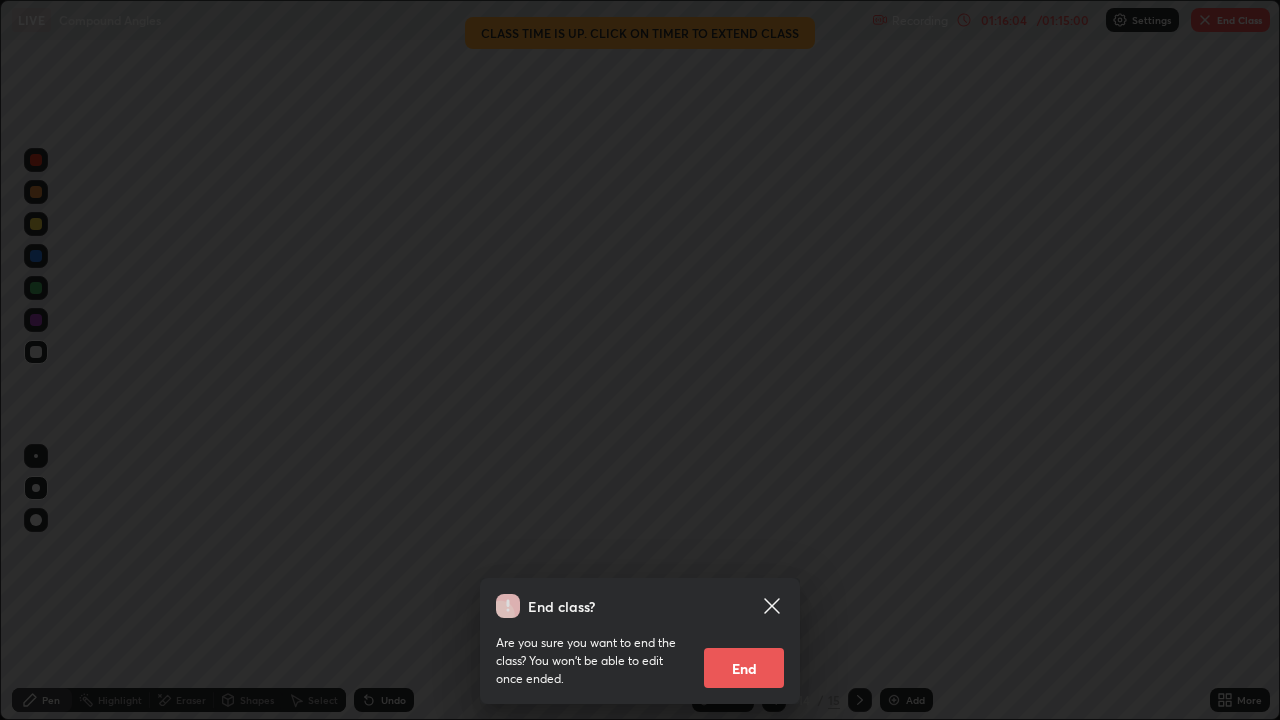 click on "End" at bounding box center [744, 668] 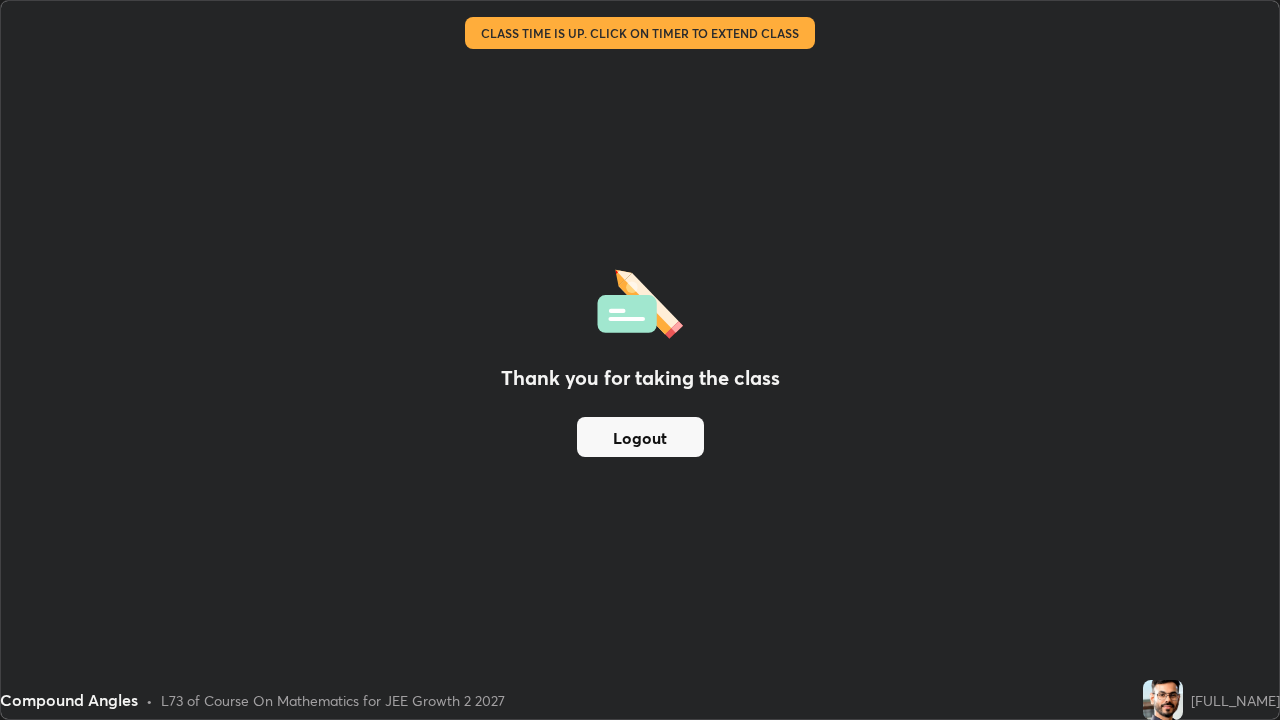click on "Logout" at bounding box center (640, 437) 